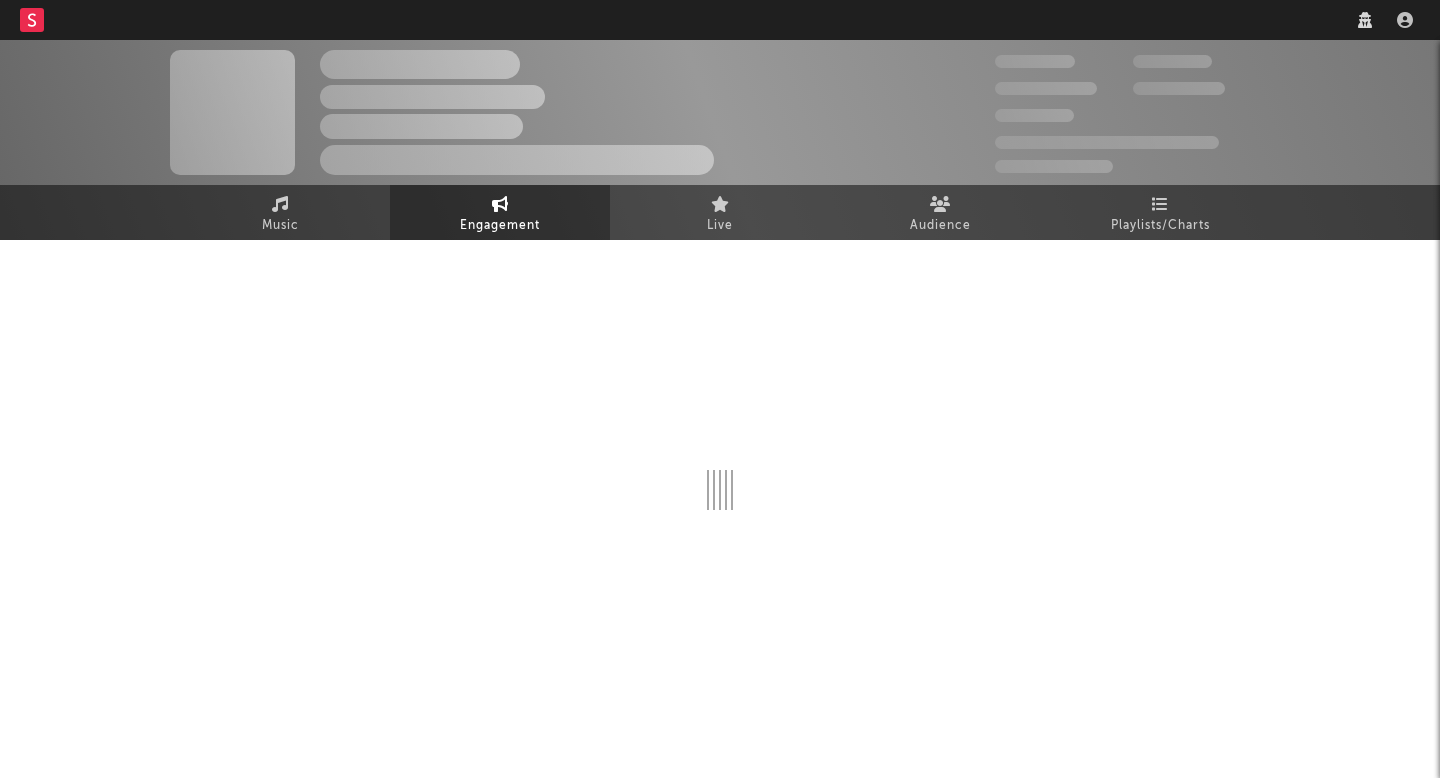 scroll, scrollTop: 0, scrollLeft: 0, axis: both 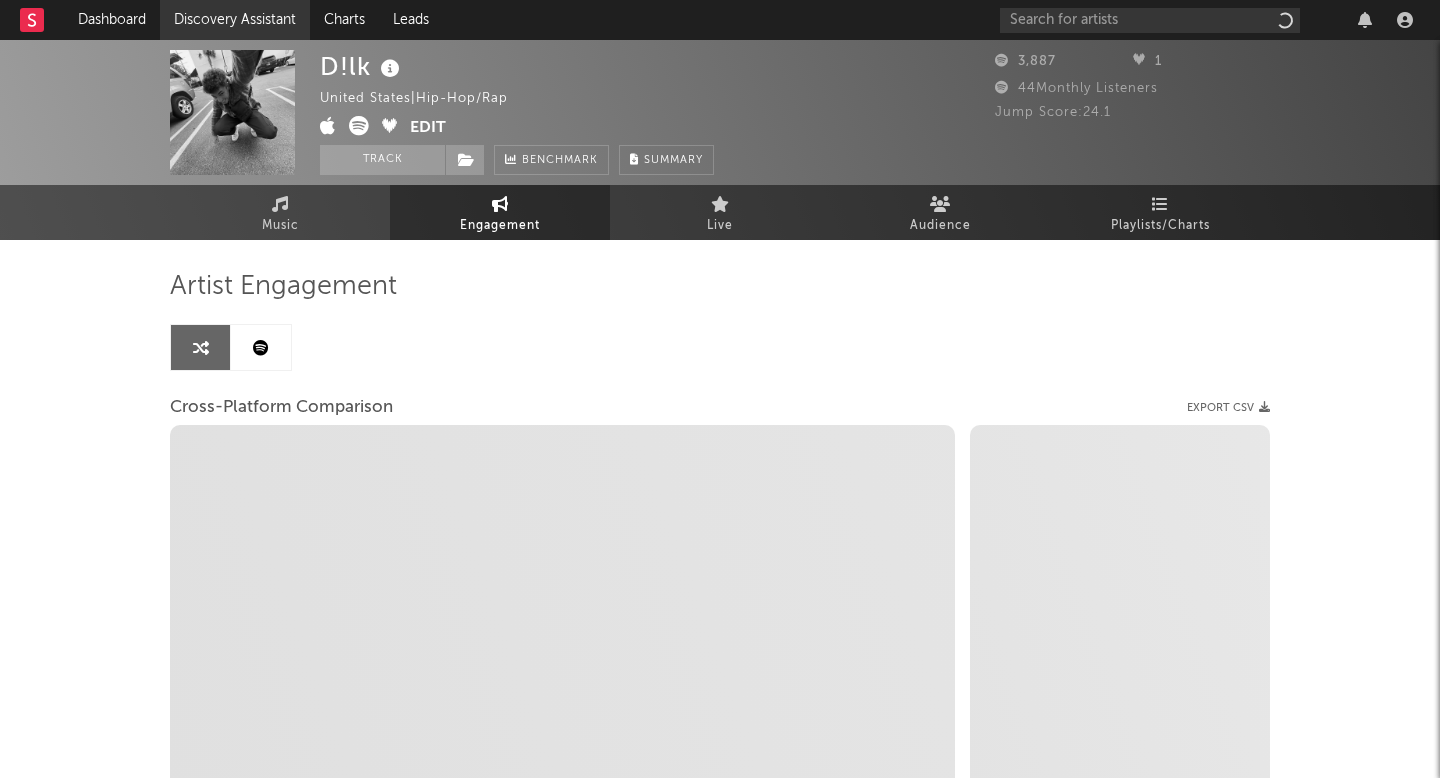 click on "Discovery Assistant" at bounding box center (235, 20) 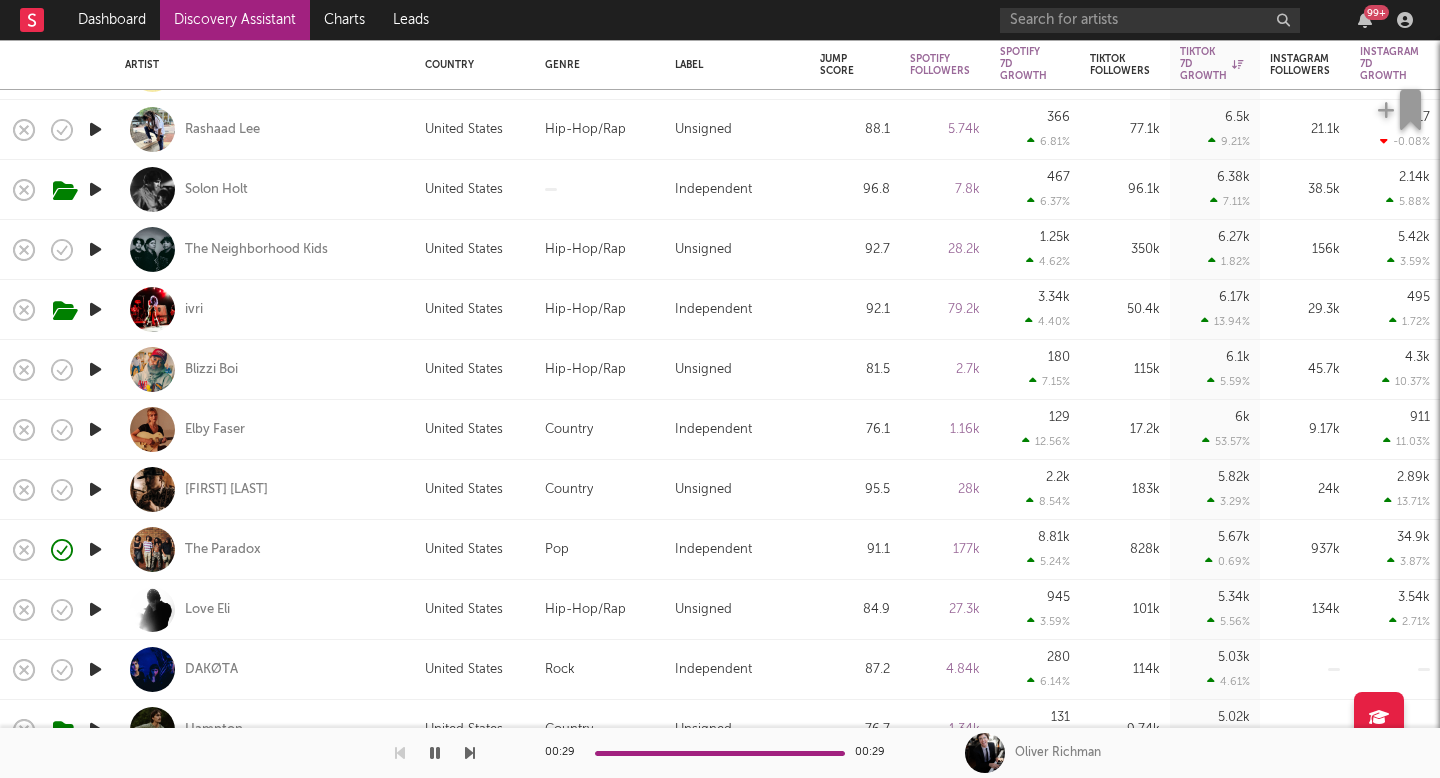 scroll, scrollTop: 0, scrollLeft: 0, axis: both 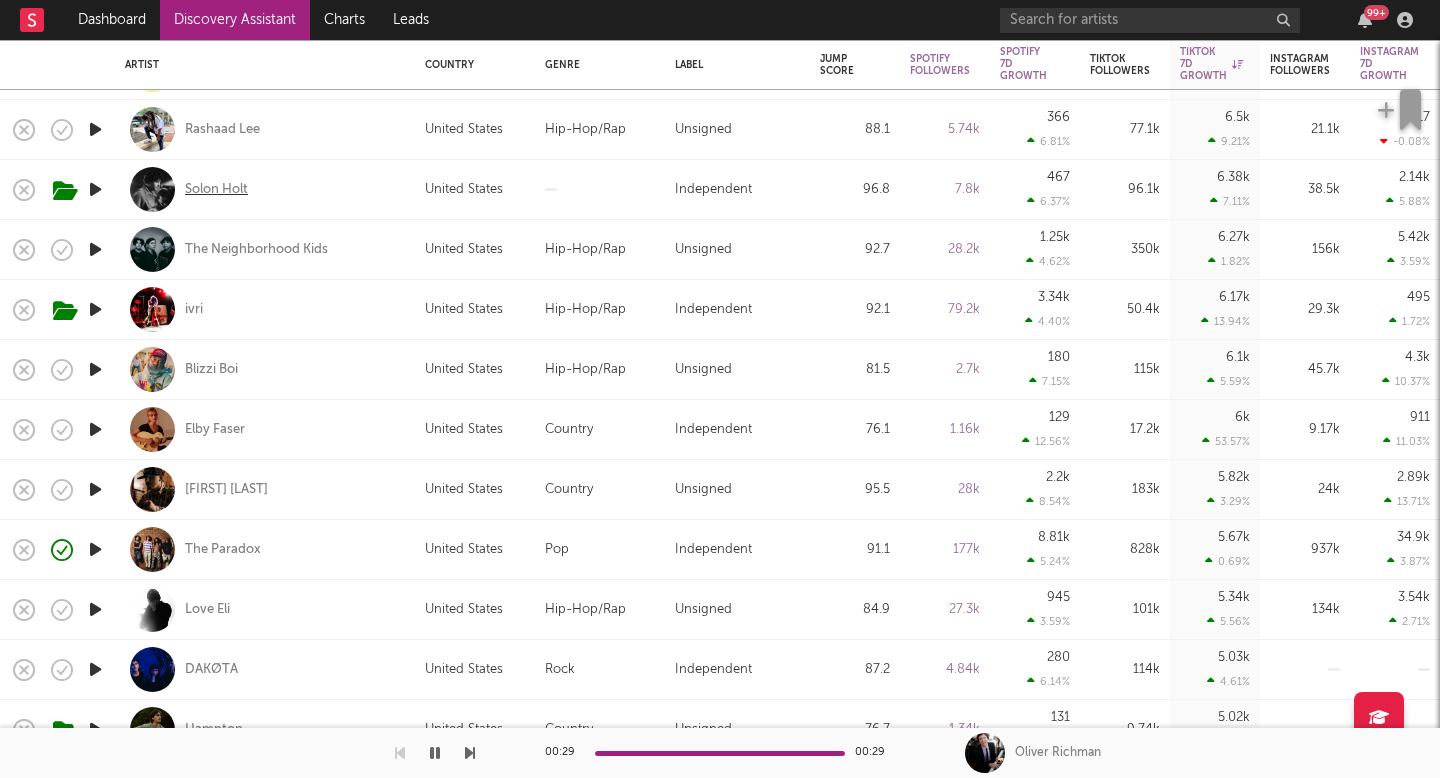 click on "Solon Holt" at bounding box center (216, 190) 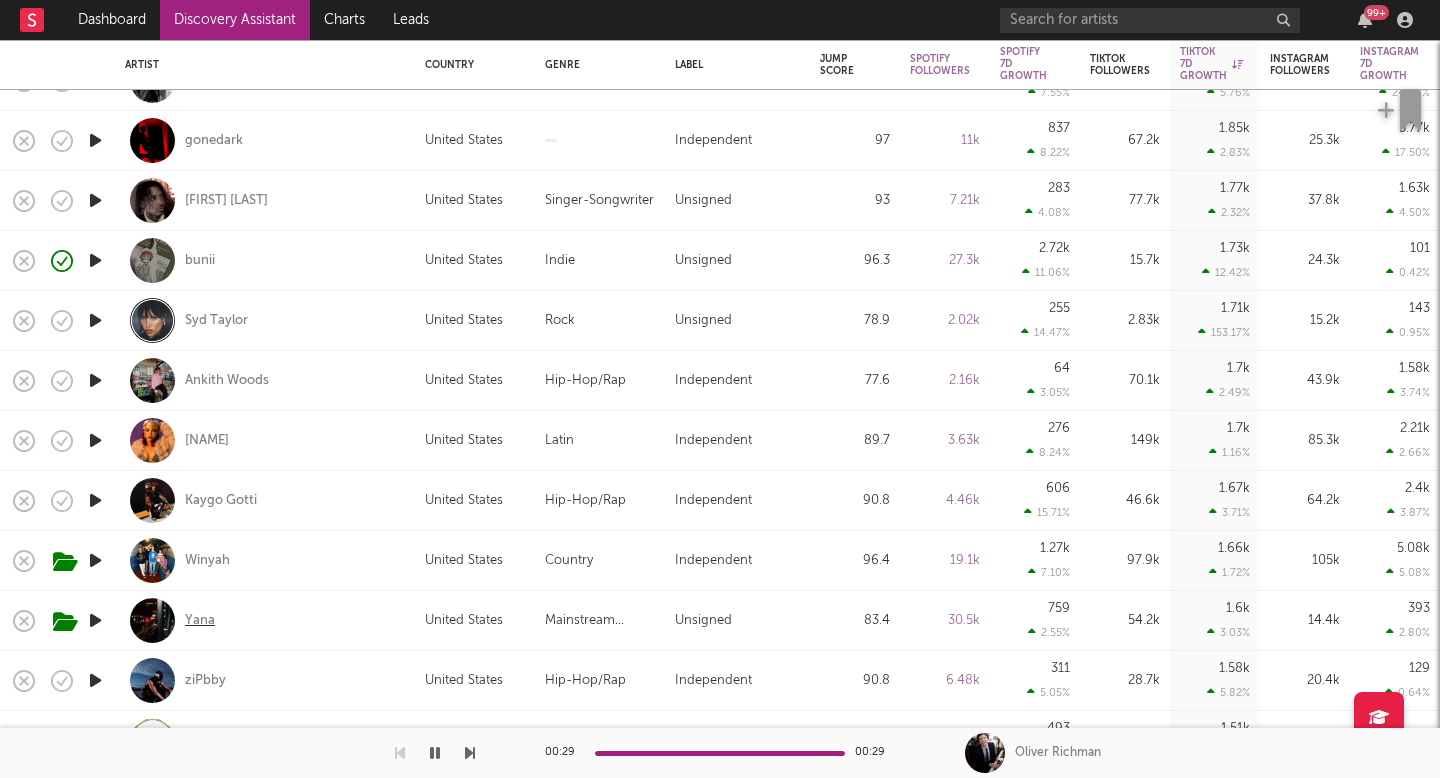 click on "Yana" at bounding box center [200, 621] 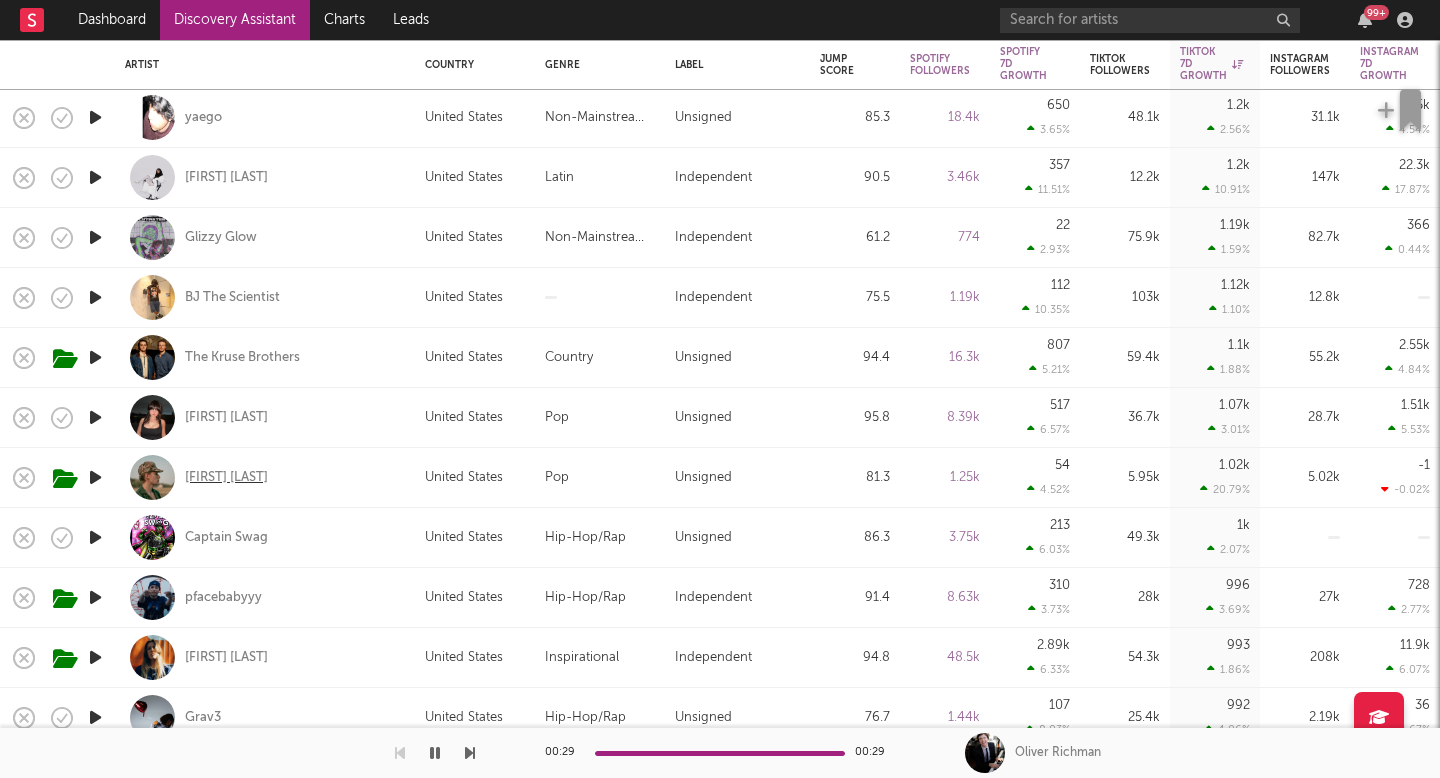click on "Owen MacDonald" at bounding box center (226, 478) 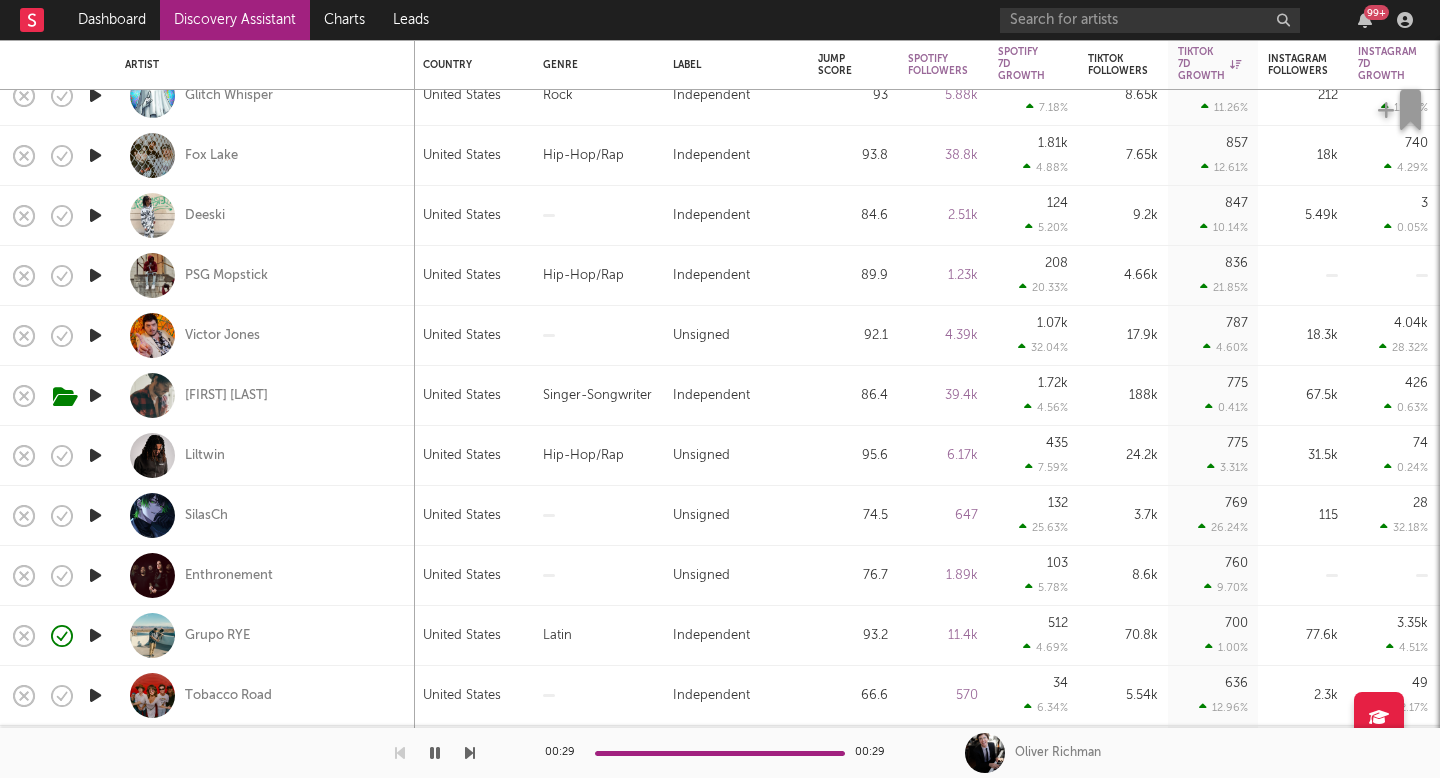 click on "Discovery Assistant" at bounding box center [235, 20] 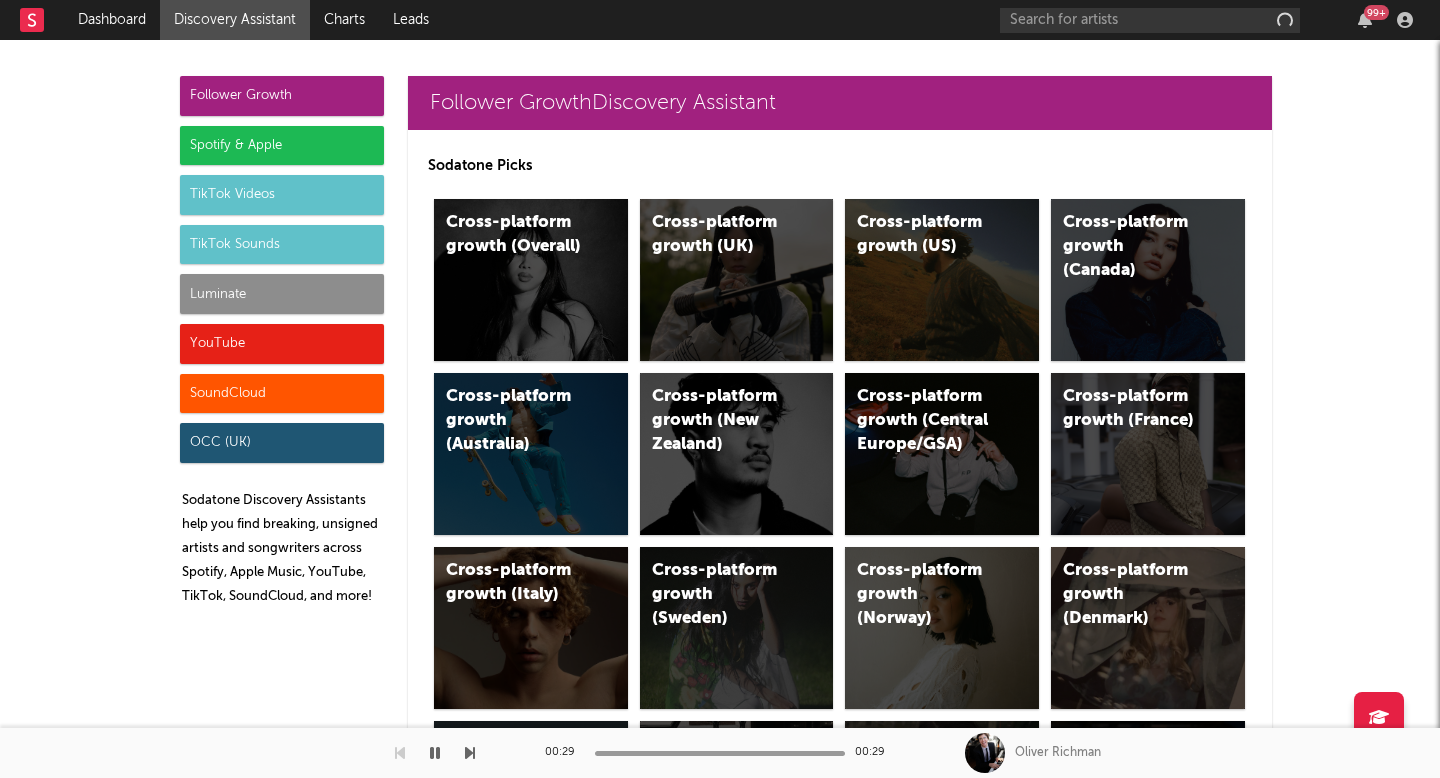 click on "Luminate" at bounding box center [282, 294] 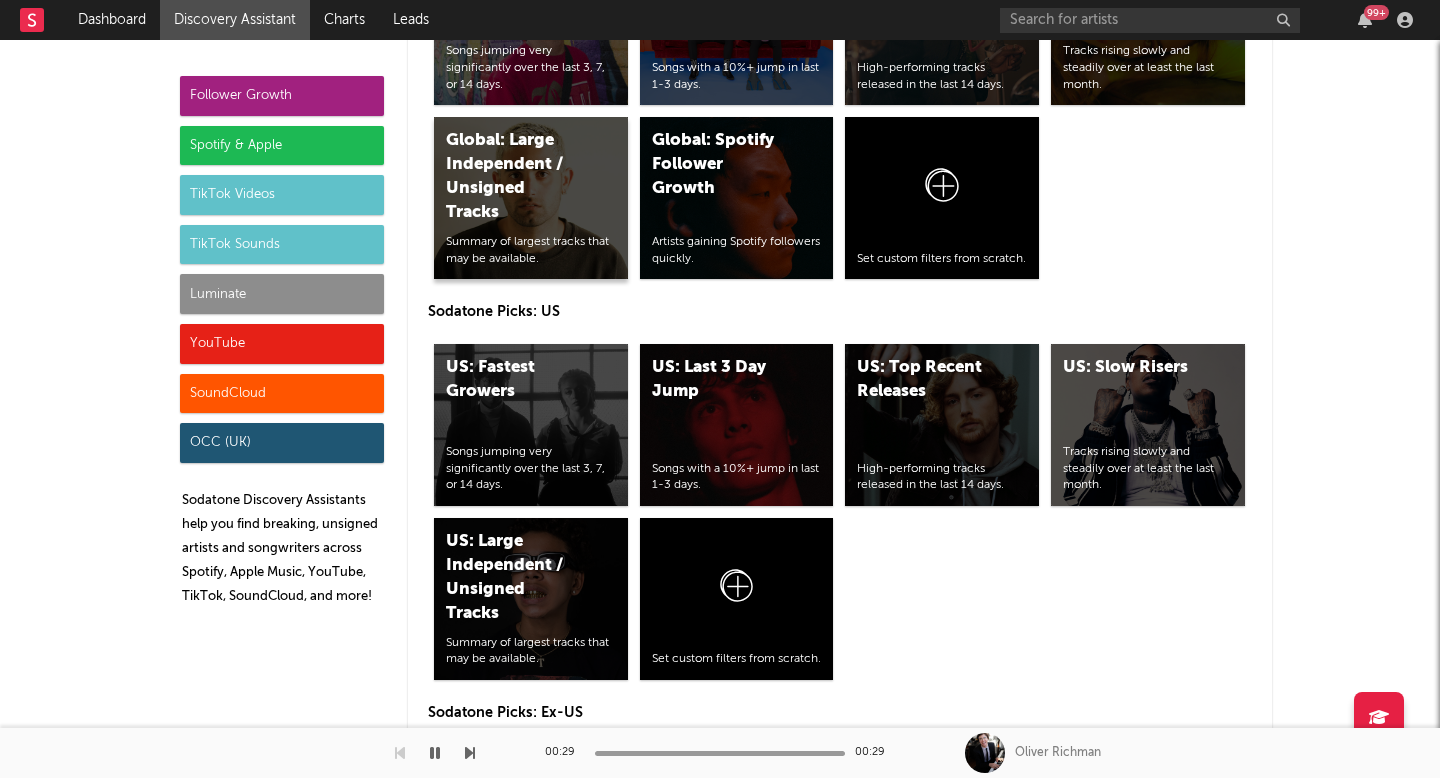 scroll, scrollTop: 9808, scrollLeft: 0, axis: vertical 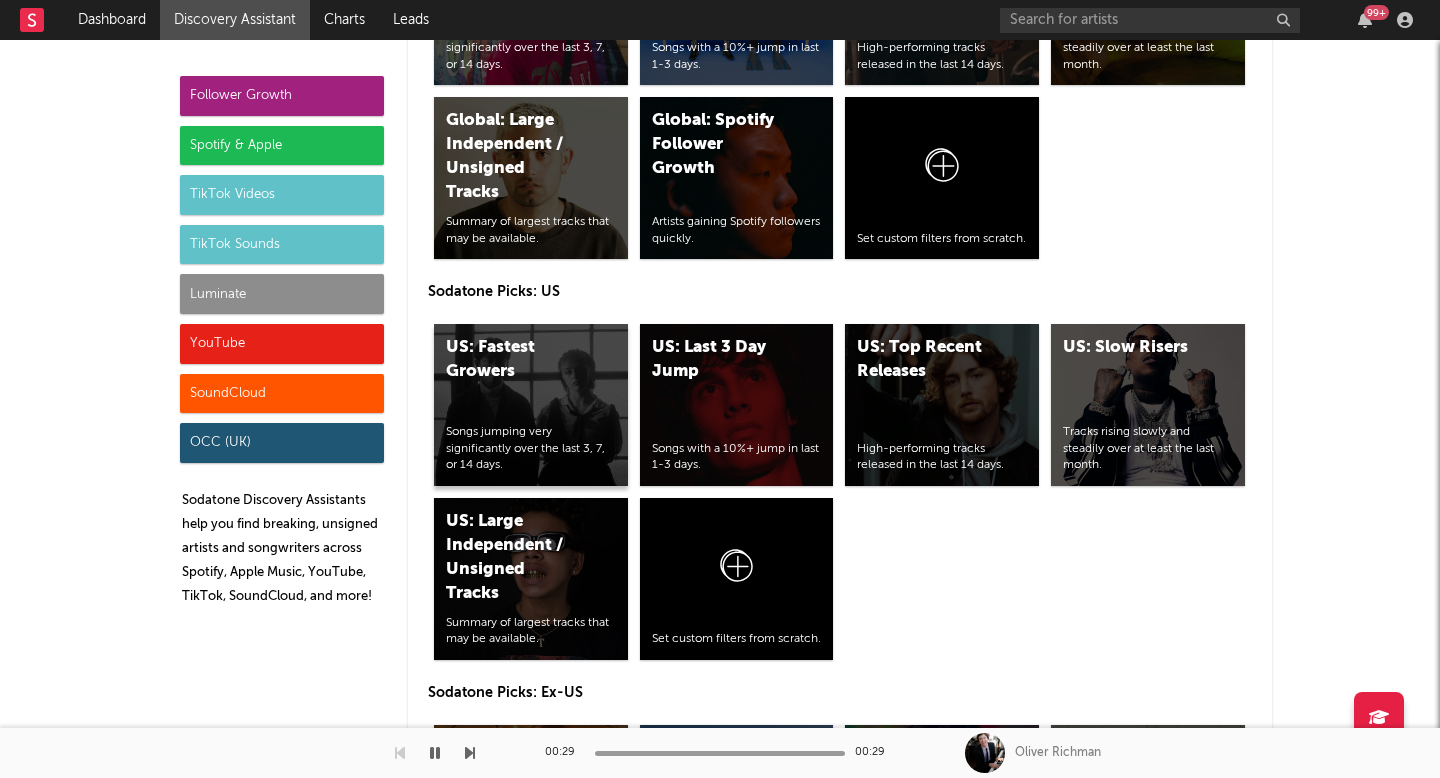 click on "Songs jumping very significantly over the last 3, 7, or 14 days." at bounding box center (531, 449) 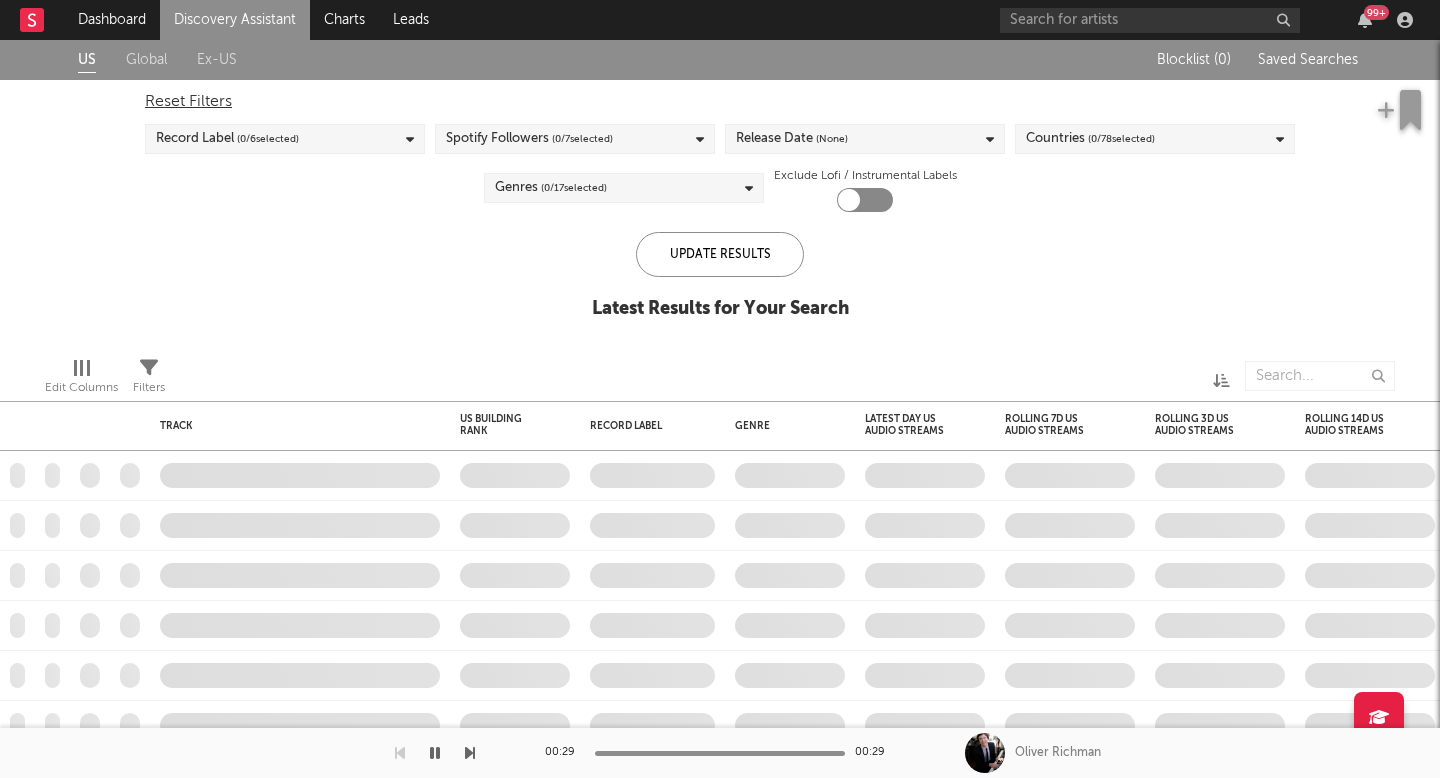checkbox on "true" 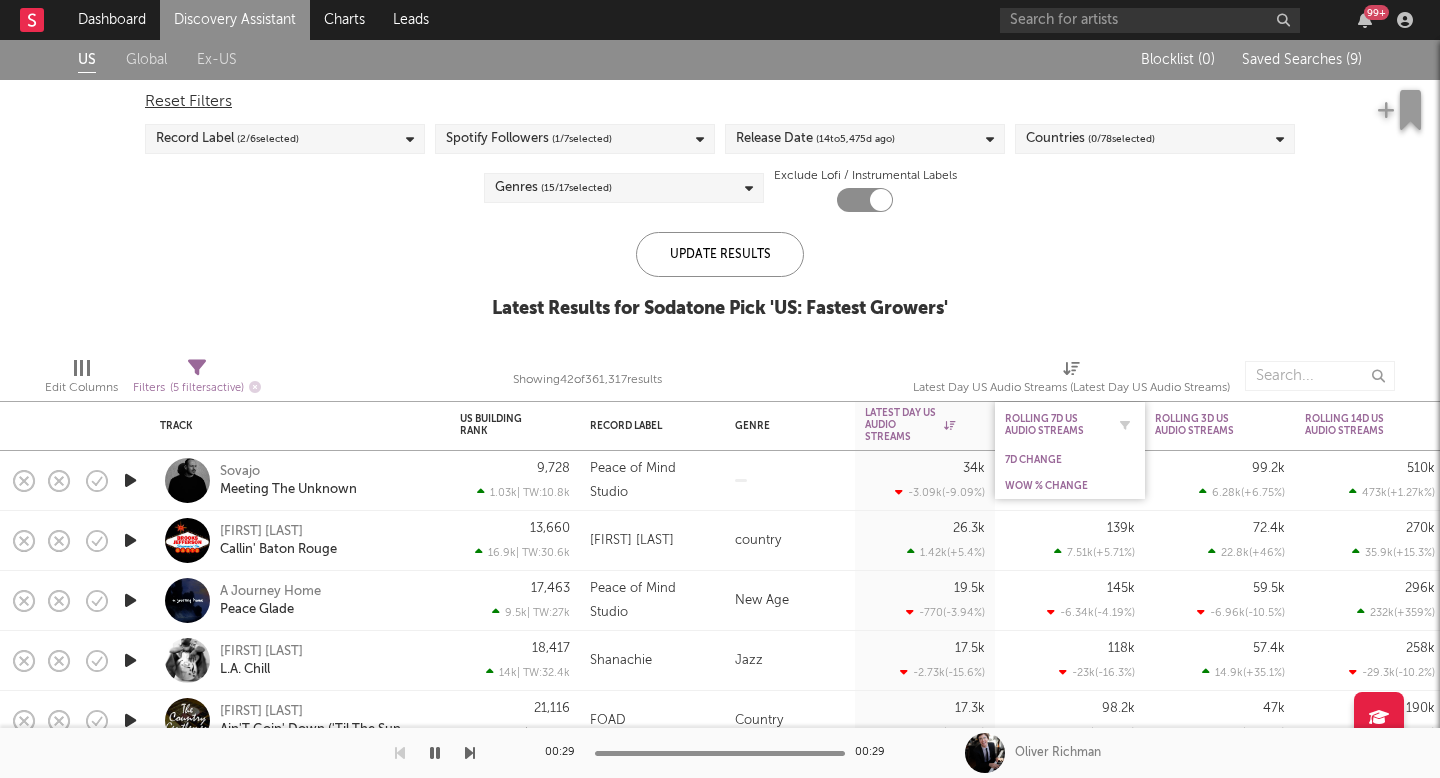 click on "Rolling 7D US Audio Streams" at bounding box center [1055, 425] 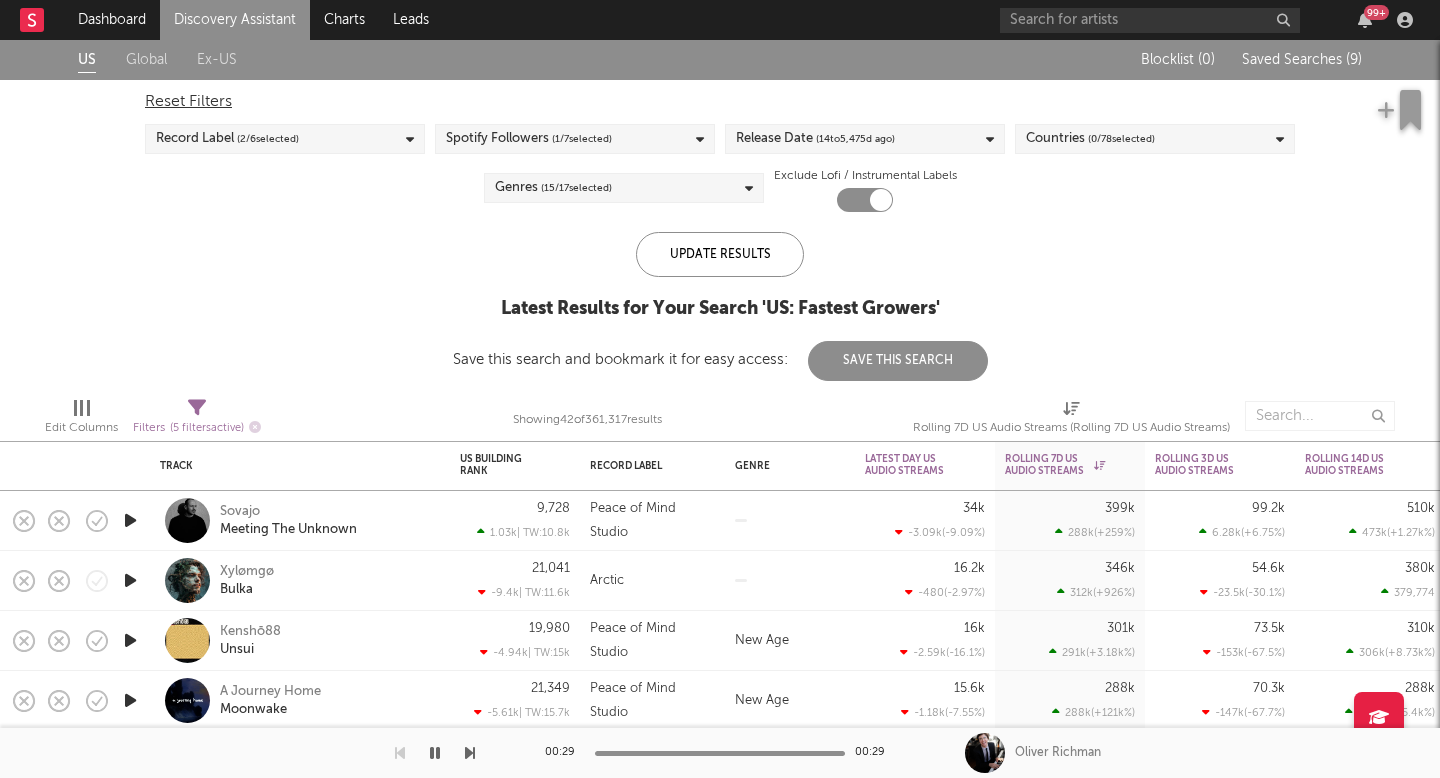 click on "Discovery Assistant" at bounding box center (235, 20) 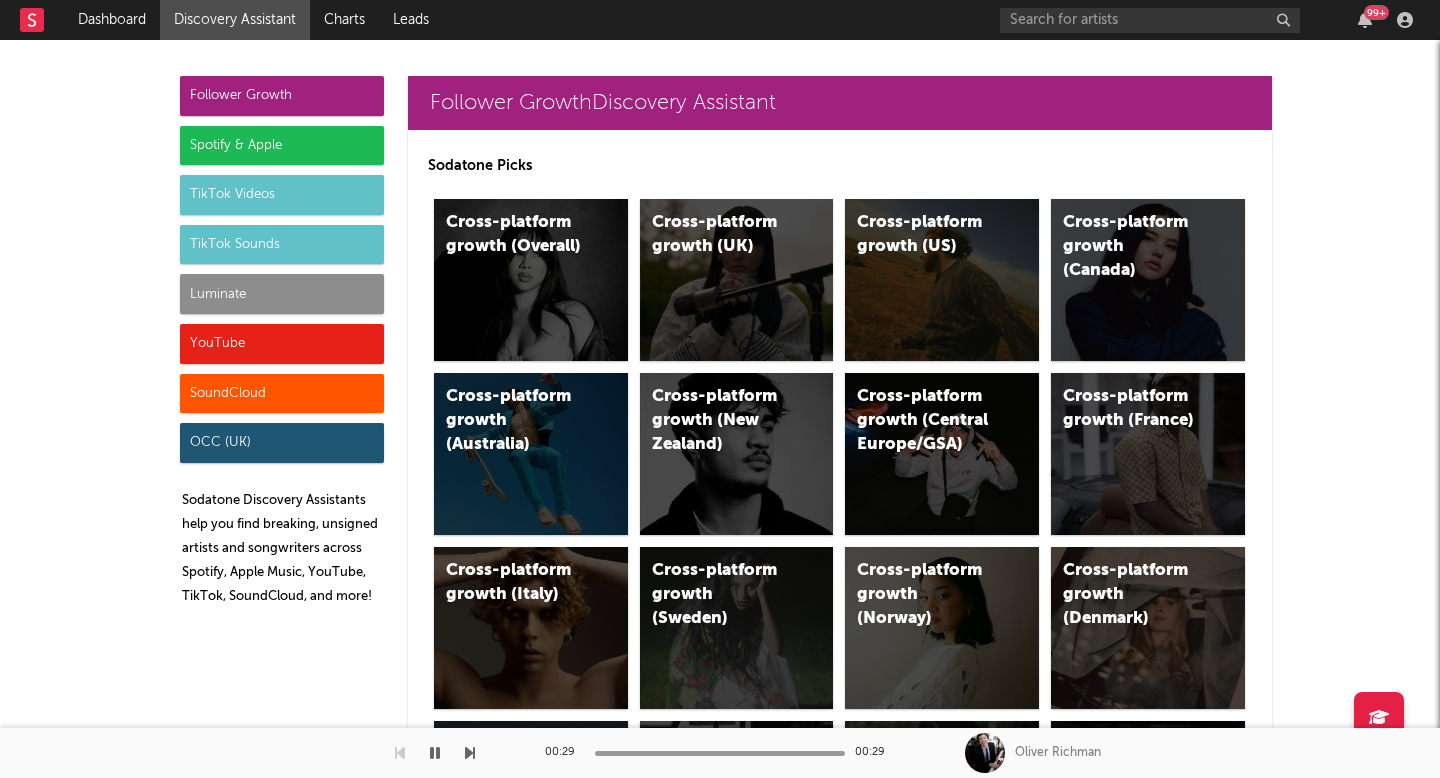 click on "Luminate" at bounding box center [282, 294] 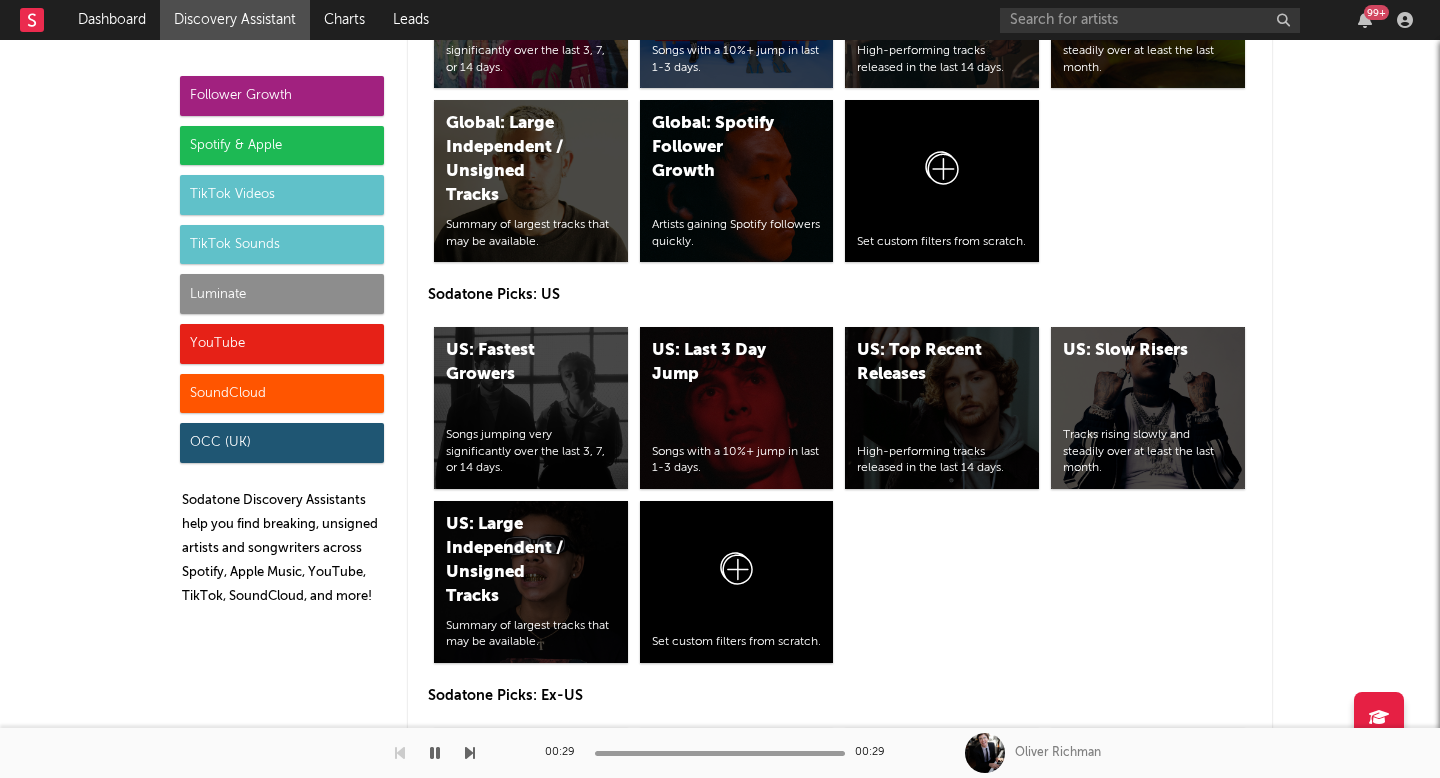 scroll, scrollTop: 9801, scrollLeft: 0, axis: vertical 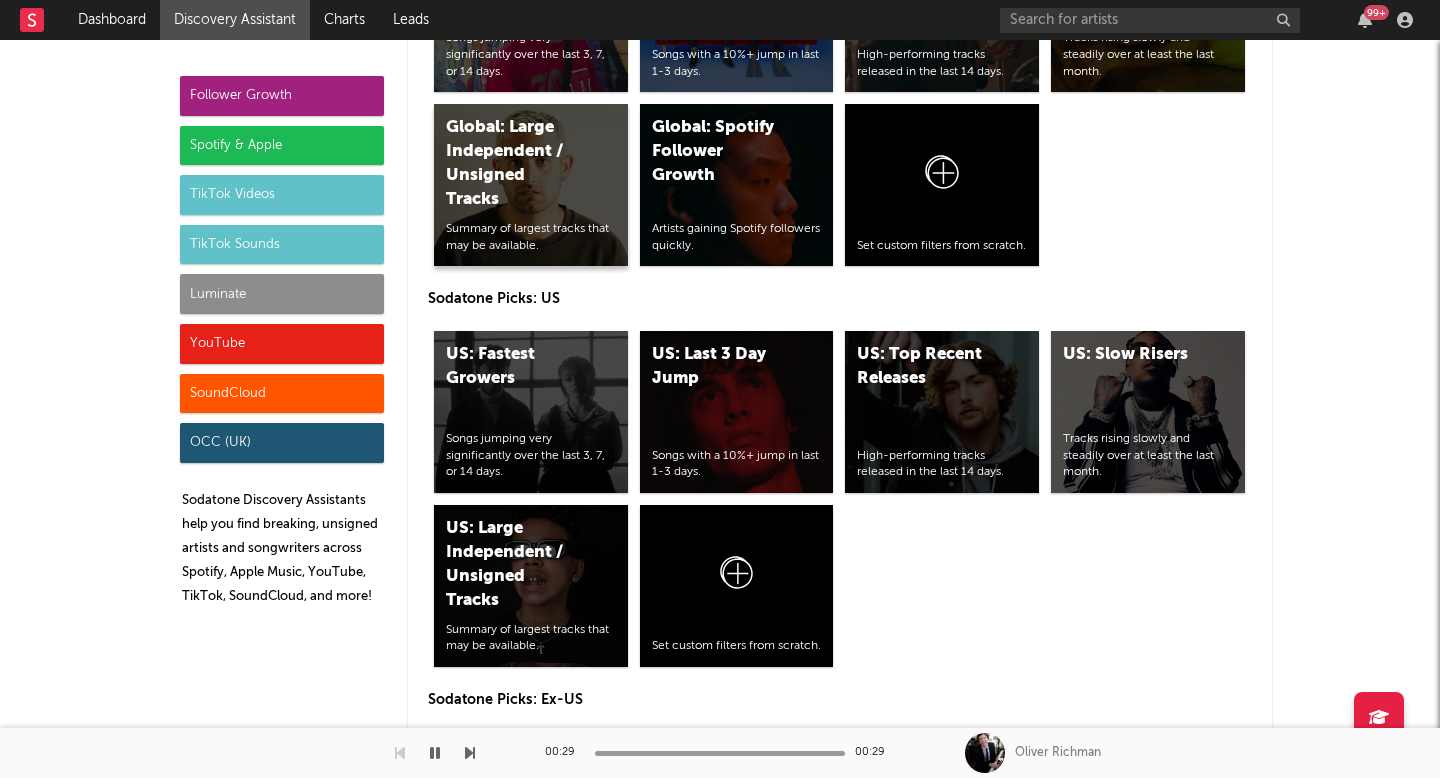click on "Global: Large Independent / Unsigned Tracks Summary of largest tracks that may be available." at bounding box center (531, 185) 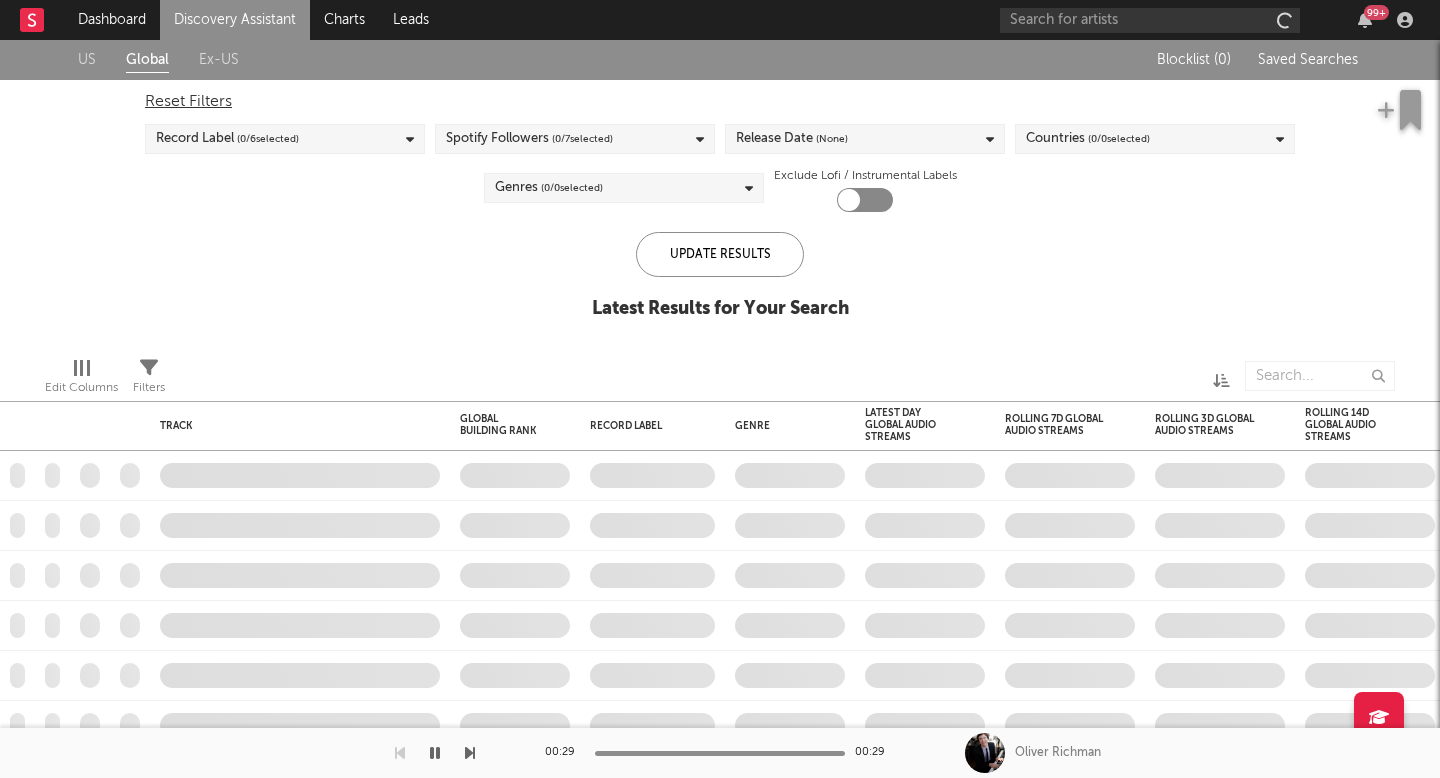 checkbox on "true" 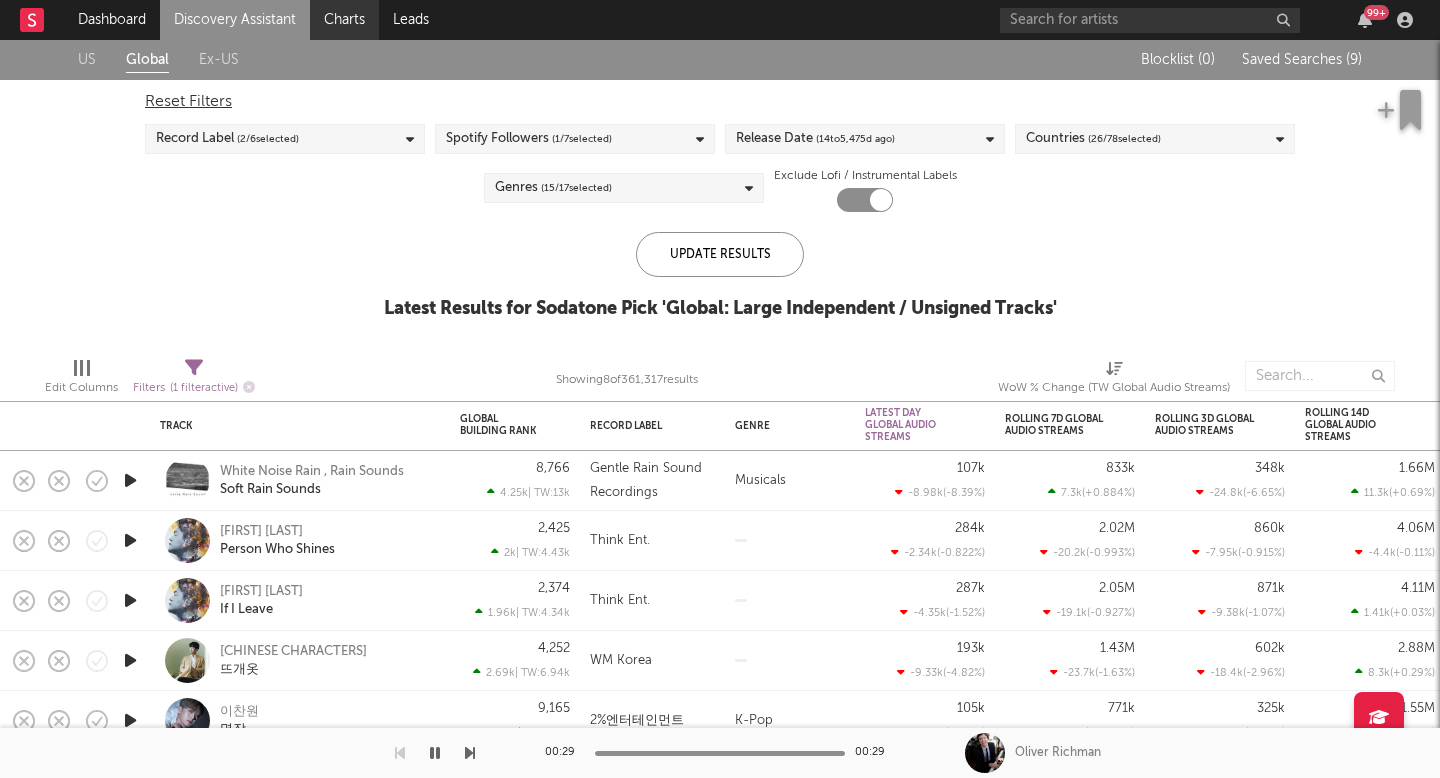 click on "Charts" at bounding box center [344, 20] 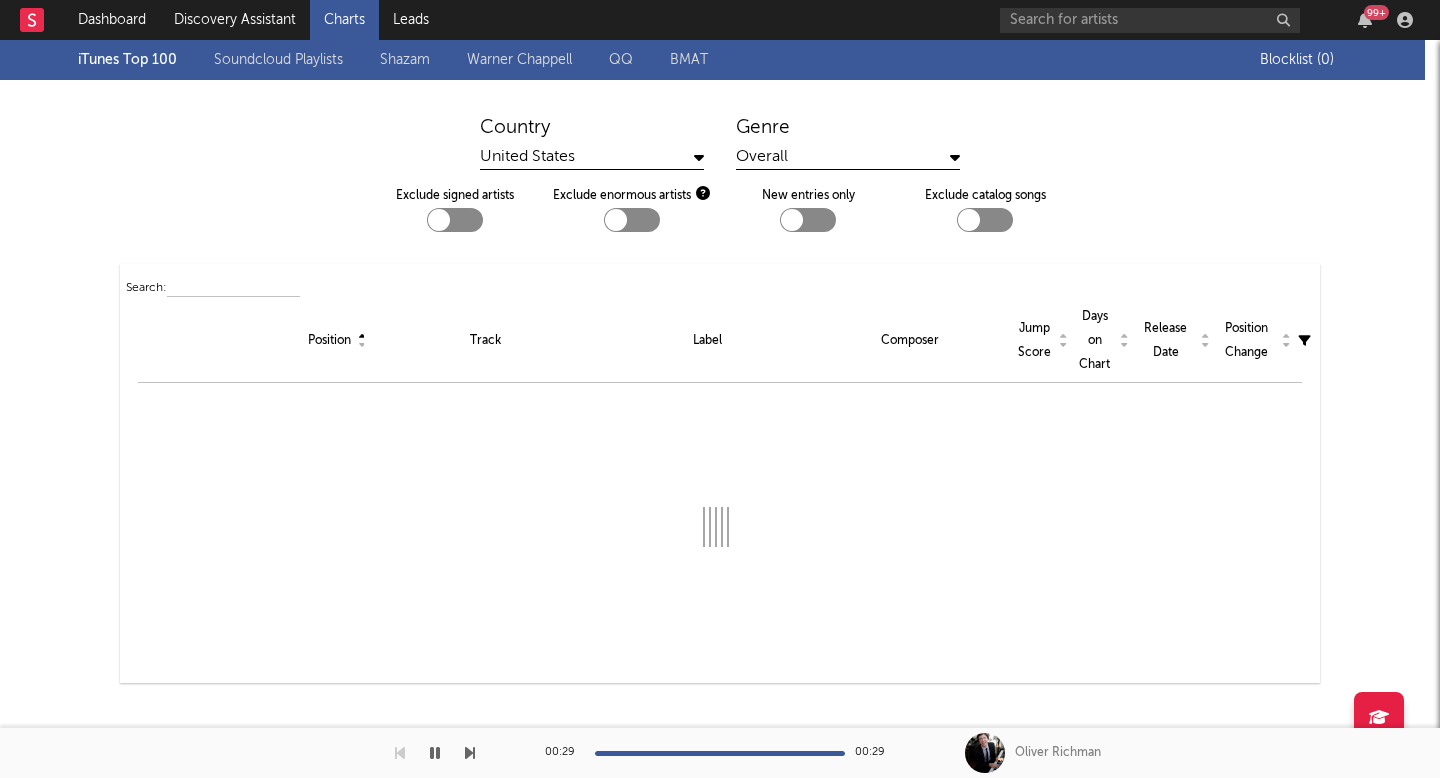 click on "Shazam" at bounding box center [405, 60] 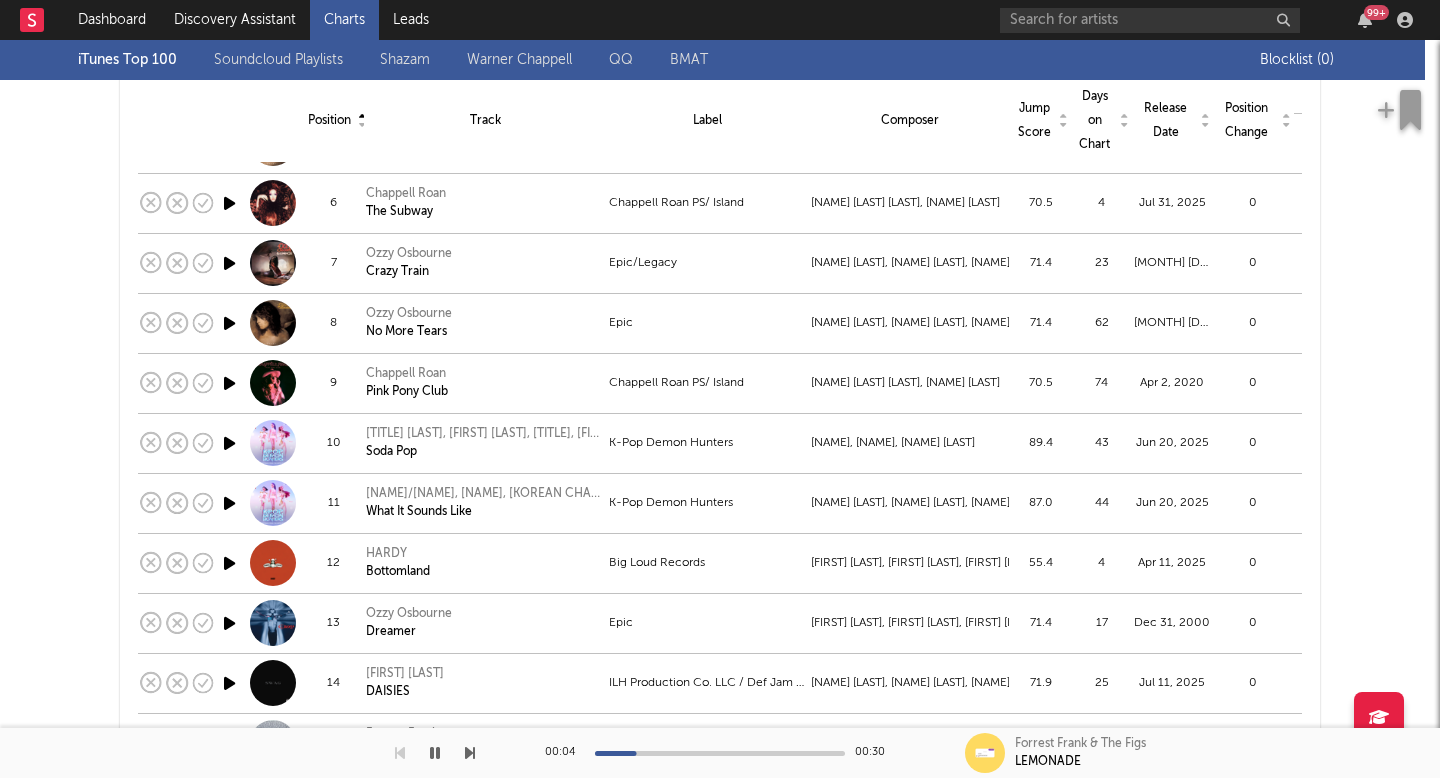 scroll, scrollTop: 0, scrollLeft: 0, axis: both 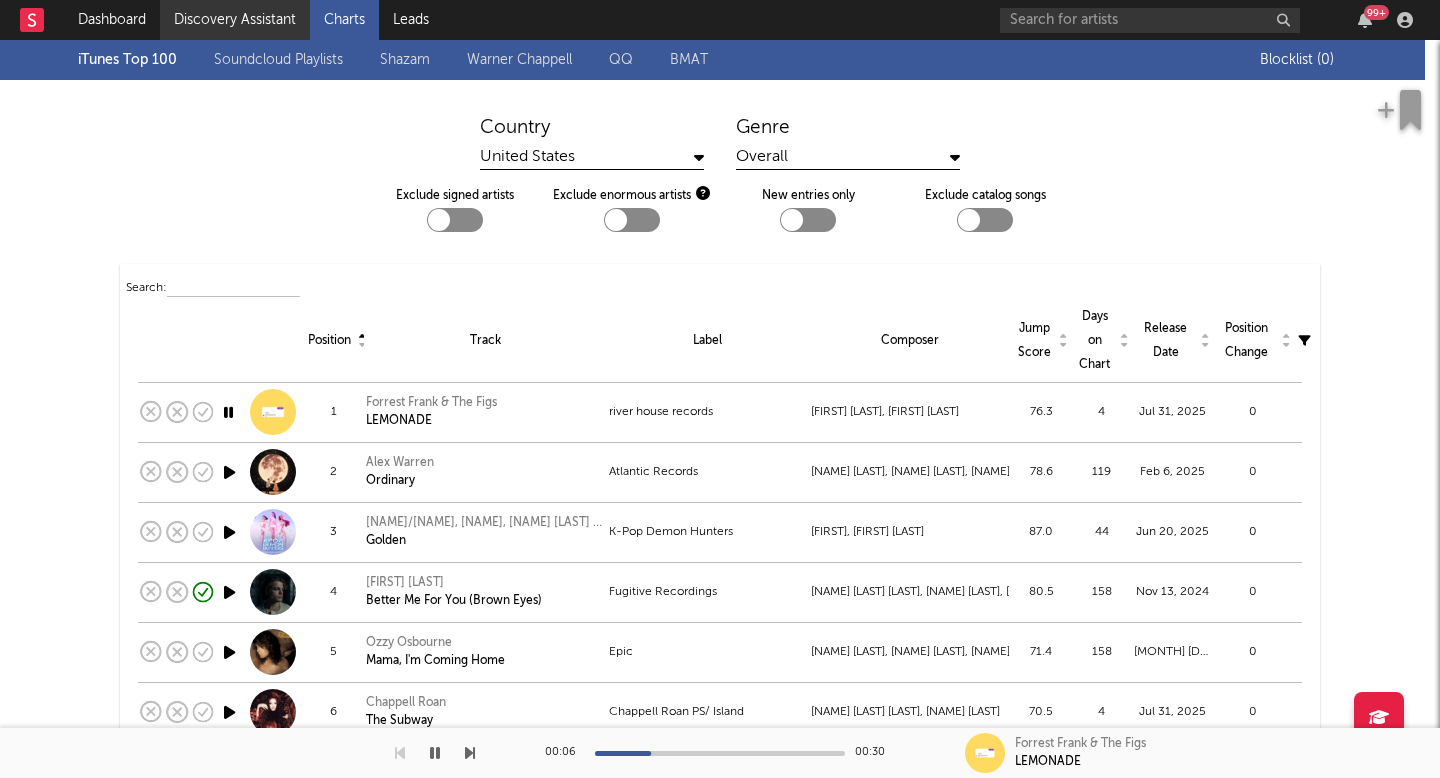 click on "Discovery Assistant" at bounding box center (235, 20) 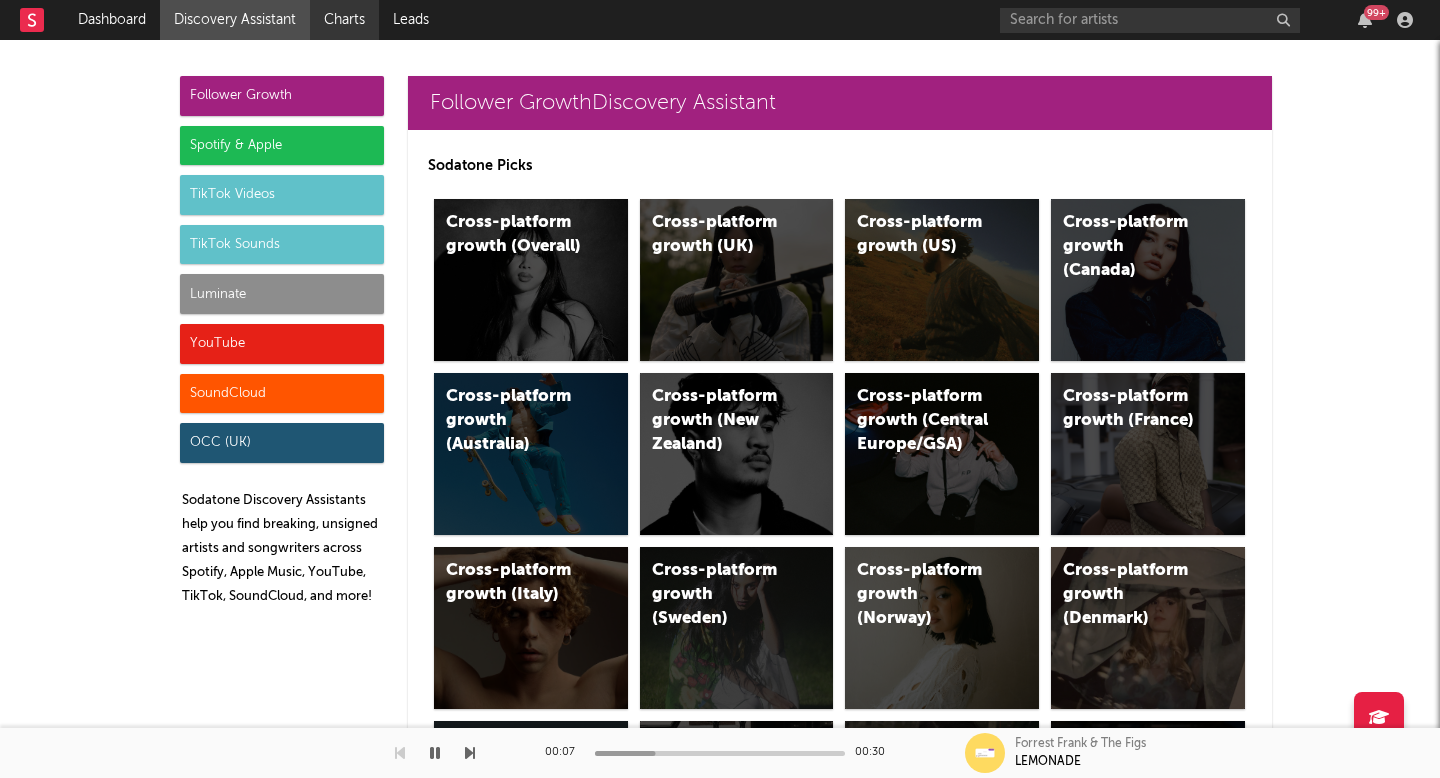 click on "Charts" at bounding box center (344, 20) 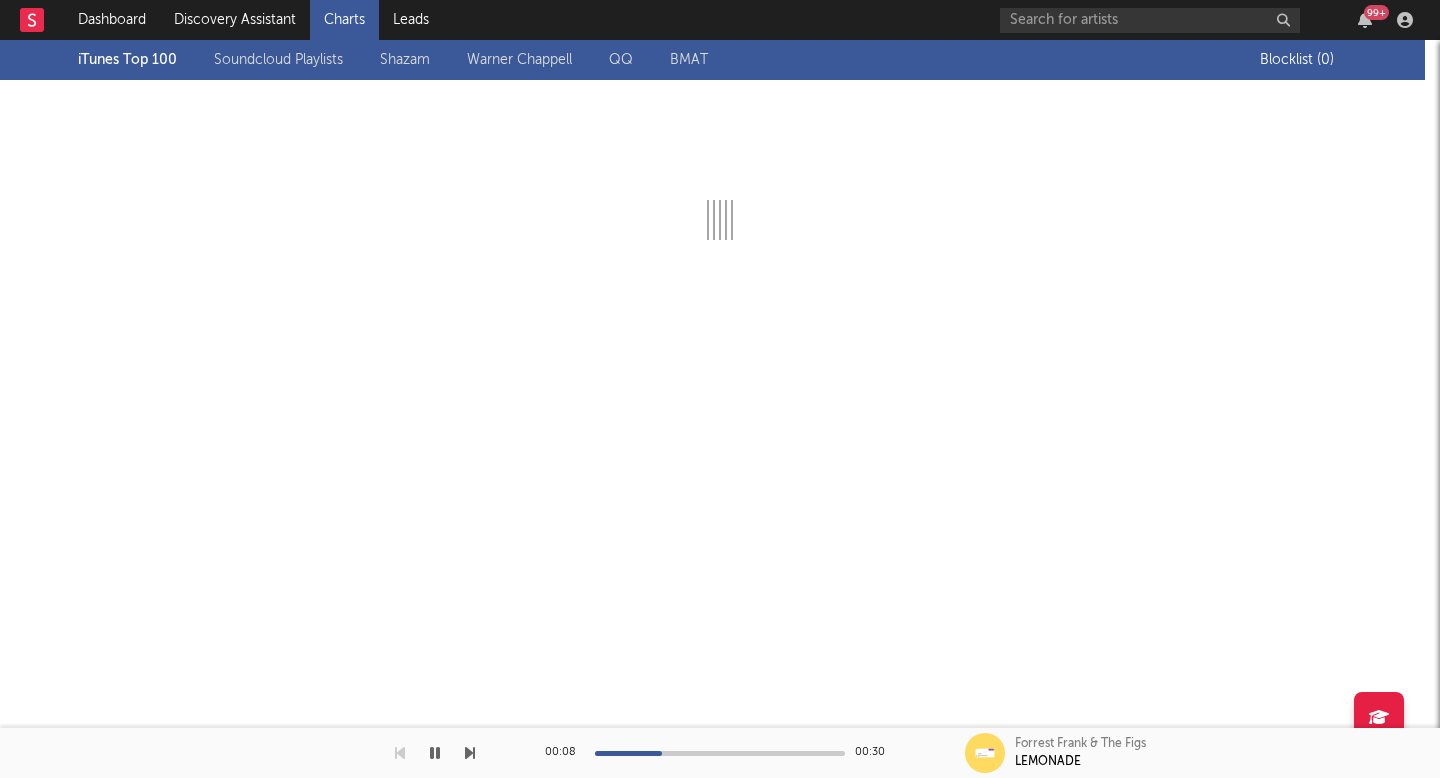 click on "Shazam" at bounding box center (405, 60) 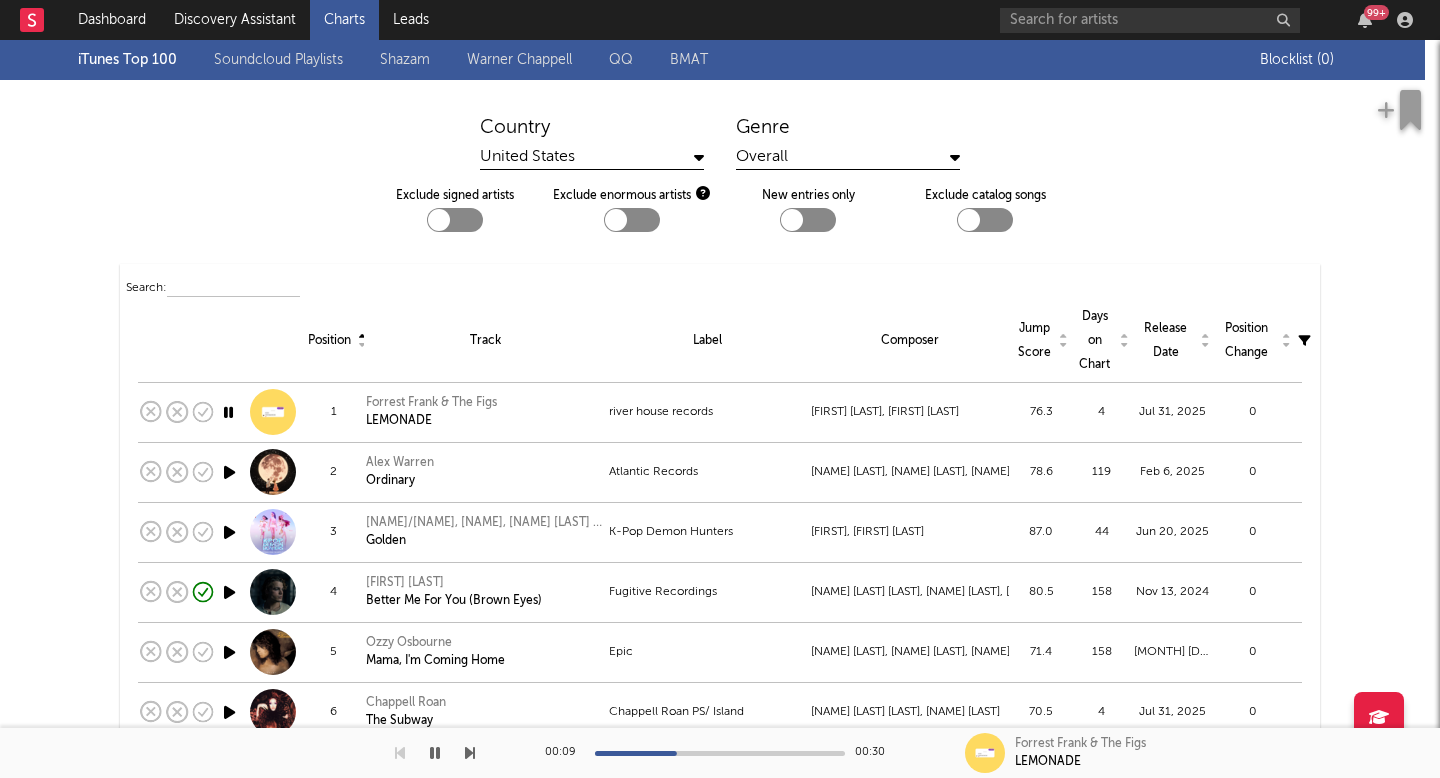 click on "Shazam" at bounding box center (405, 60) 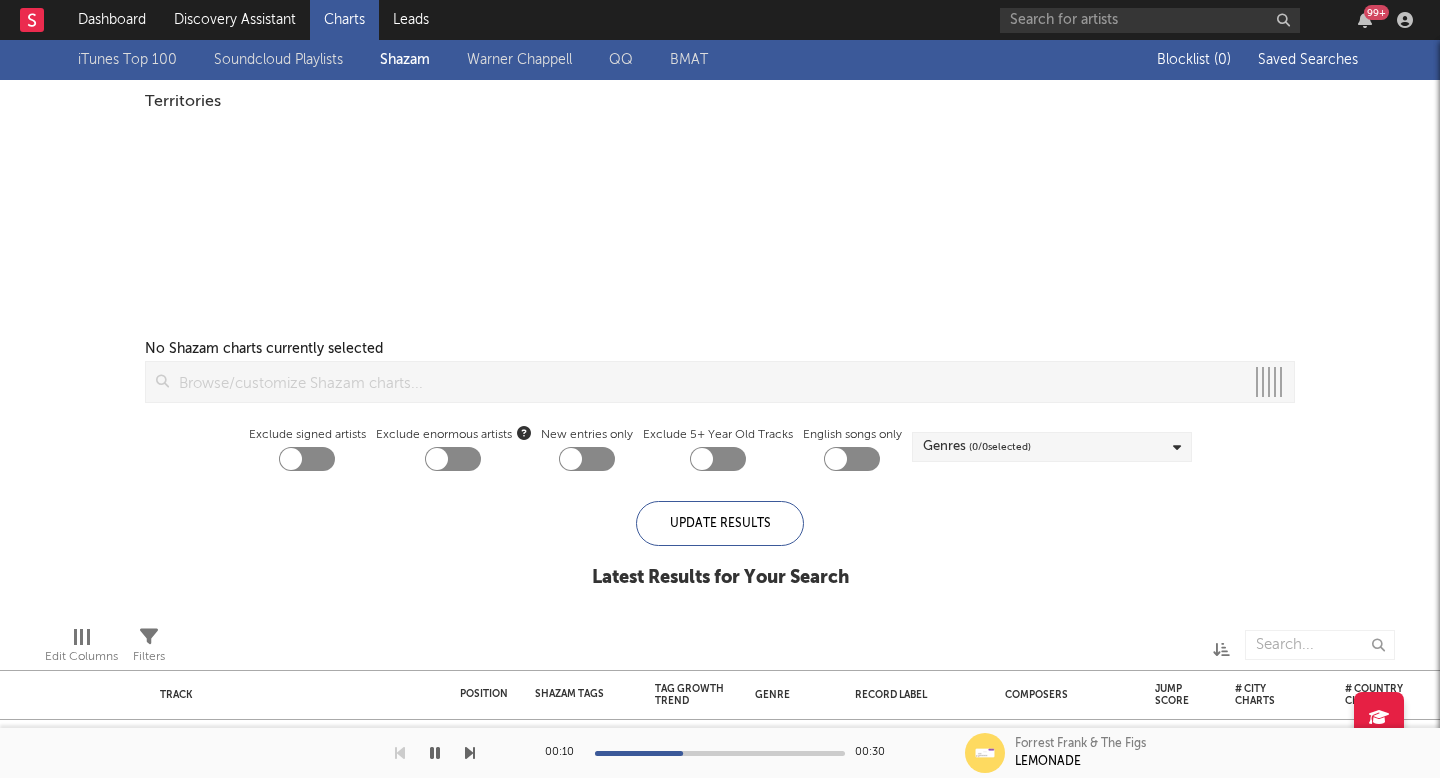checkbox on "true" 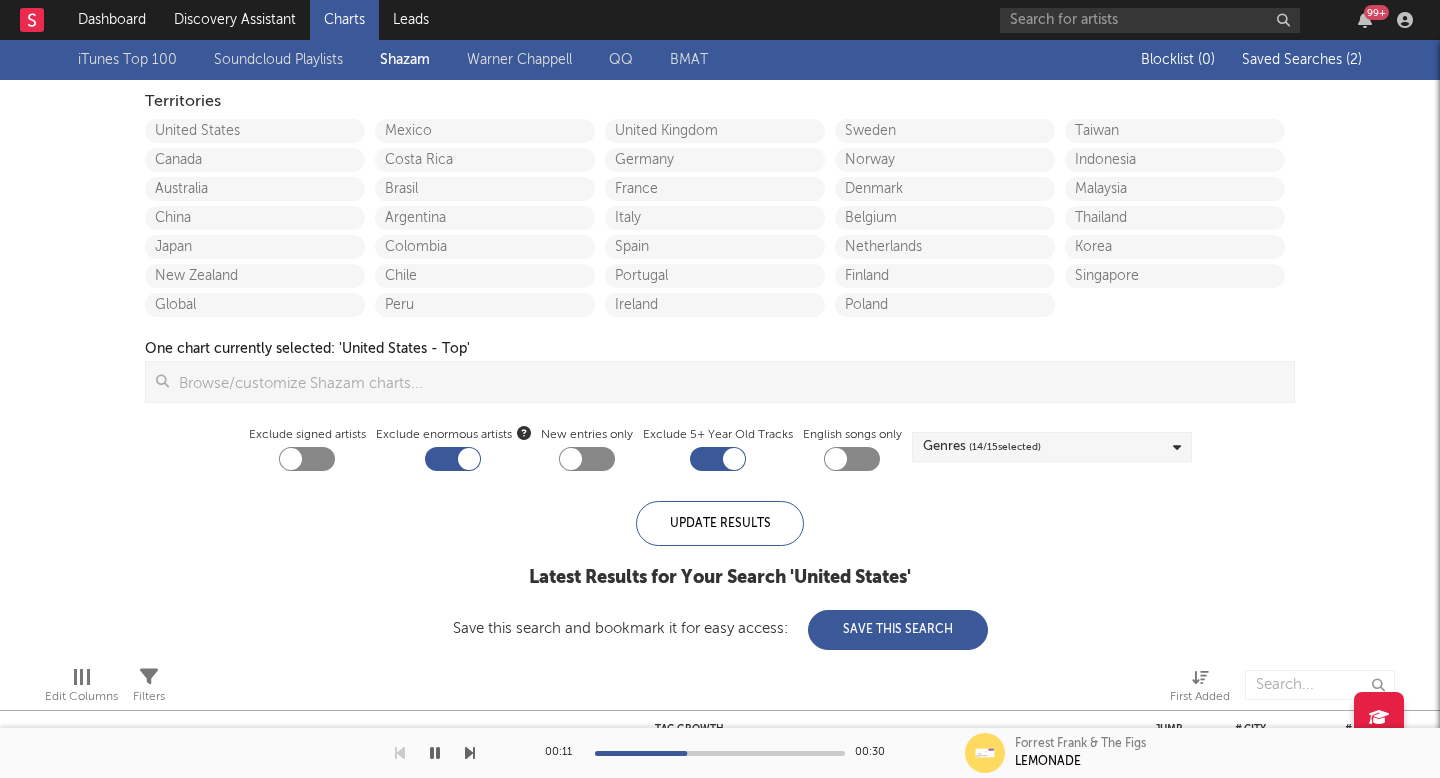 click on "Saved Searches   ( 2 )" at bounding box center (1302, 60) 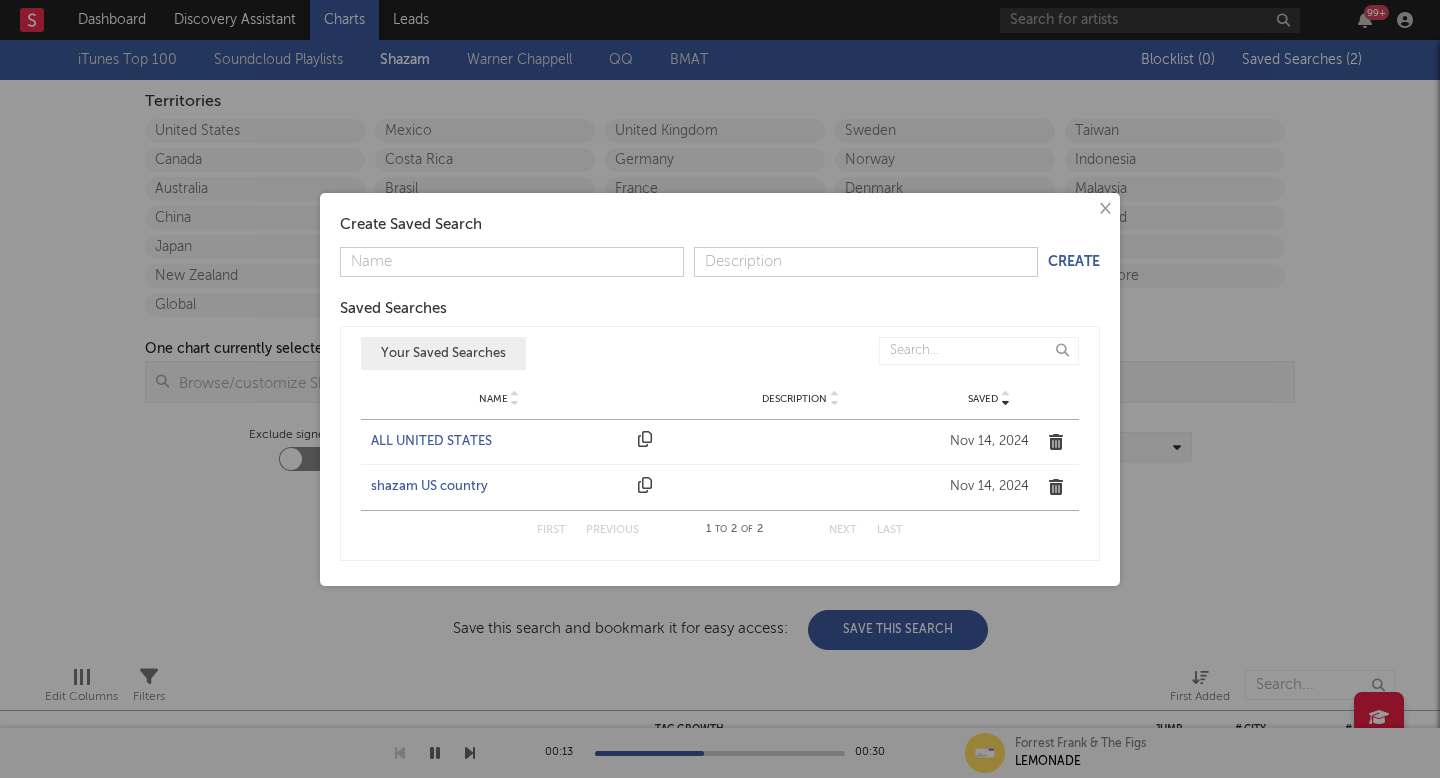 click on "ALL UNITED STATES" at bounding box center (499, 442) 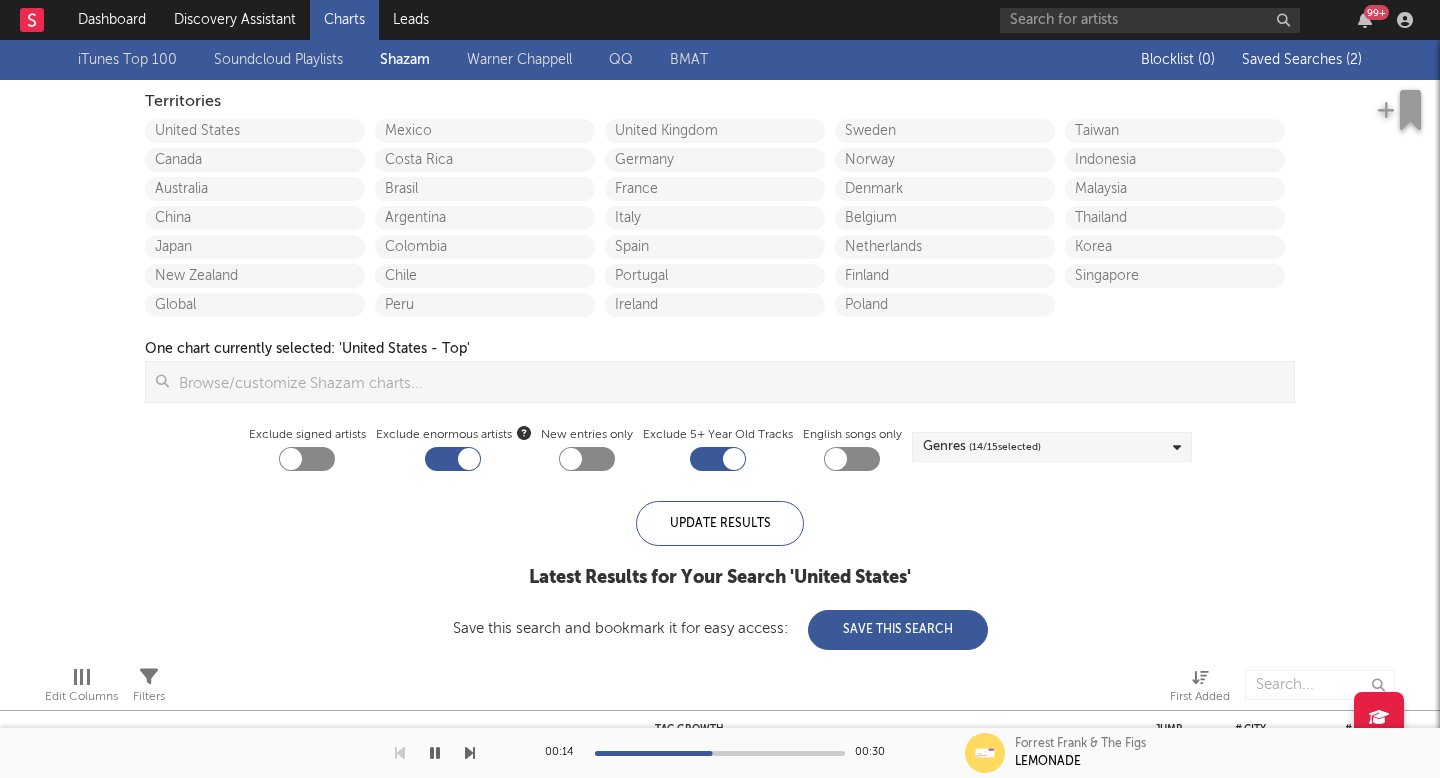 checkbox on "false" 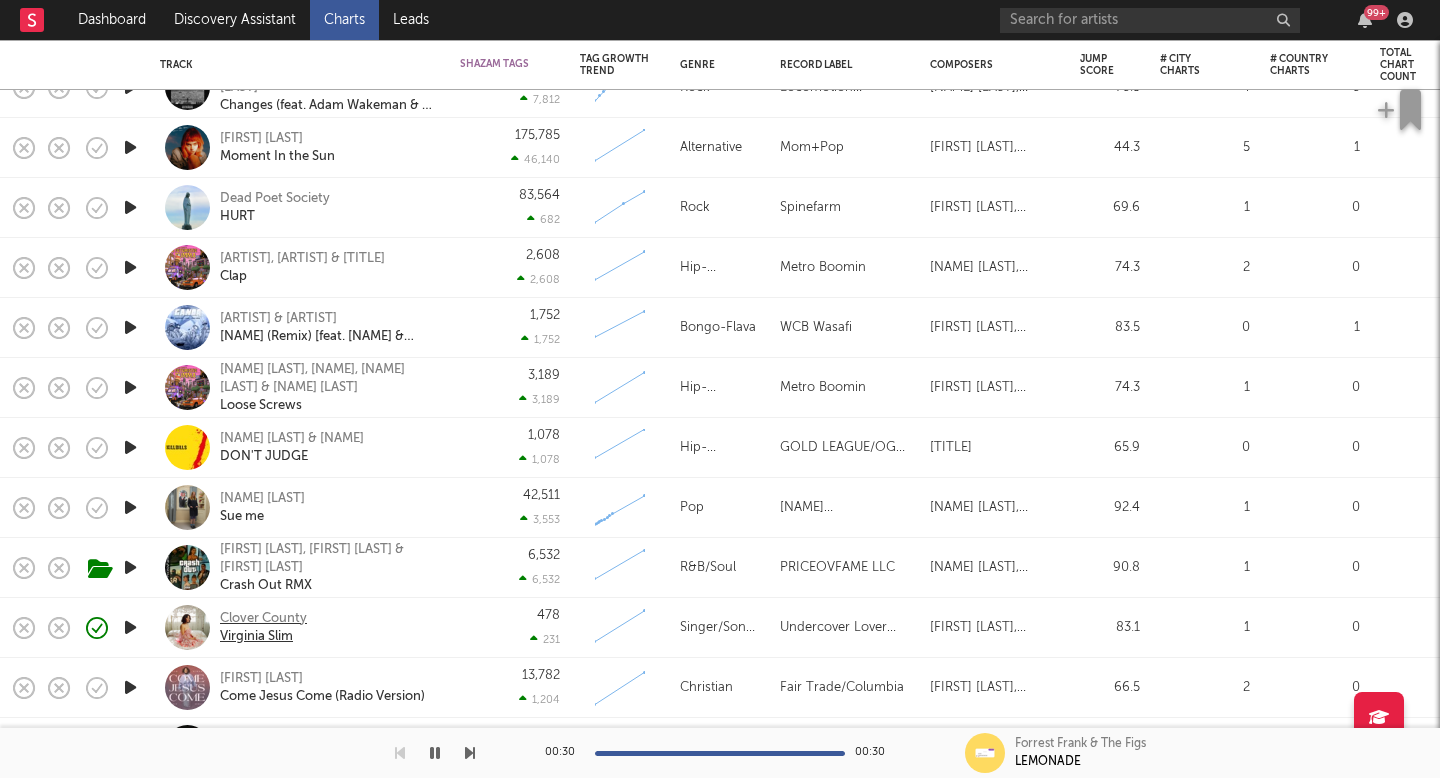 click on "Clover County" at bounding box center (263, 619) 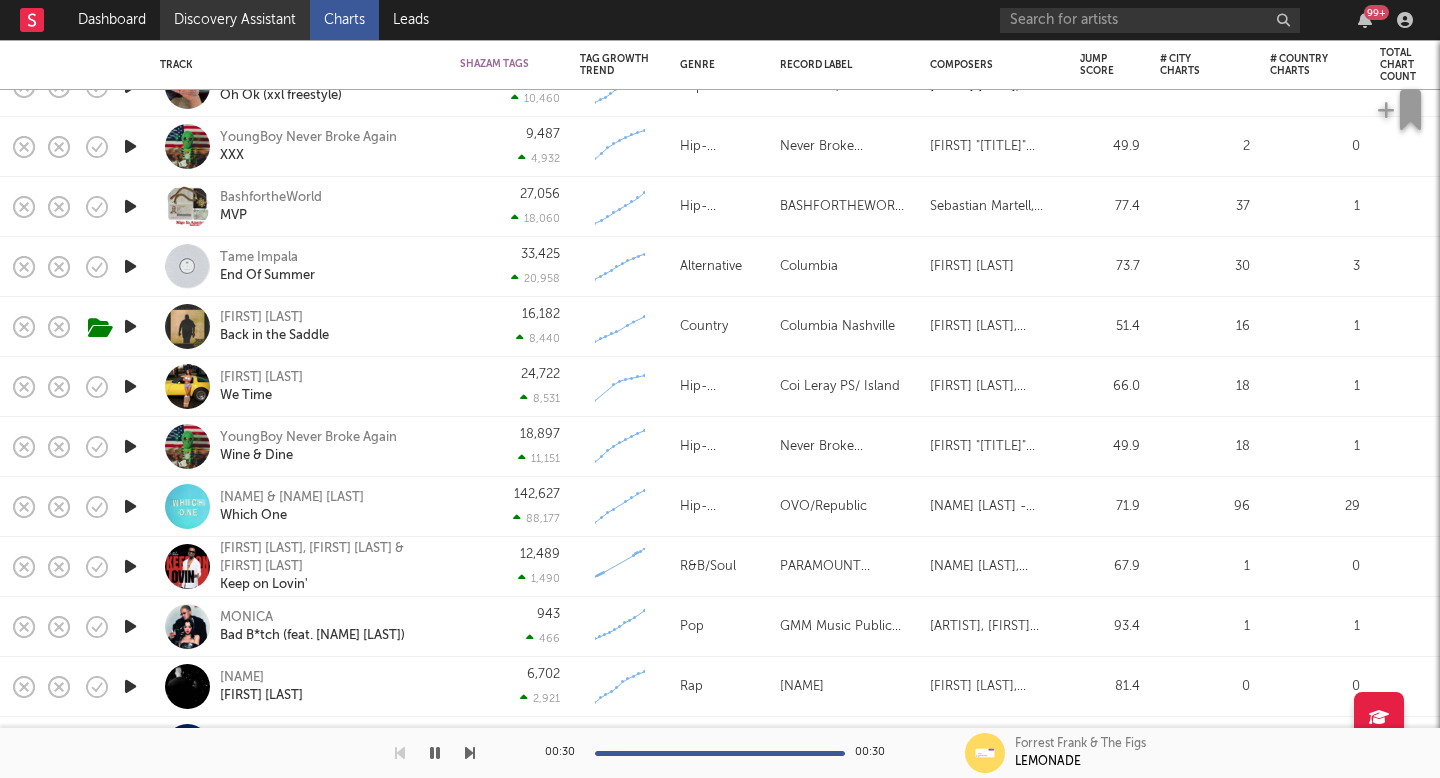 click on "Discovery Assistant" at bounding box center (235, 20) 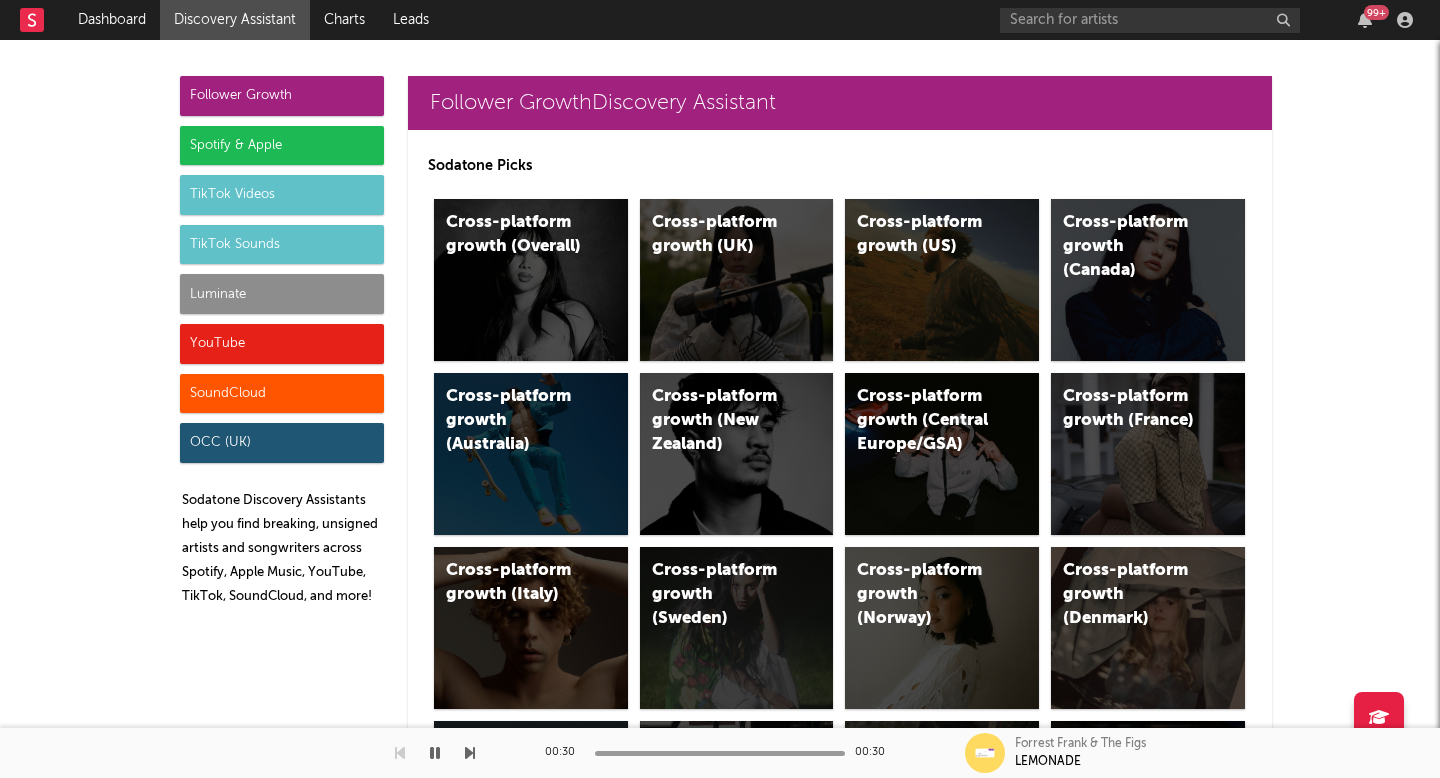 click on "99 +" at bounding box center (1210, 20) 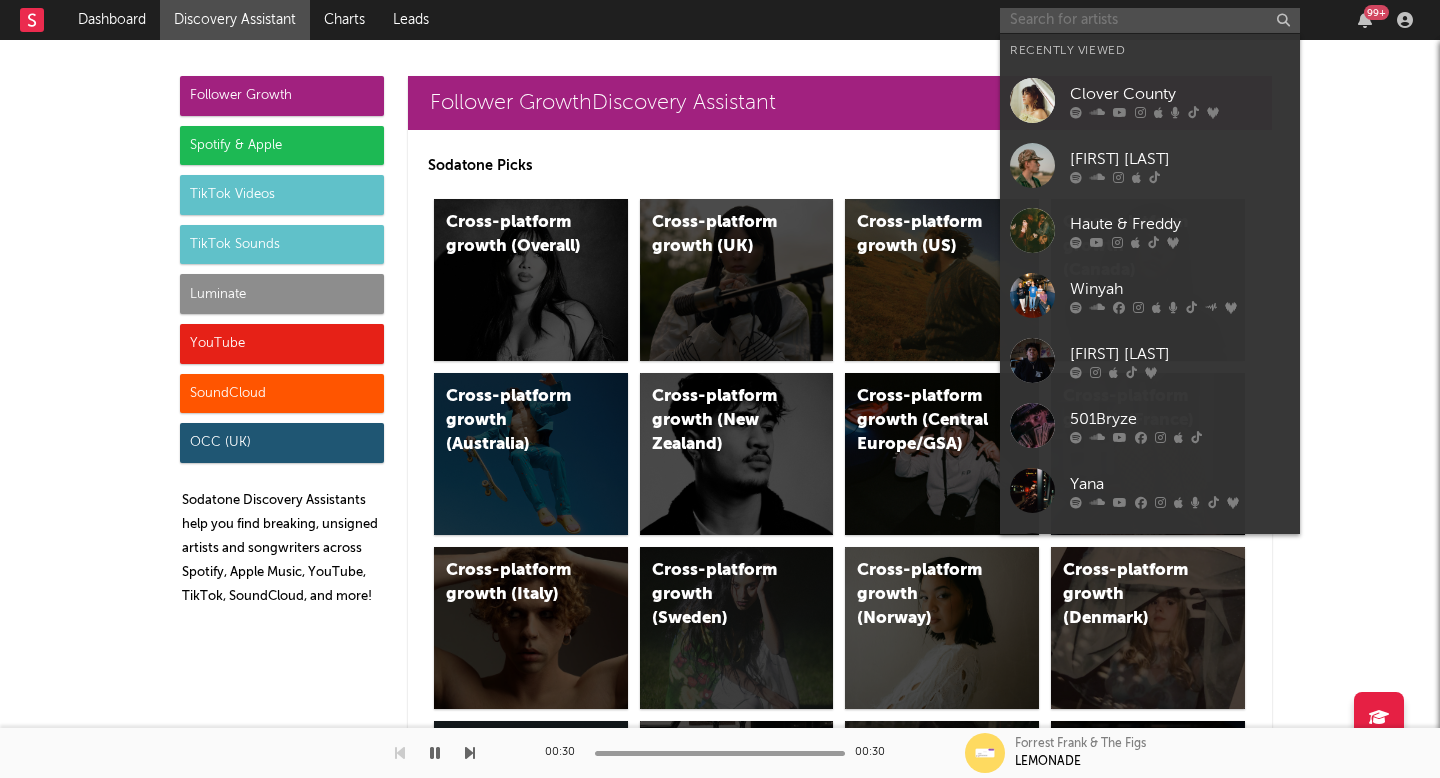 click at bounding box center [1150, 20] 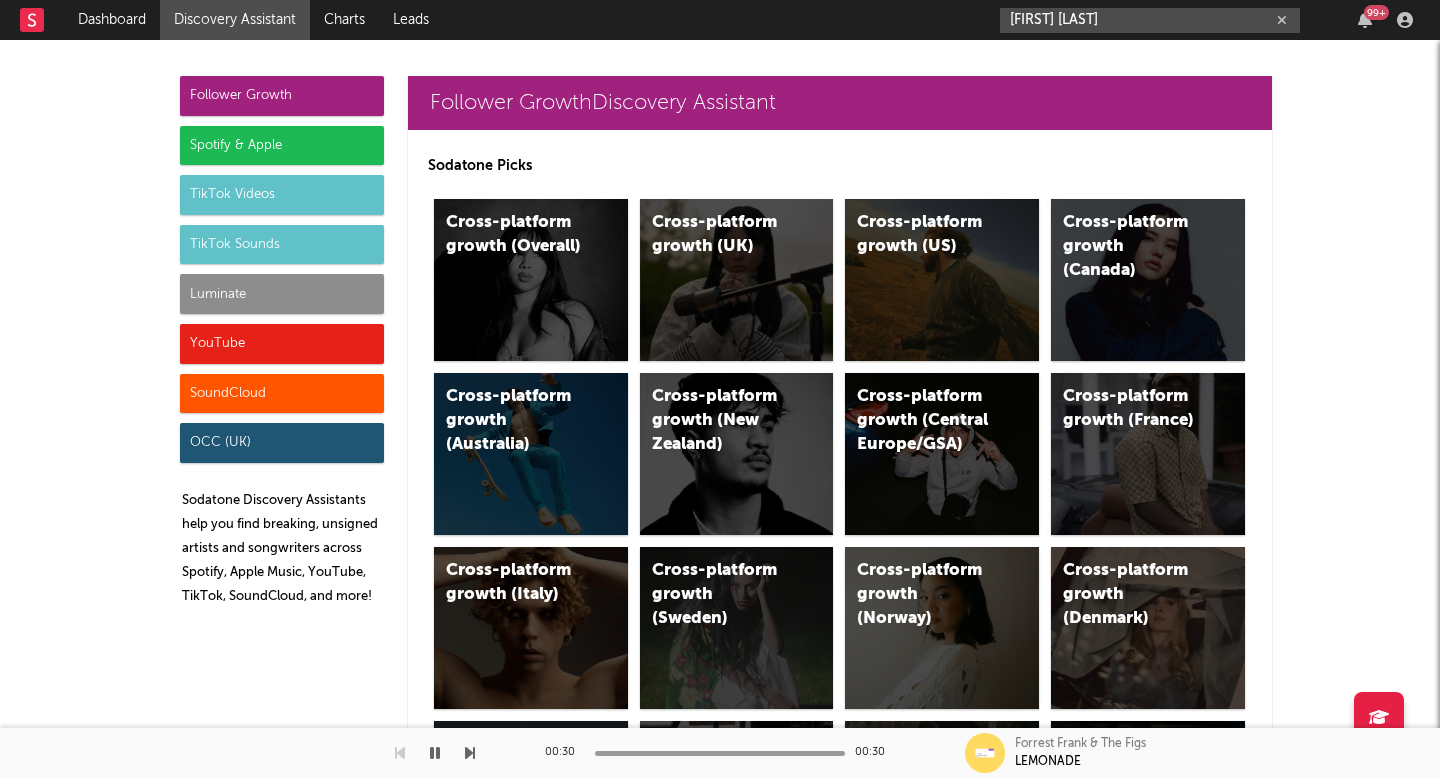 click on "matt cooper" at bounding box center [1150, 20] 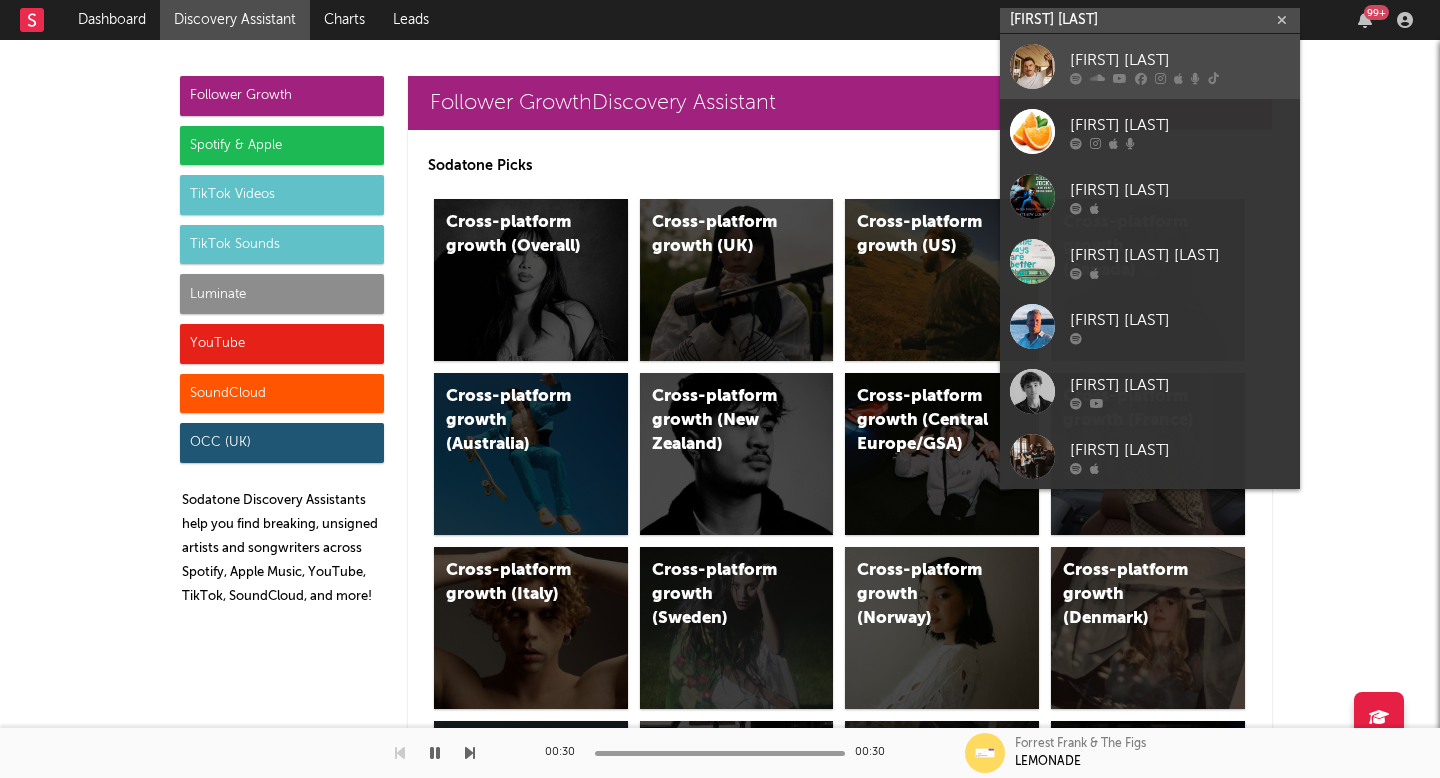 type on "matt cooper" 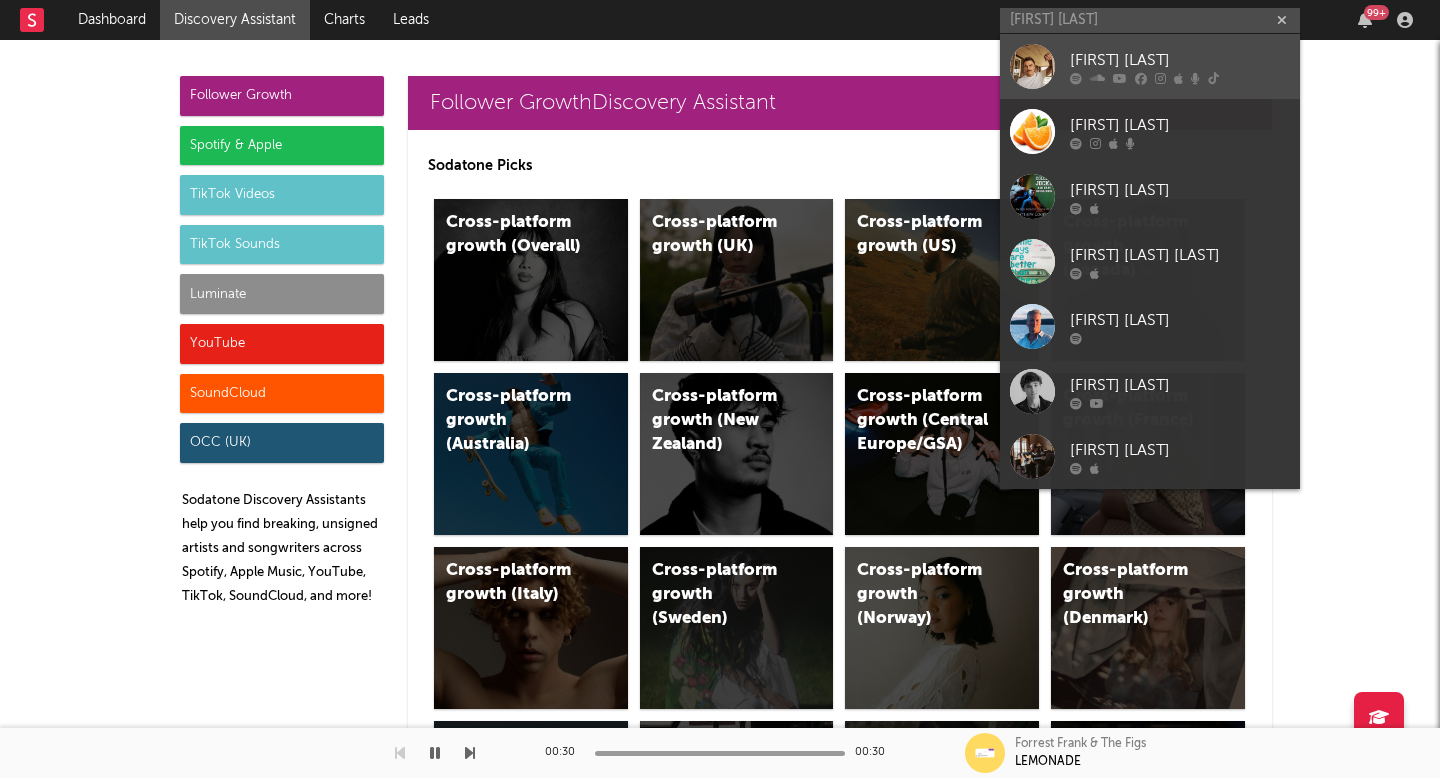 click on "Matt Cooper" at bounding box center (1180, 60) 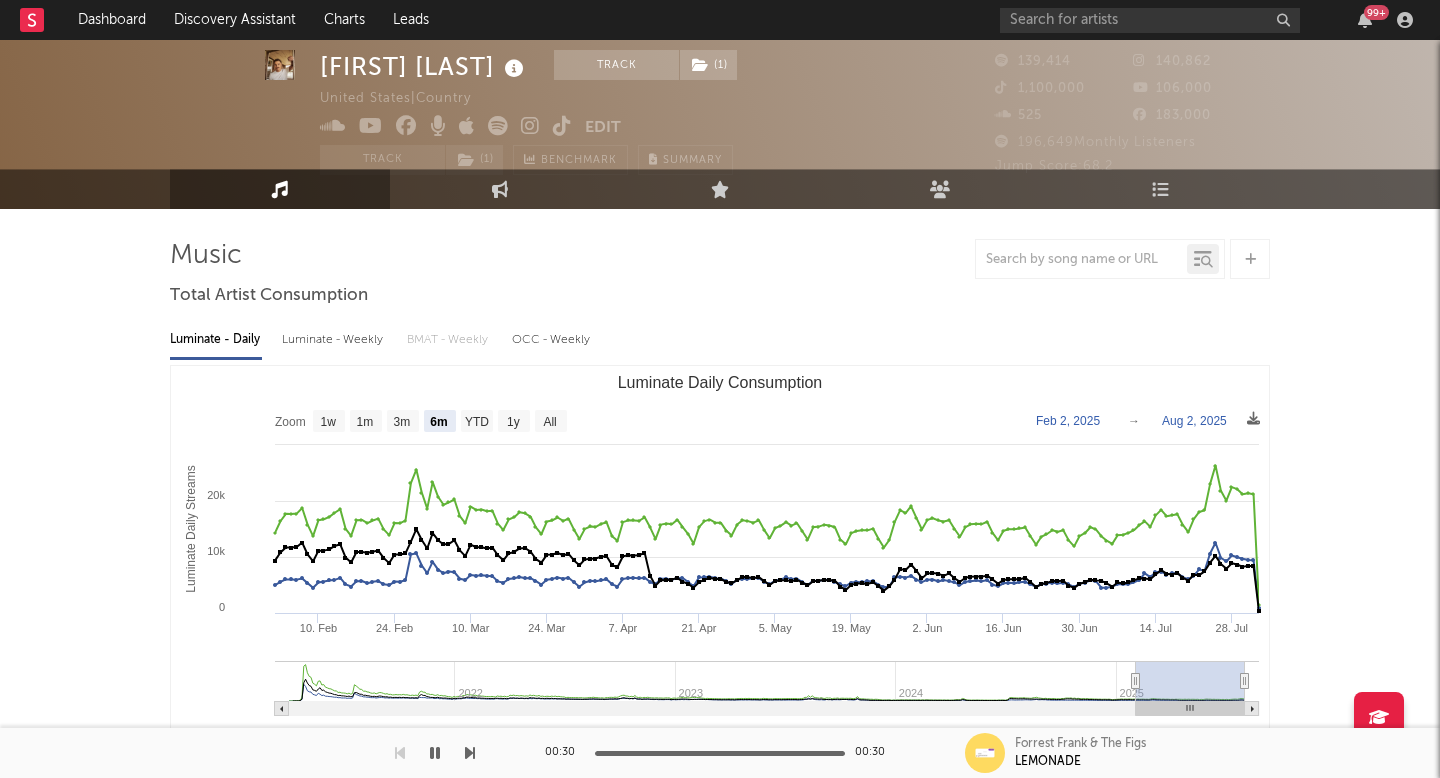 scroll, scrollTop: 37, scrollLeft: 0, axis: vertical 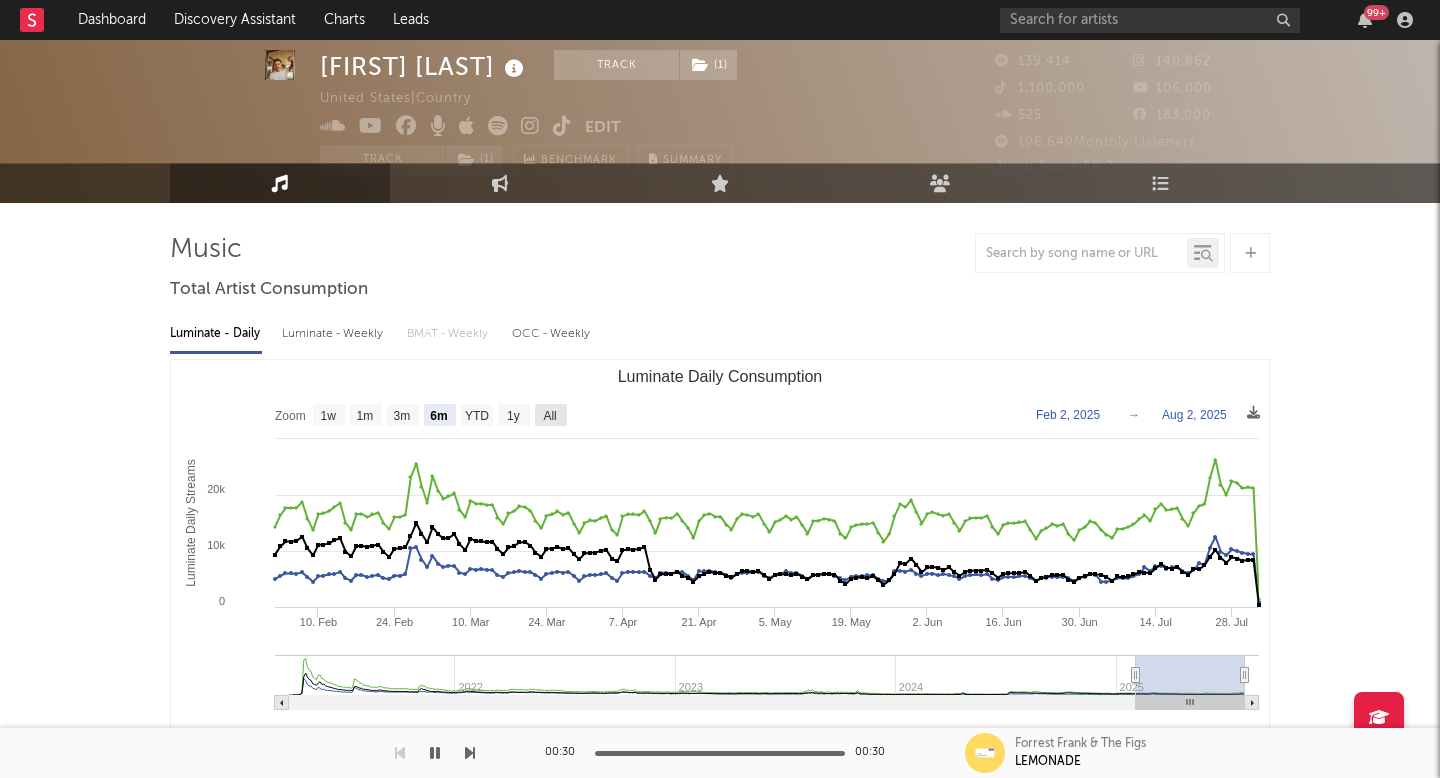 click on "All" 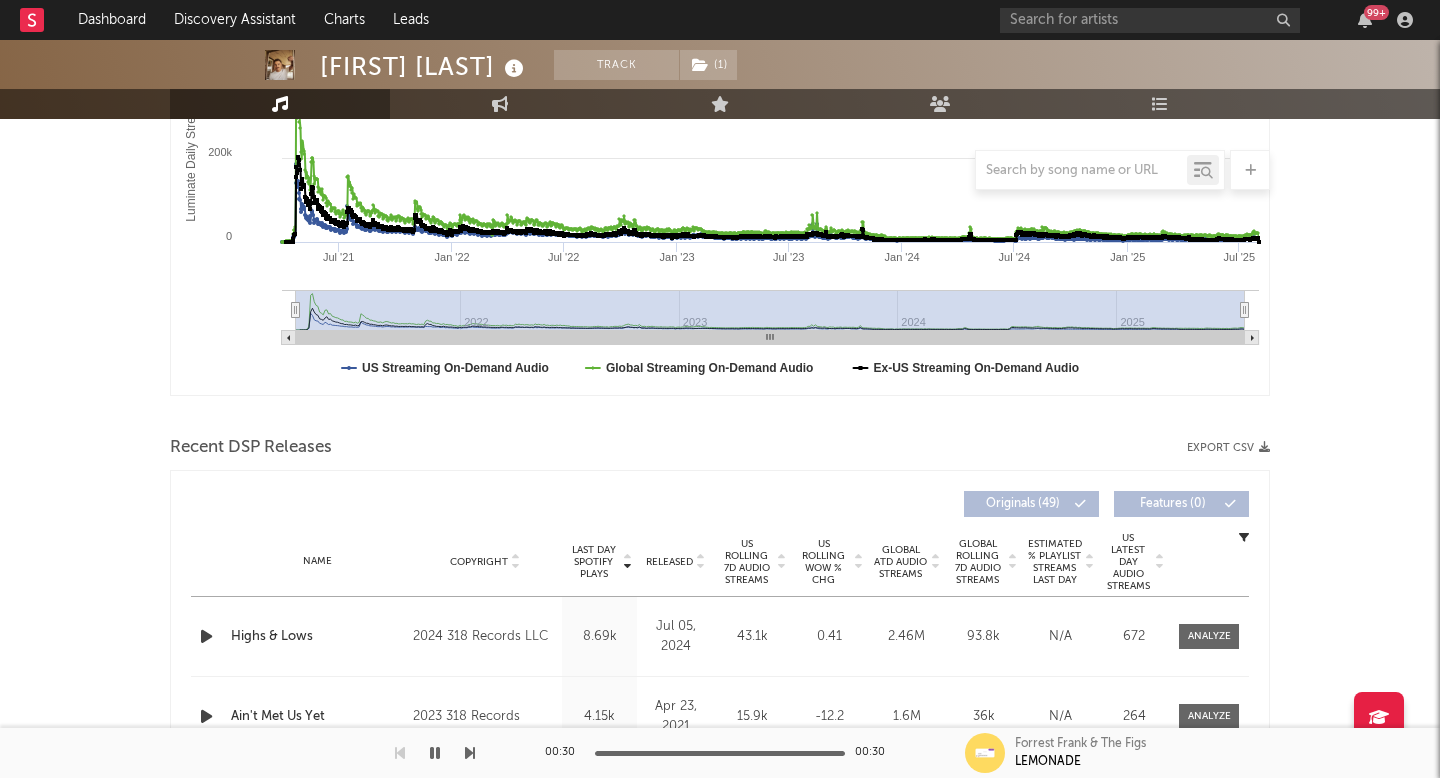 scroll, scrollTop: 795, scrollLeft: 0, axis: vertical 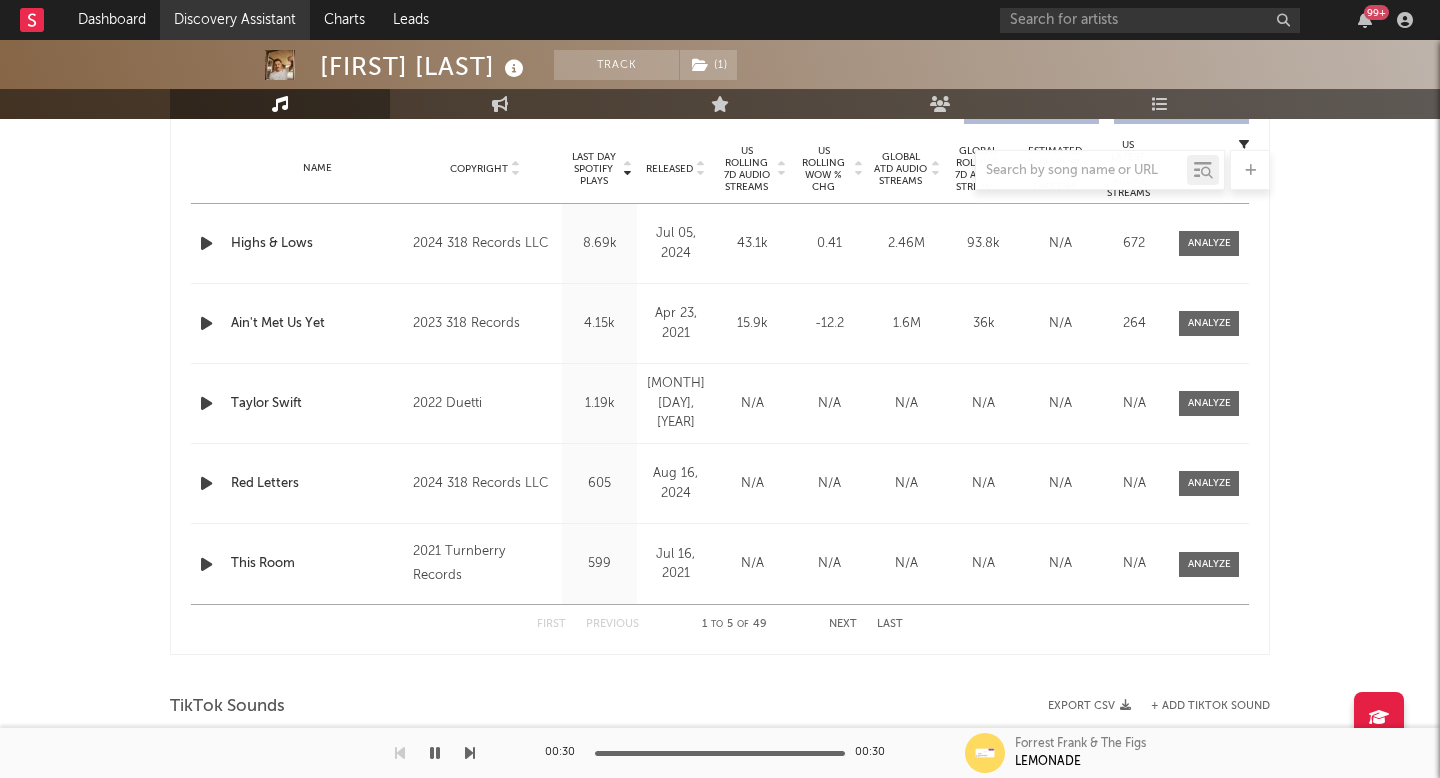 click on "Discovery Assistant" at bounding box center (235, 20) 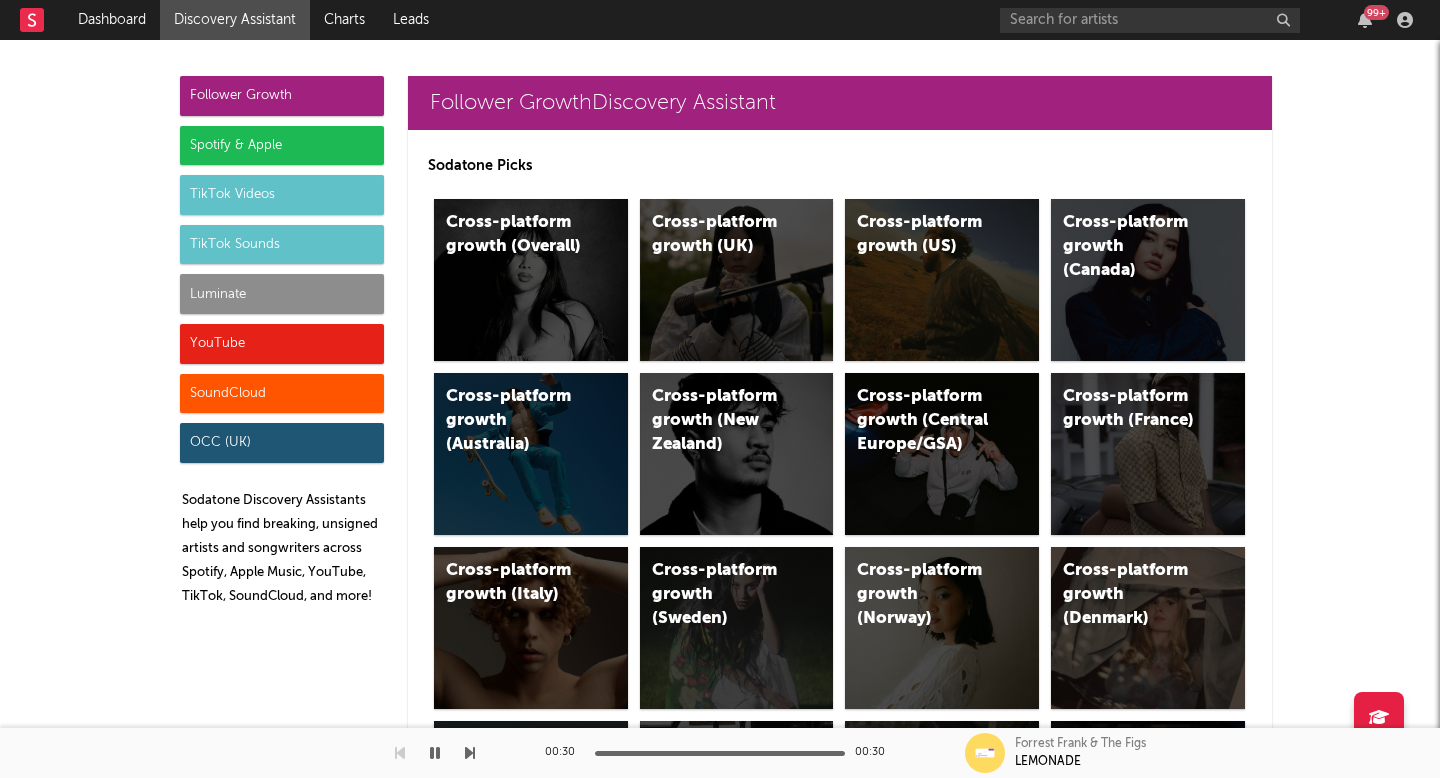 scroll, scrollTop: 0, scrollLeft: 0, axis: both 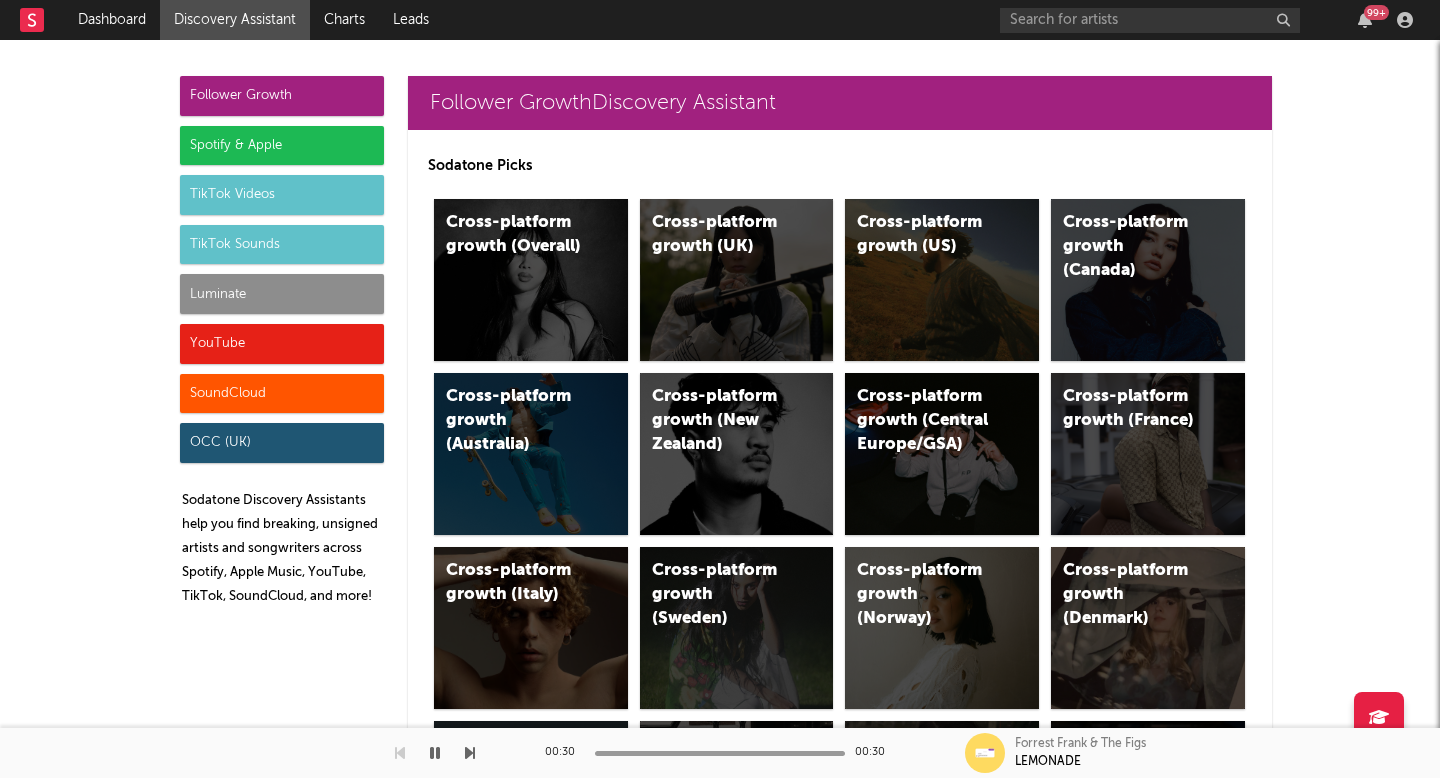 click on "Luminate" at bounding box center (282, 294) 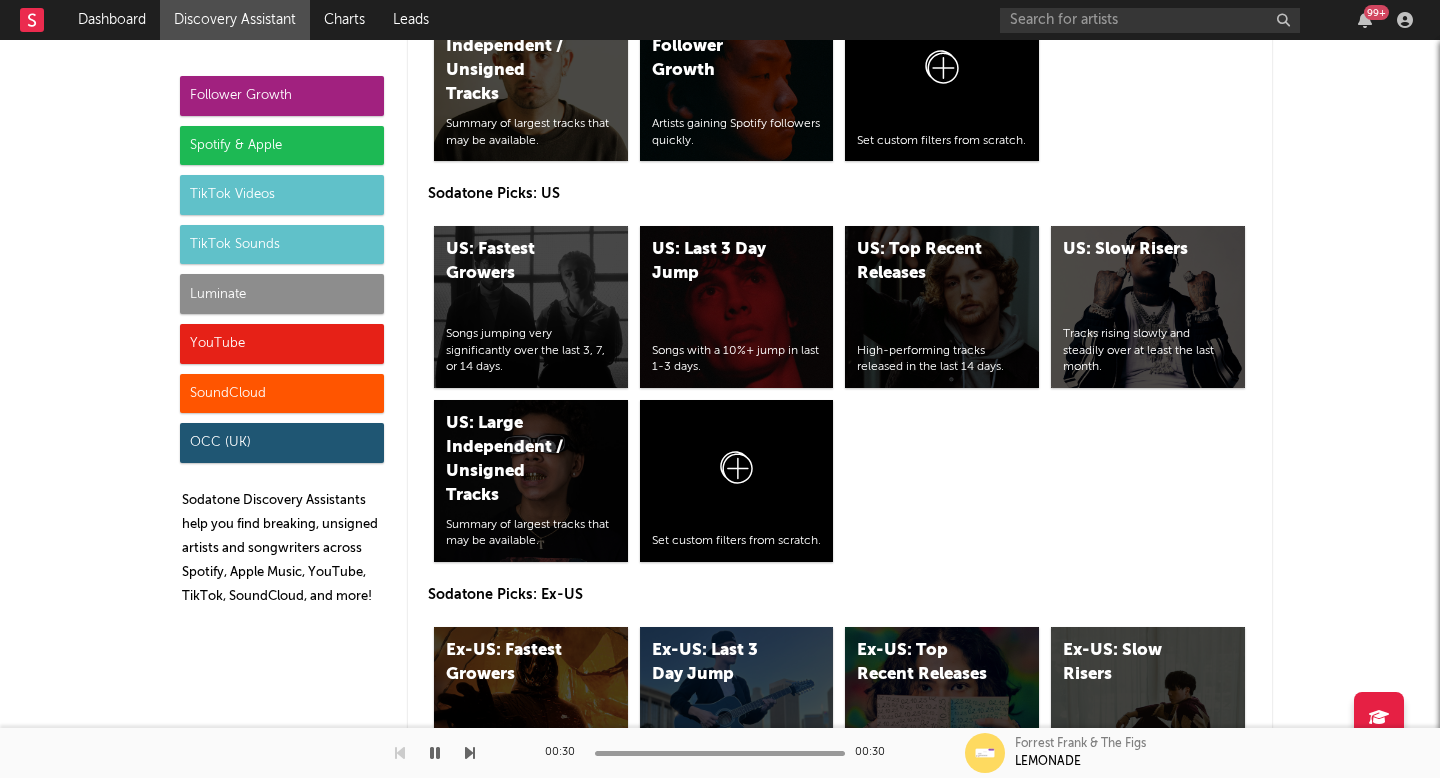 scroll, scrollTop: 10476, scrollLeft: 0, axis: vertical 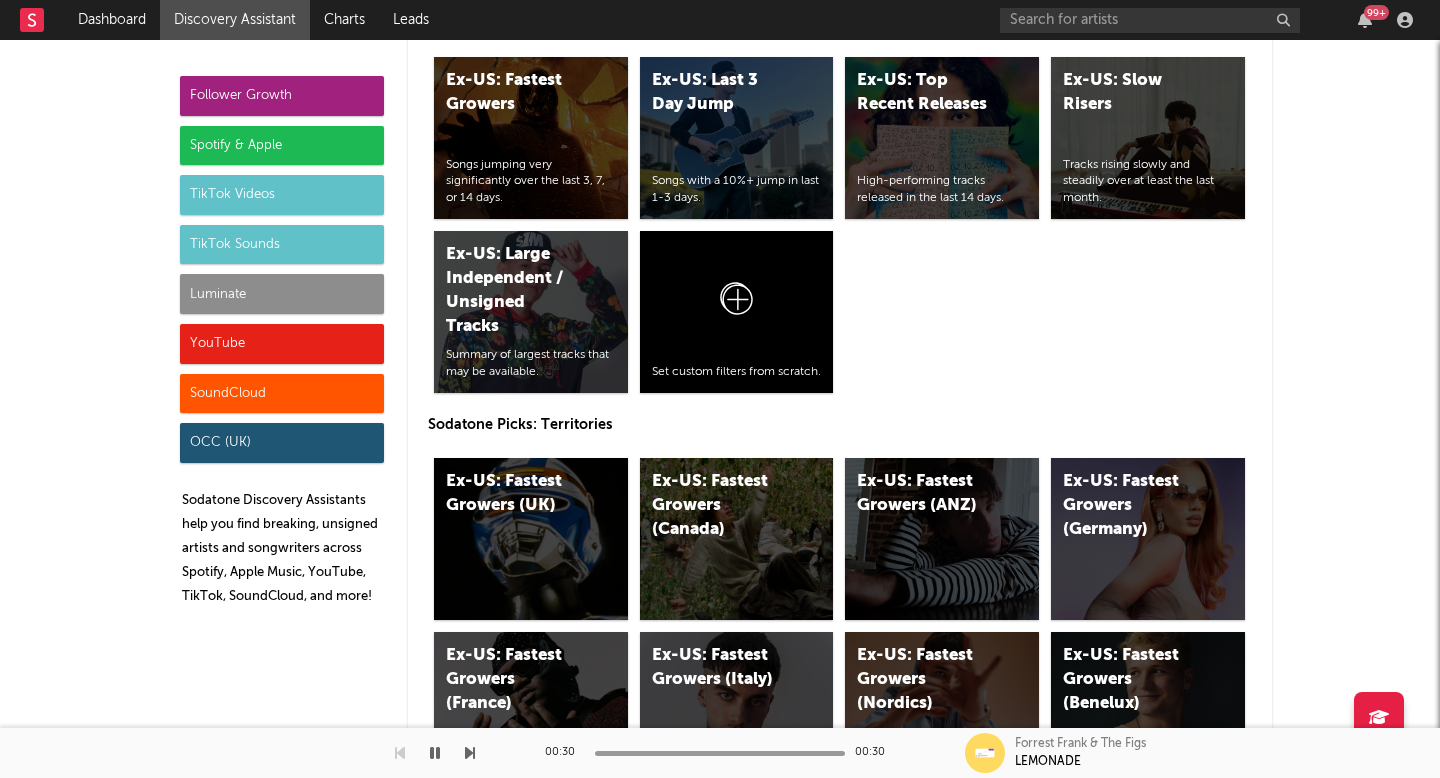 click on "Spotify & Apple" at bounding box center (282, 146) 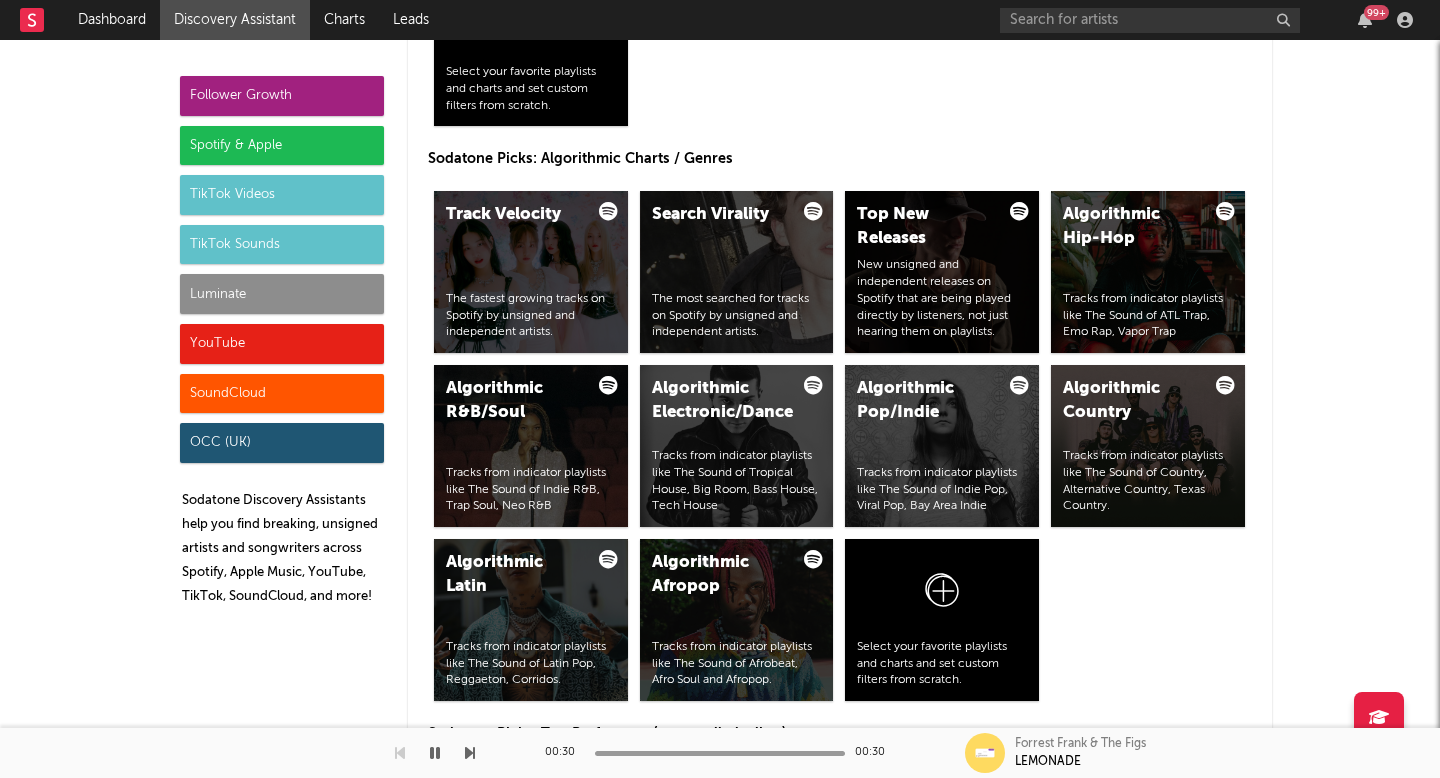 scroll, scrollTop: 2416, scrollLeft: 0, axis: vertical 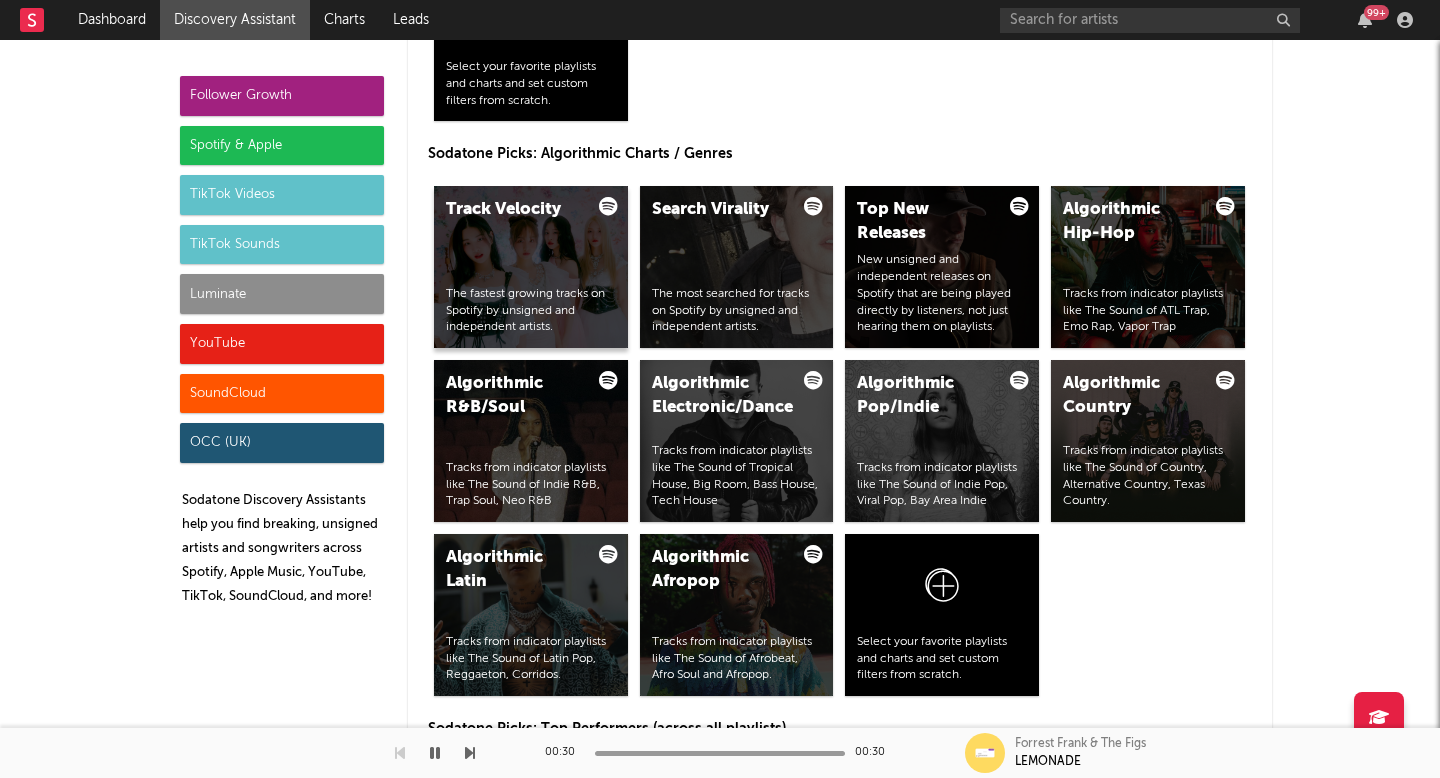click on "Track Velocity The fastest growing tracks on Spotify by unsigned and independent artists." at bounding box center [531, 267] 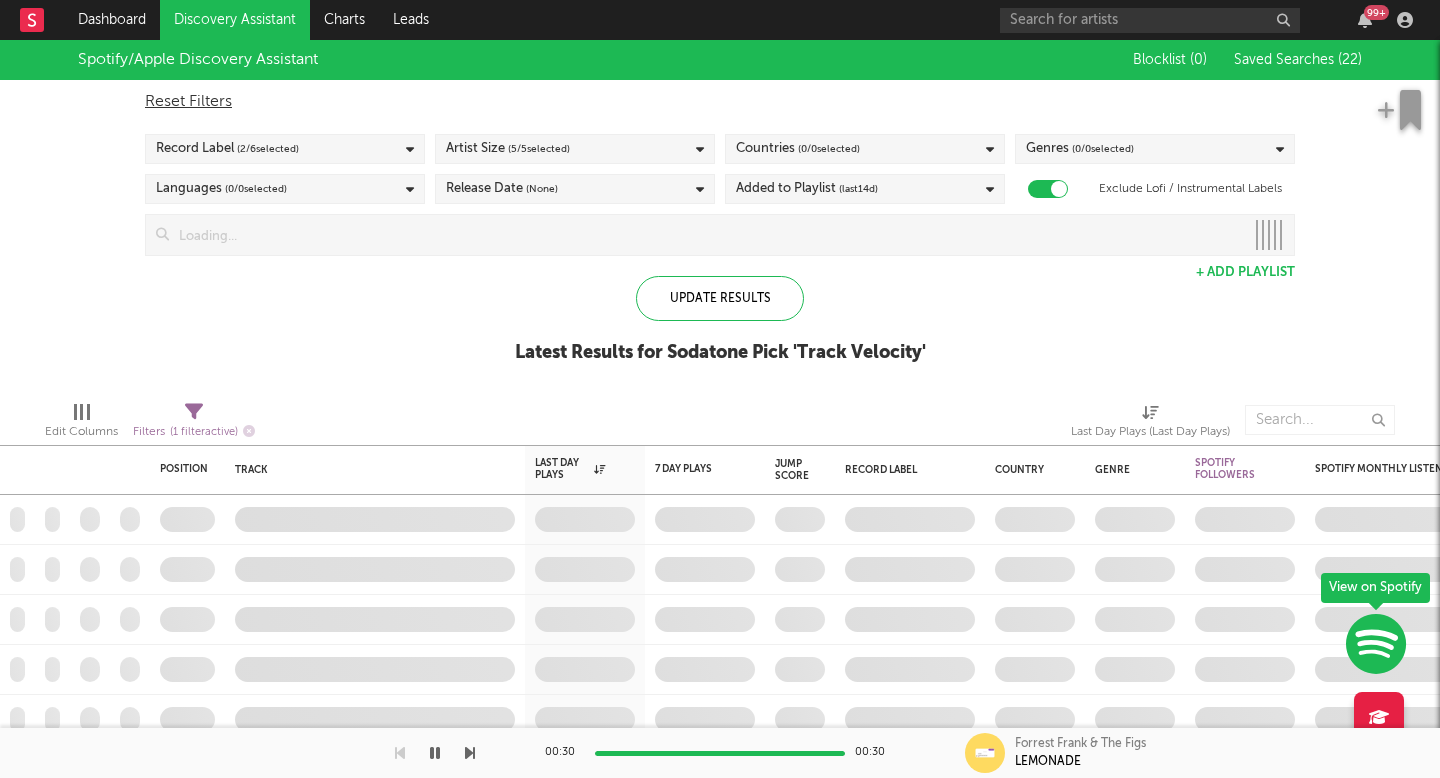 checkbox on "true" 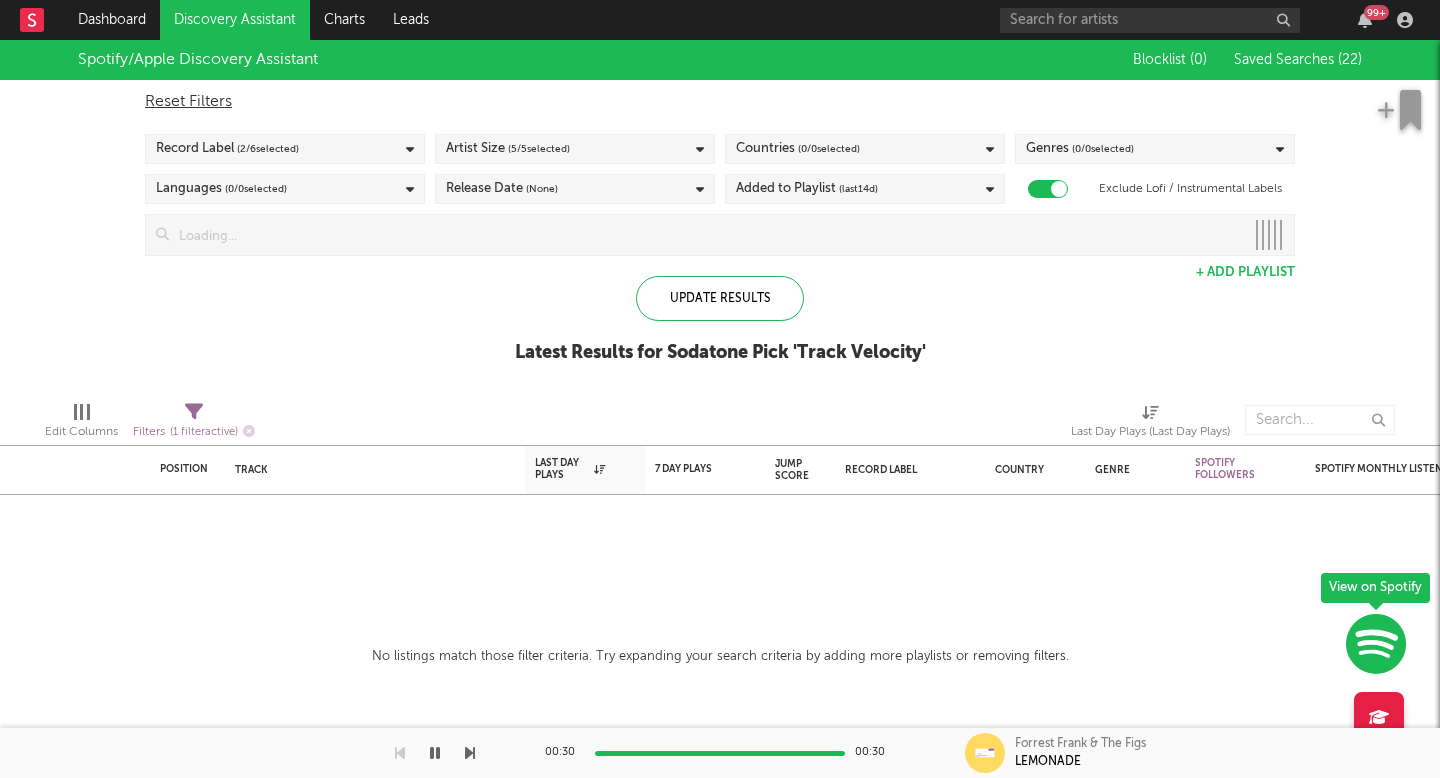 click on "Discovery Assistant" at bounding box center (235, 20) 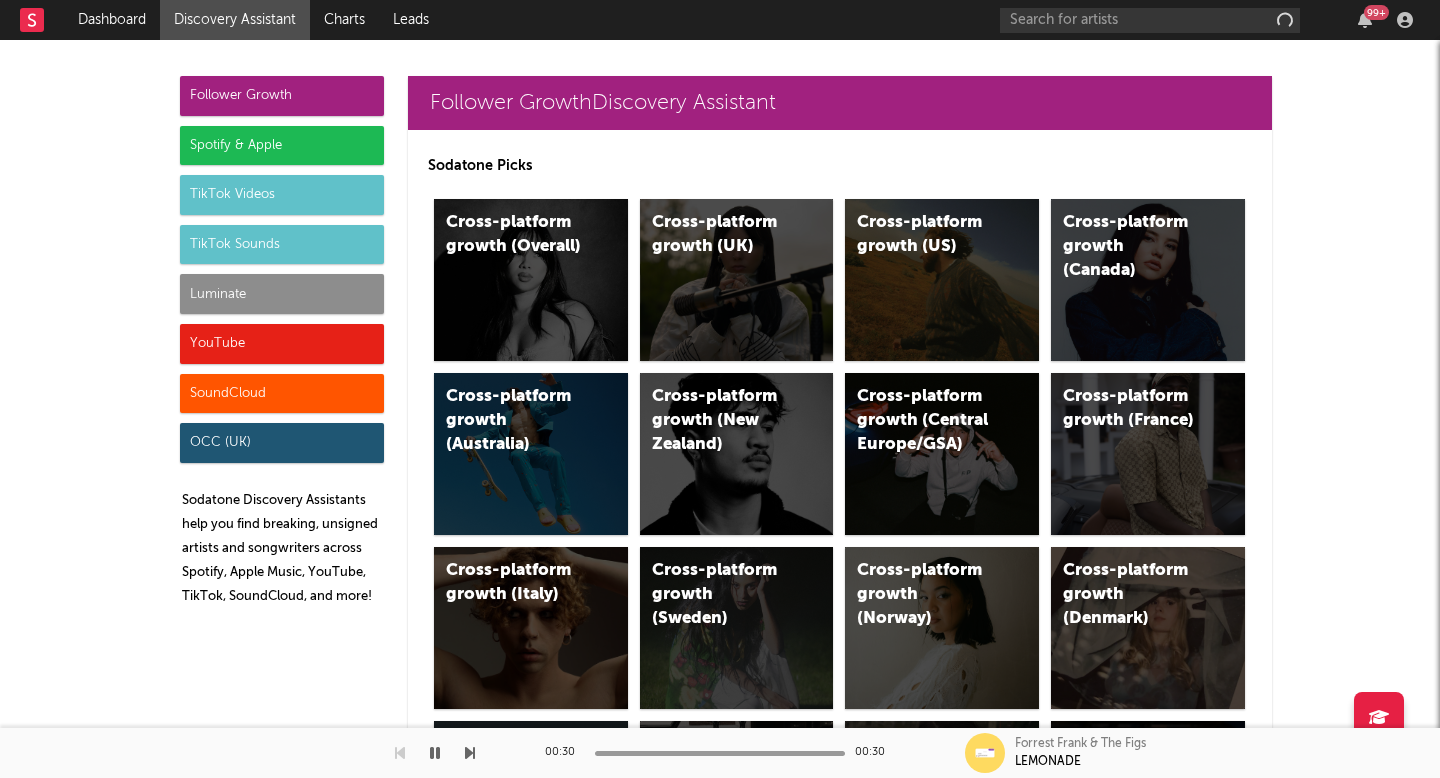 click on "Luminate" at bounding box center [282, 294] 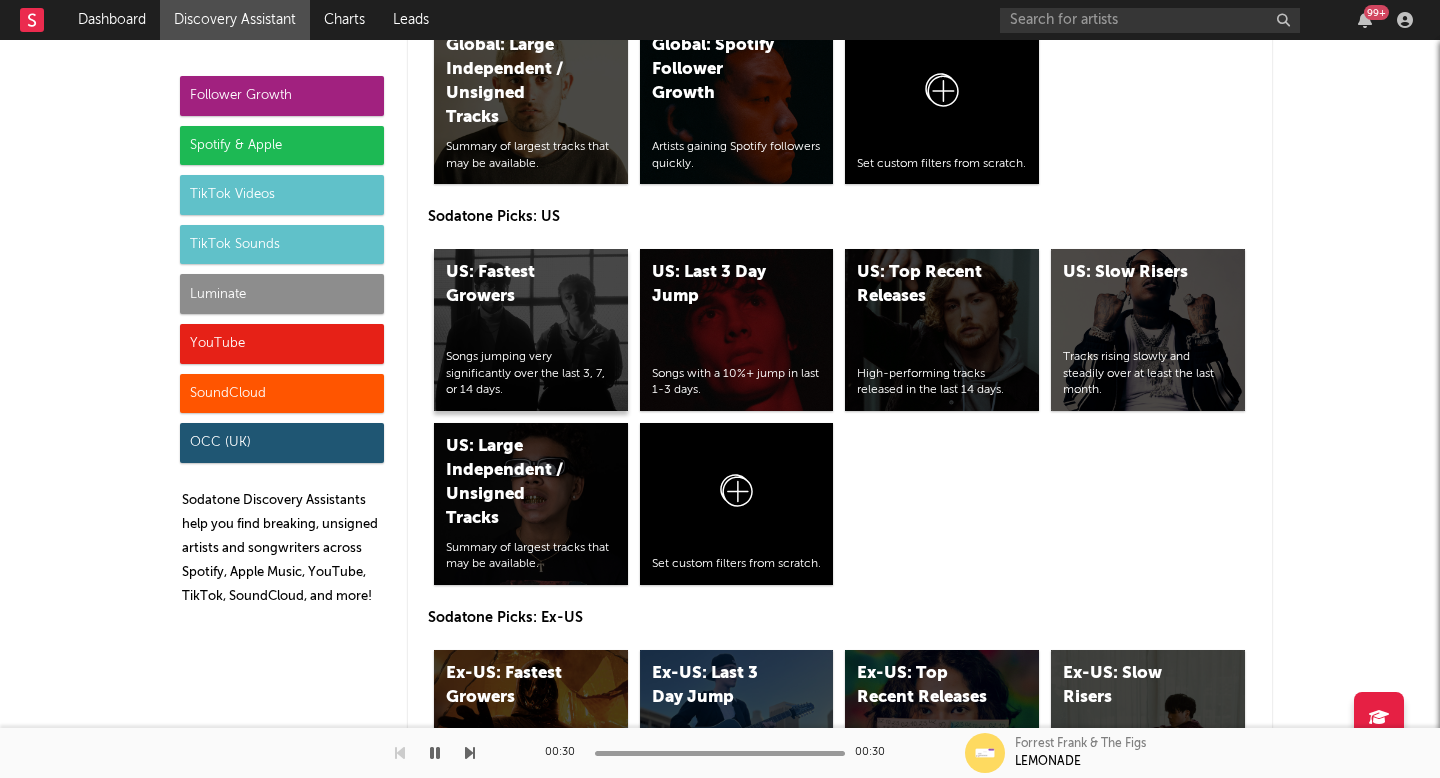 scroll, scrollTop: 9912, scrollLeft: 0, axis: vertical 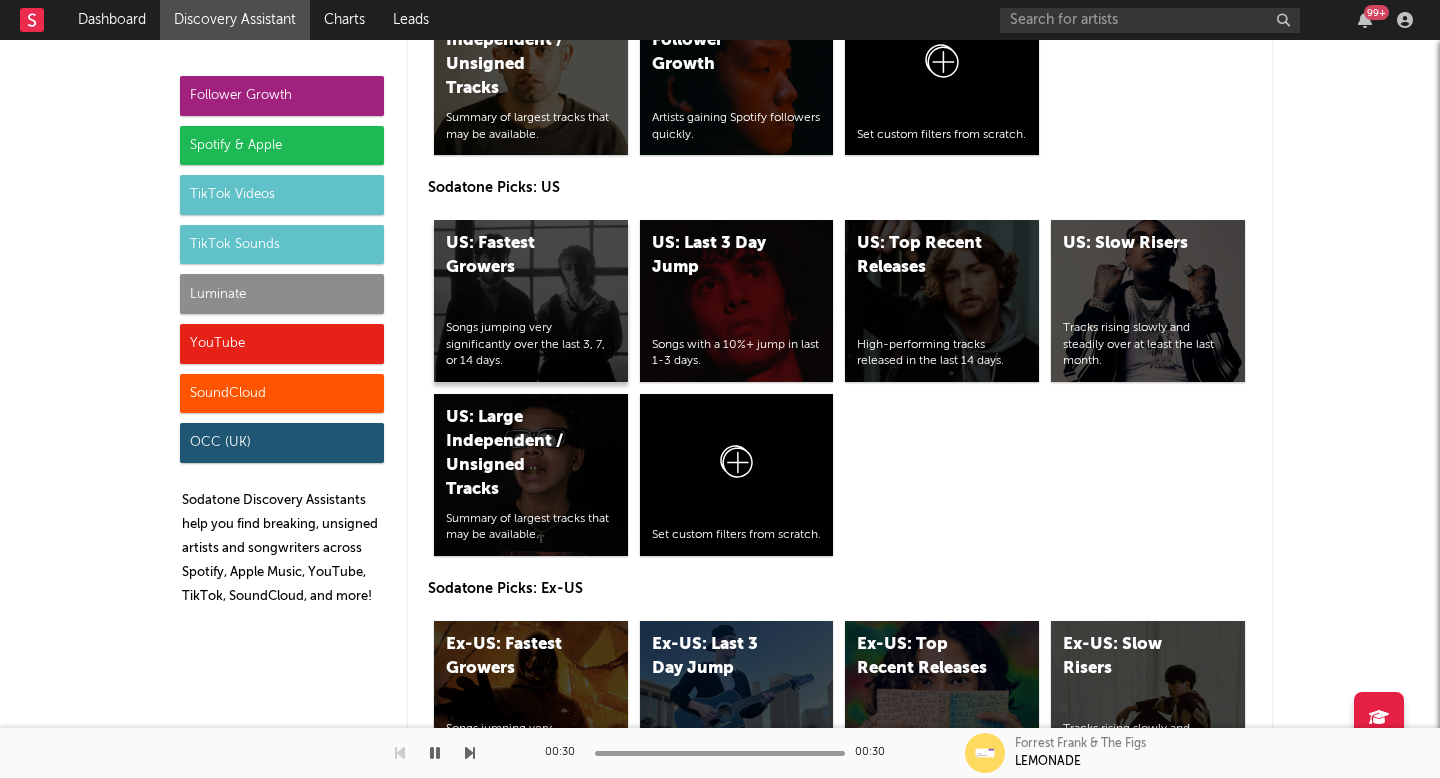 click on "US: Fastest Growers" at bounding box center [514, 256] 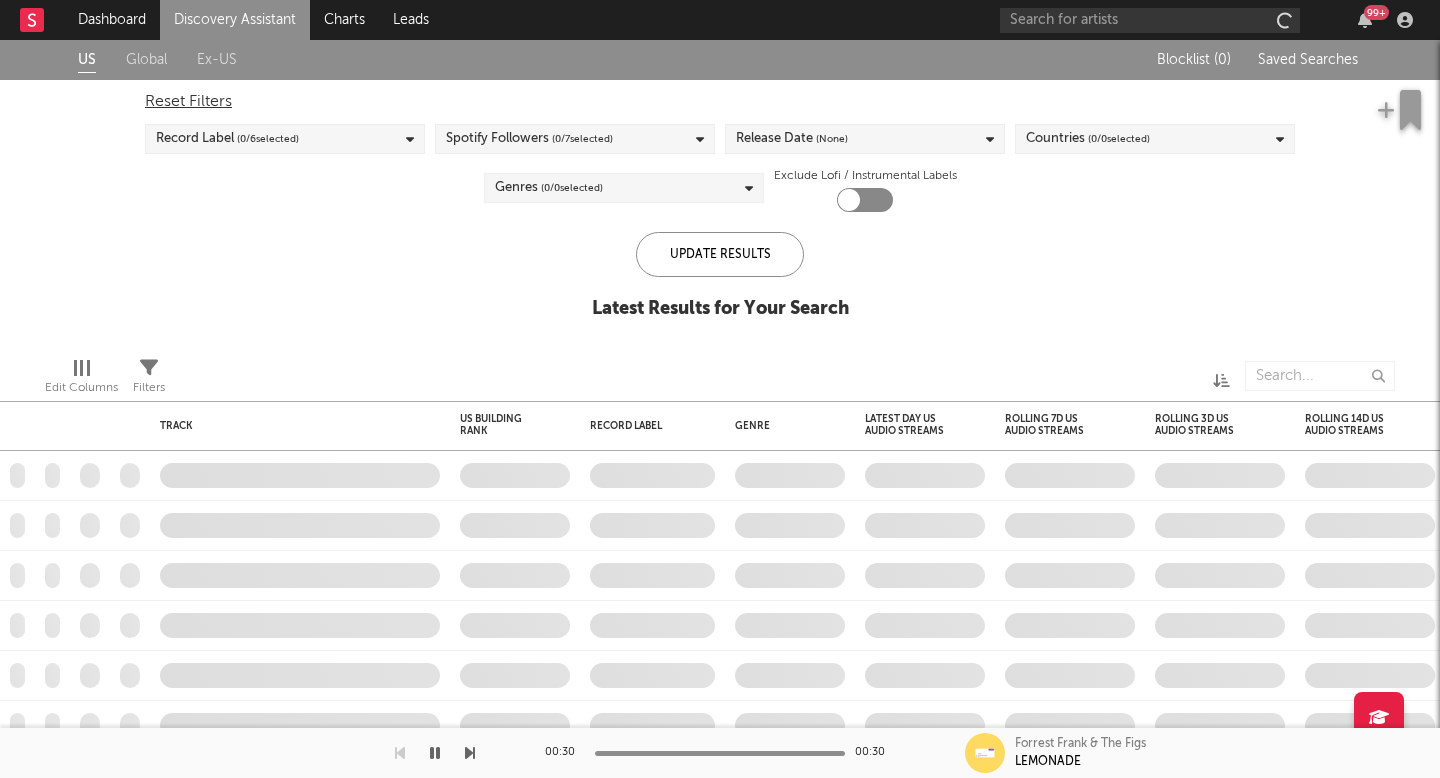 checkbox on "true" 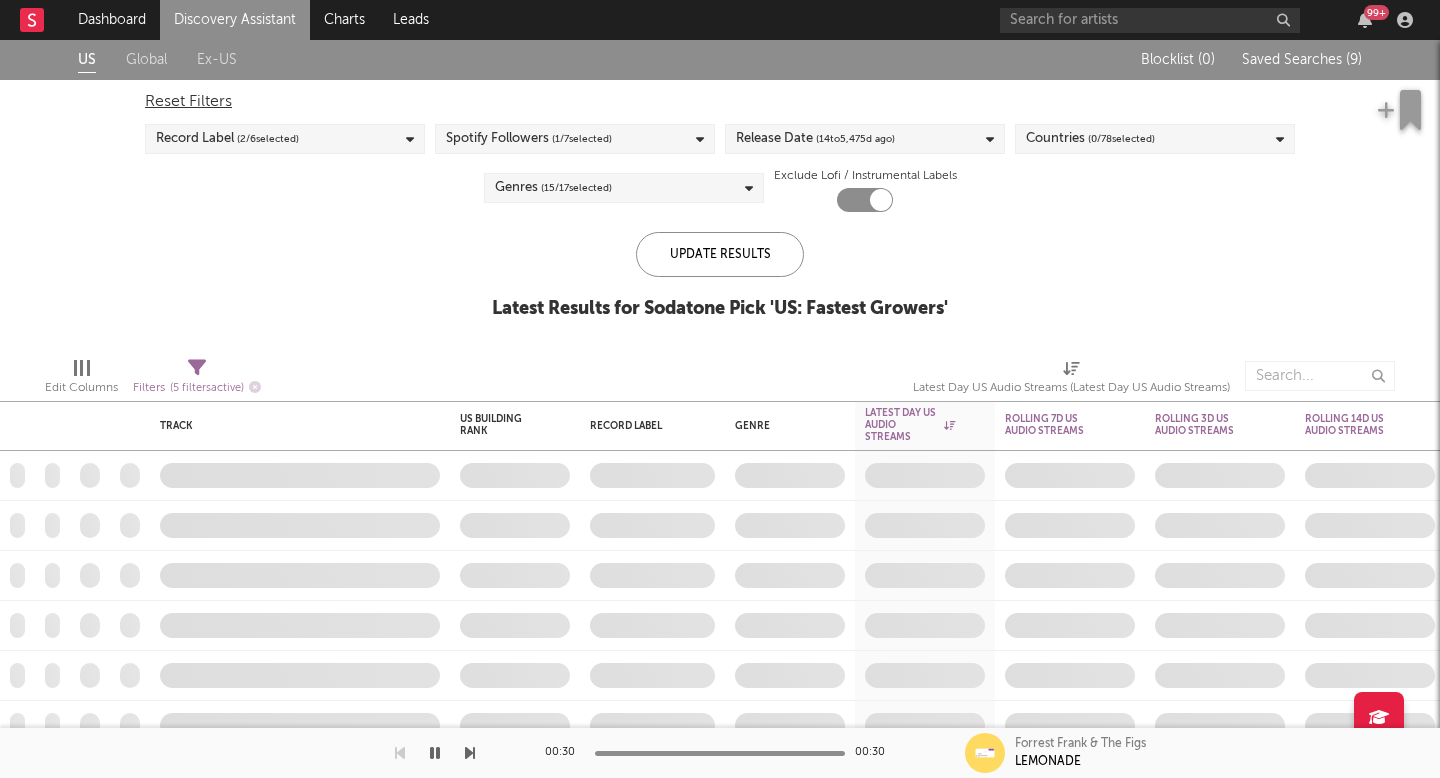 click on "Discovery Assistant" at bounding box center (235, 20) 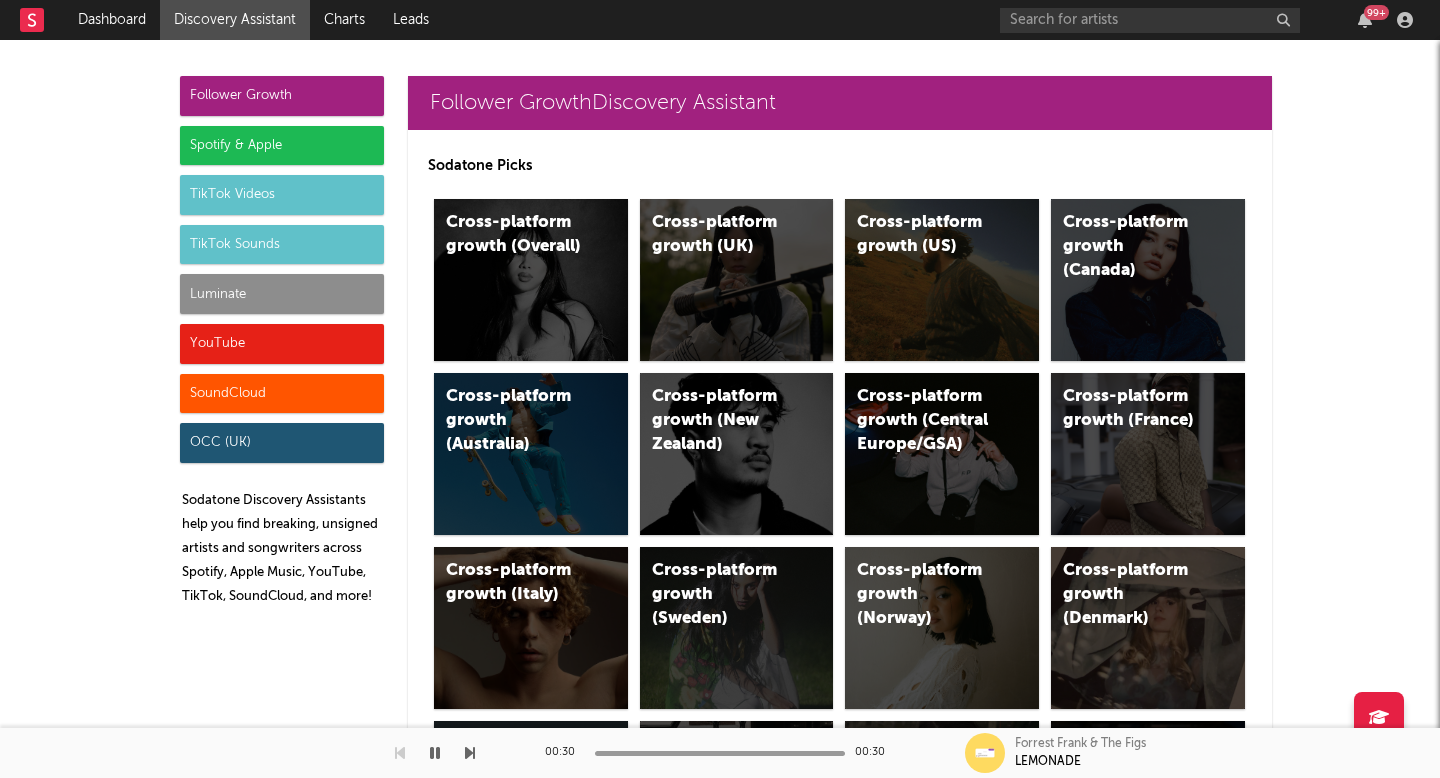 click on "Luminate" at bounding box center [282, 294] 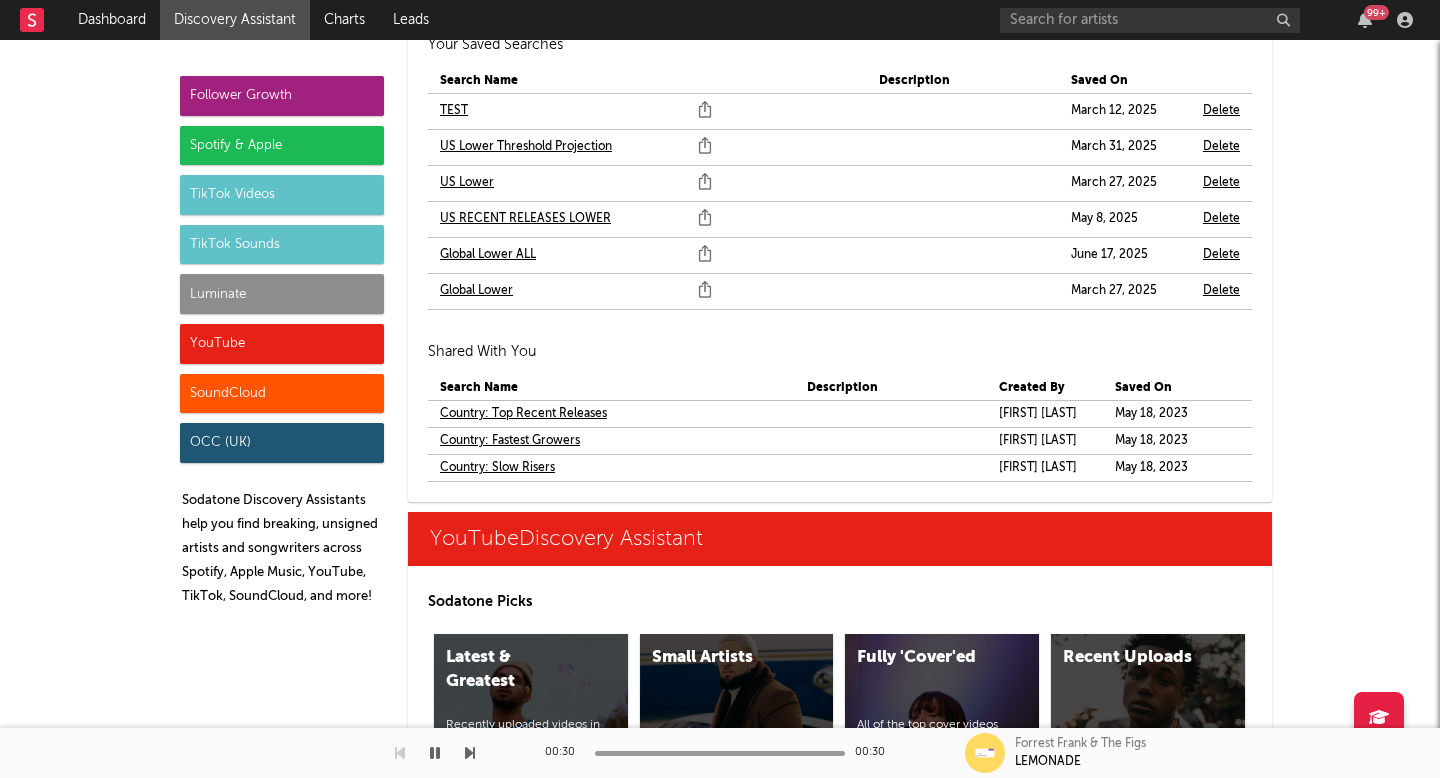 scroll, scrollTop: 11936, scrollLeft: 0, axis: vertical 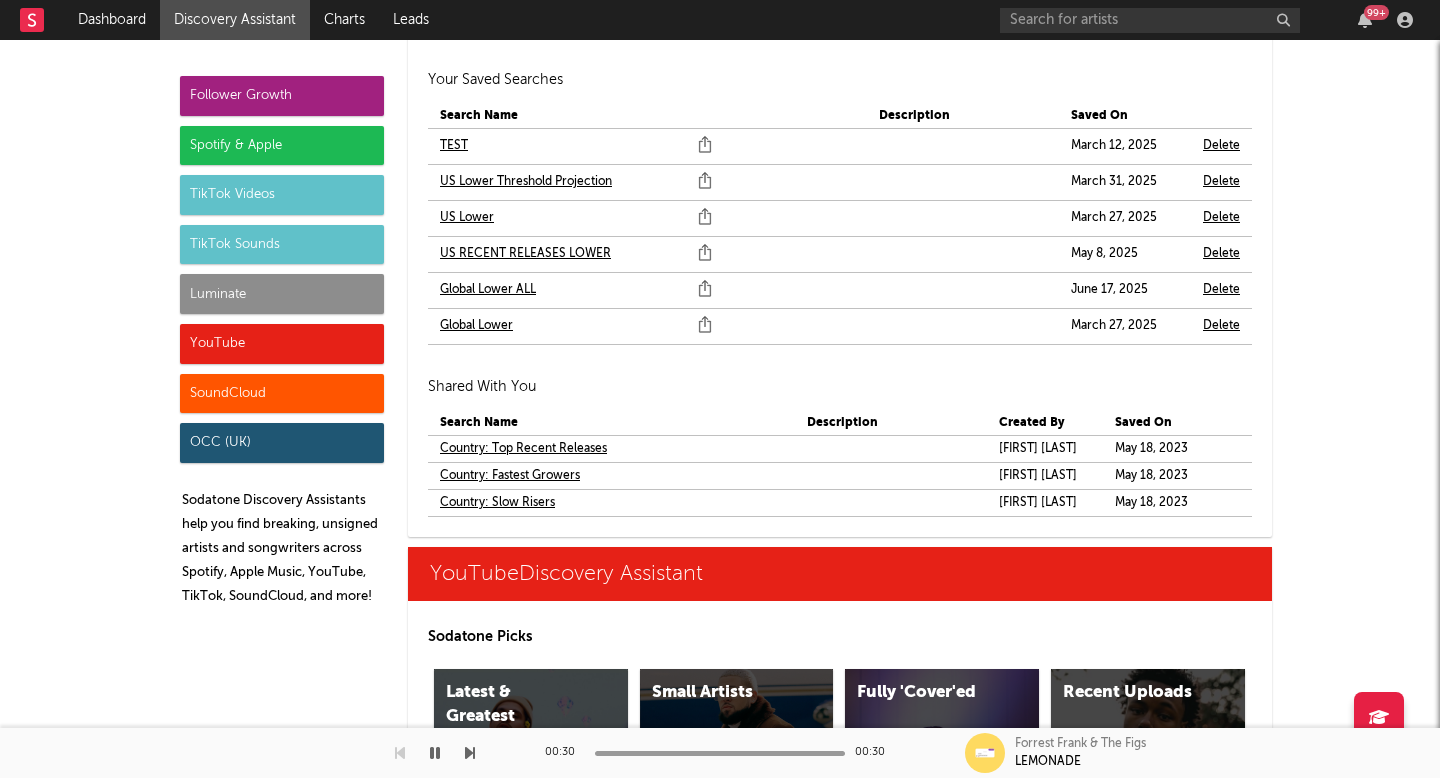 click on "US Lower" at bounding box center (467, 218) 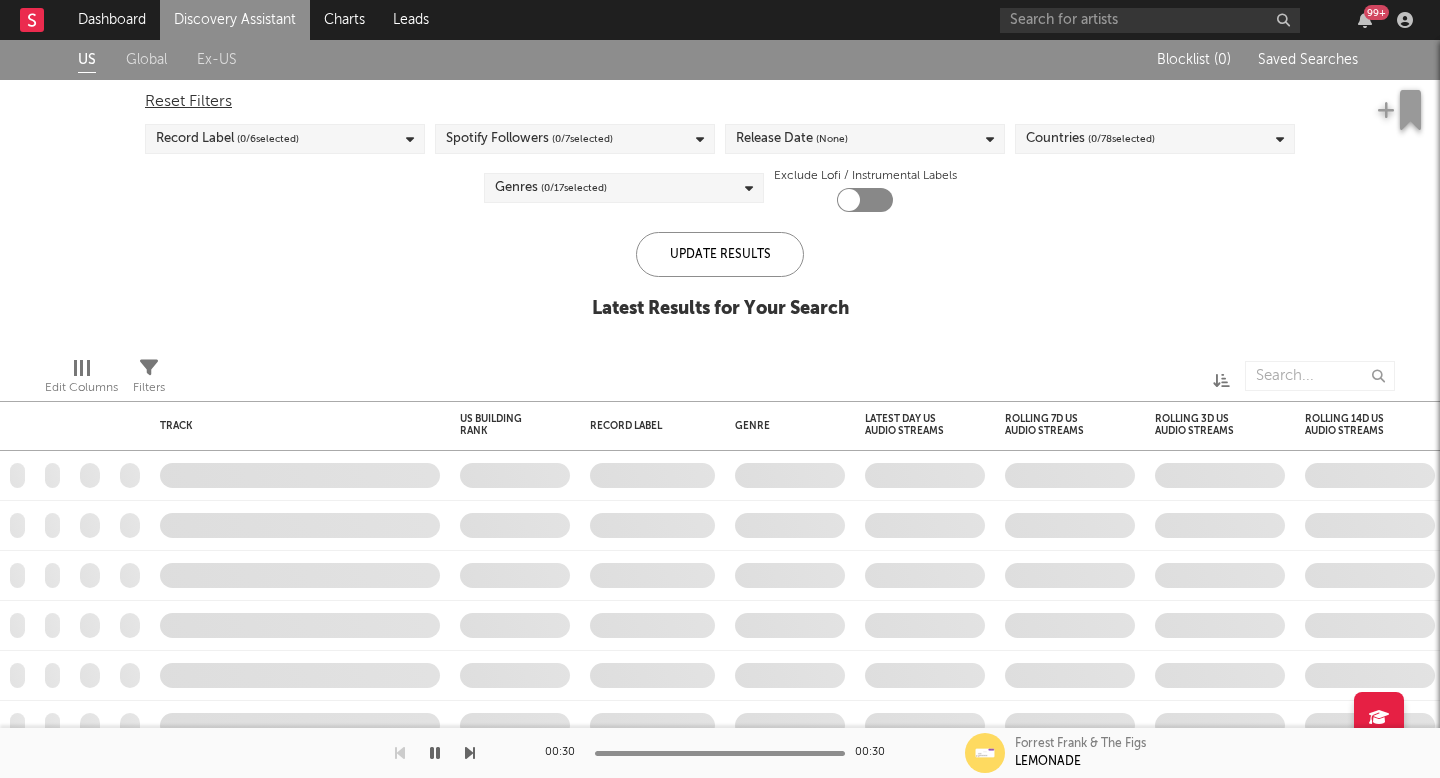 checkbox on "true" 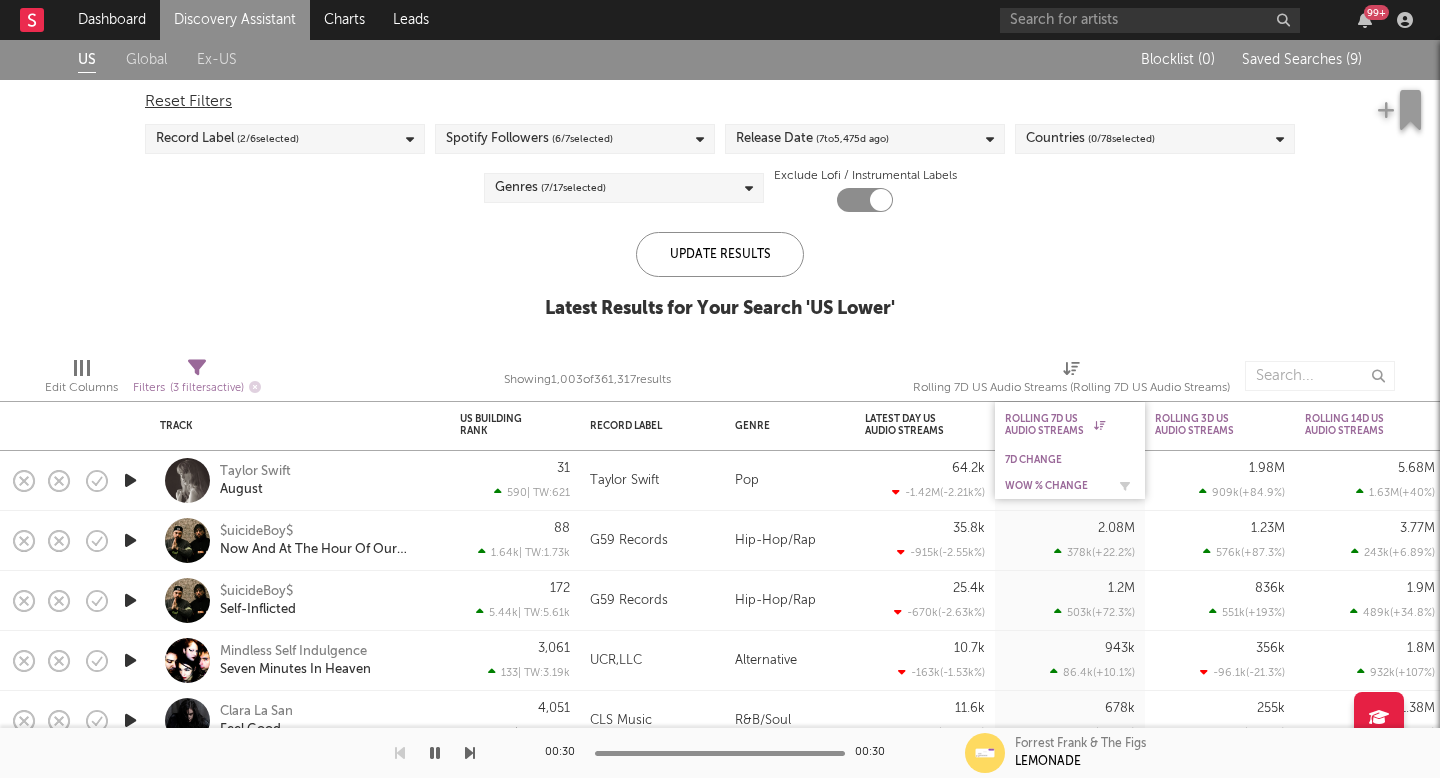 click on "WoW % Change" at bounding box center [1055, 486] 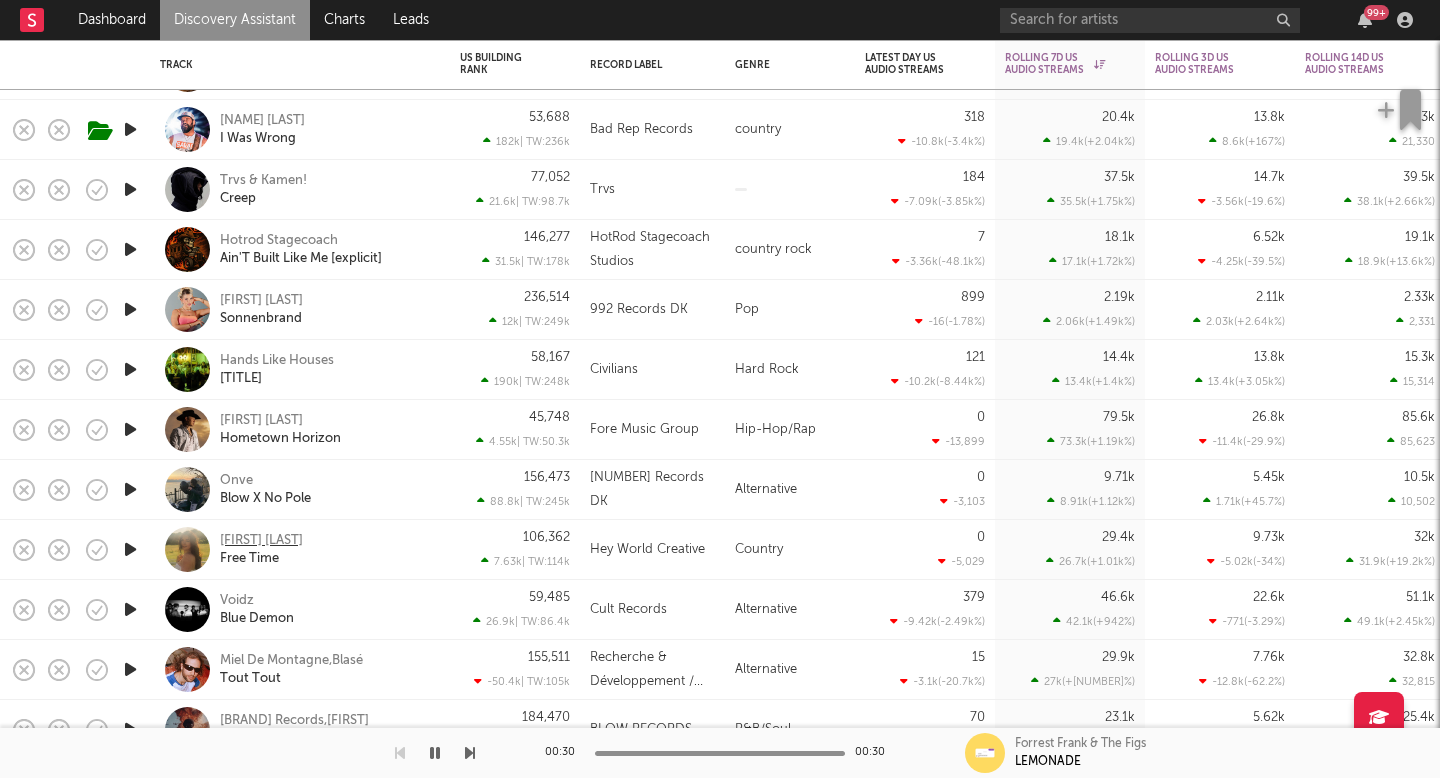 click on "Chloe Crowder" at bounding box center (261, 541) 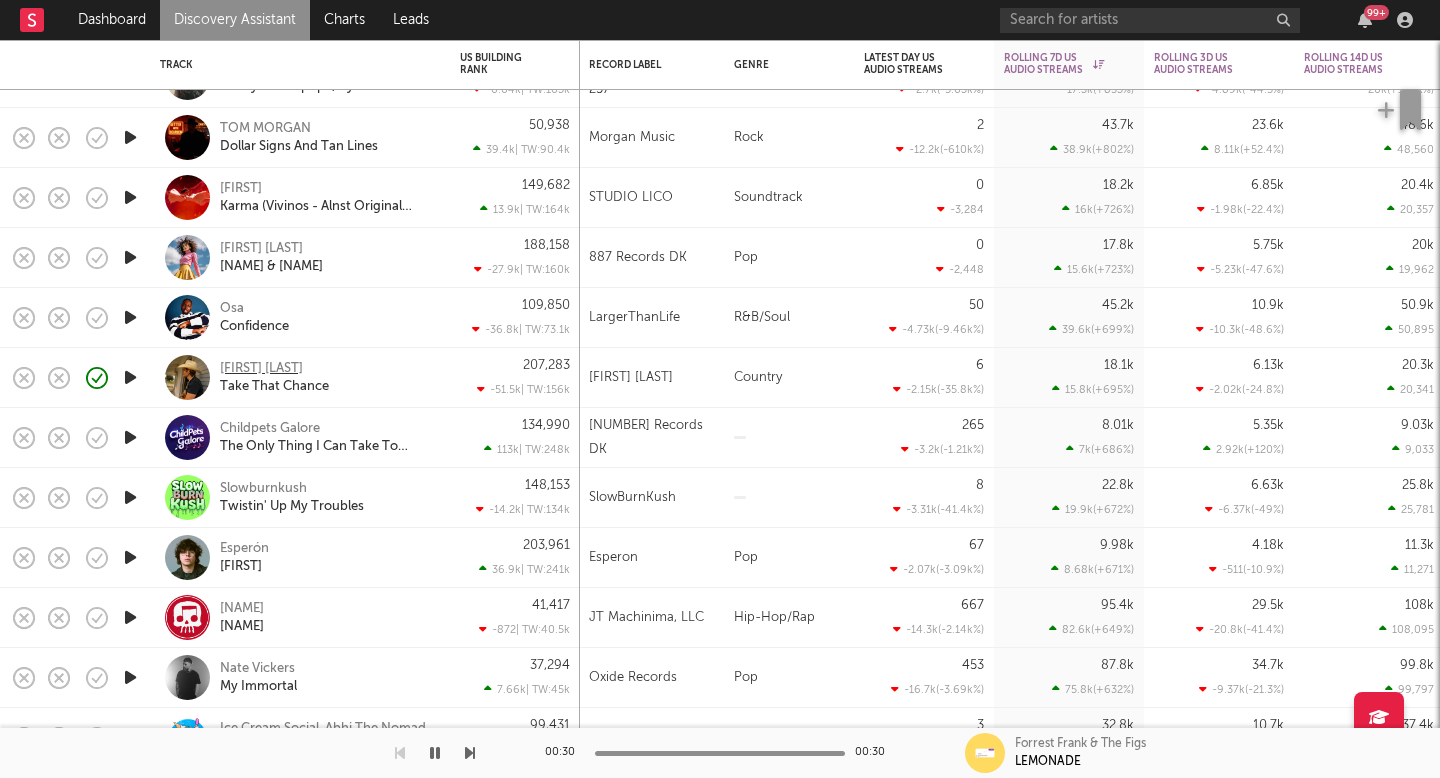 click on "LUKE PRATER" at bounding box center [261, 369] 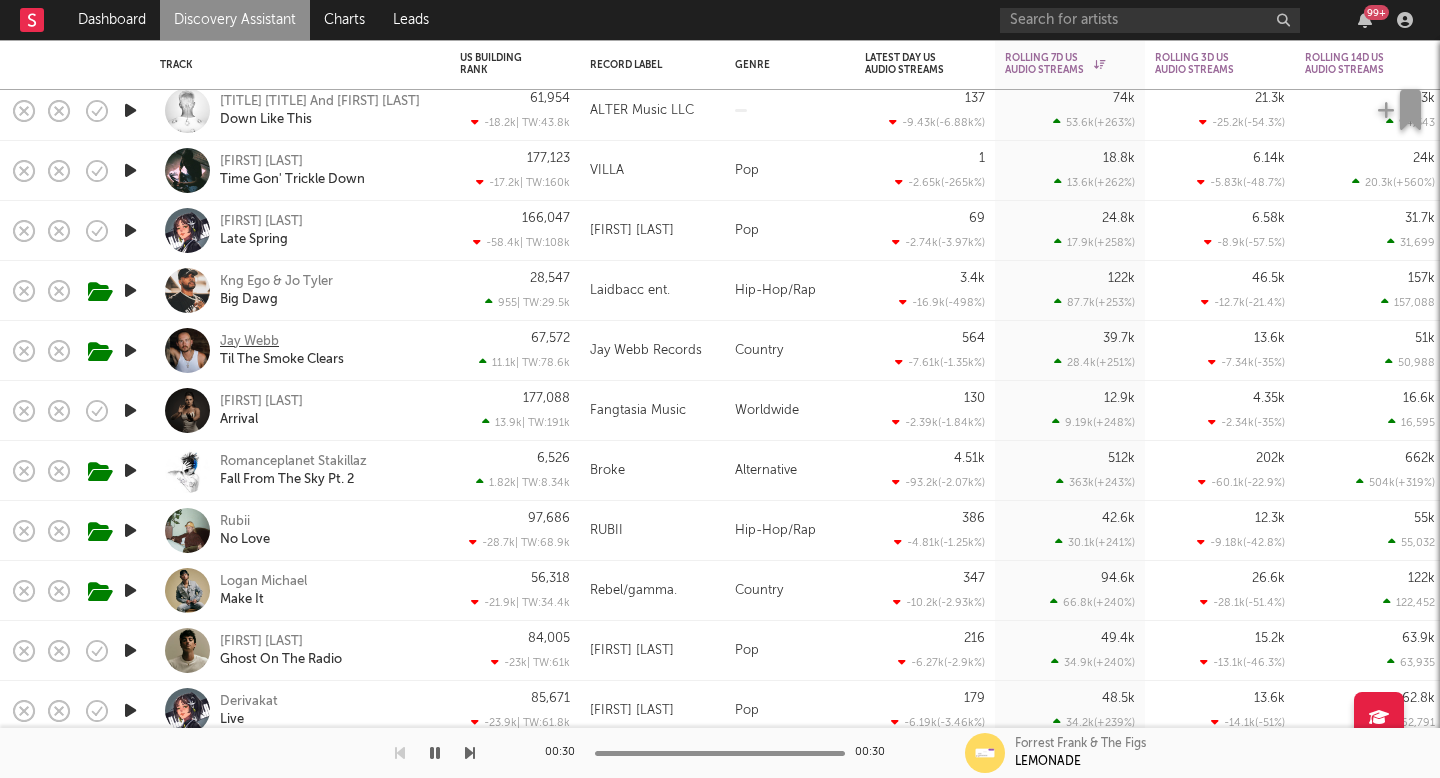 click on "Jay Webb" at bounding box center [249, 342] 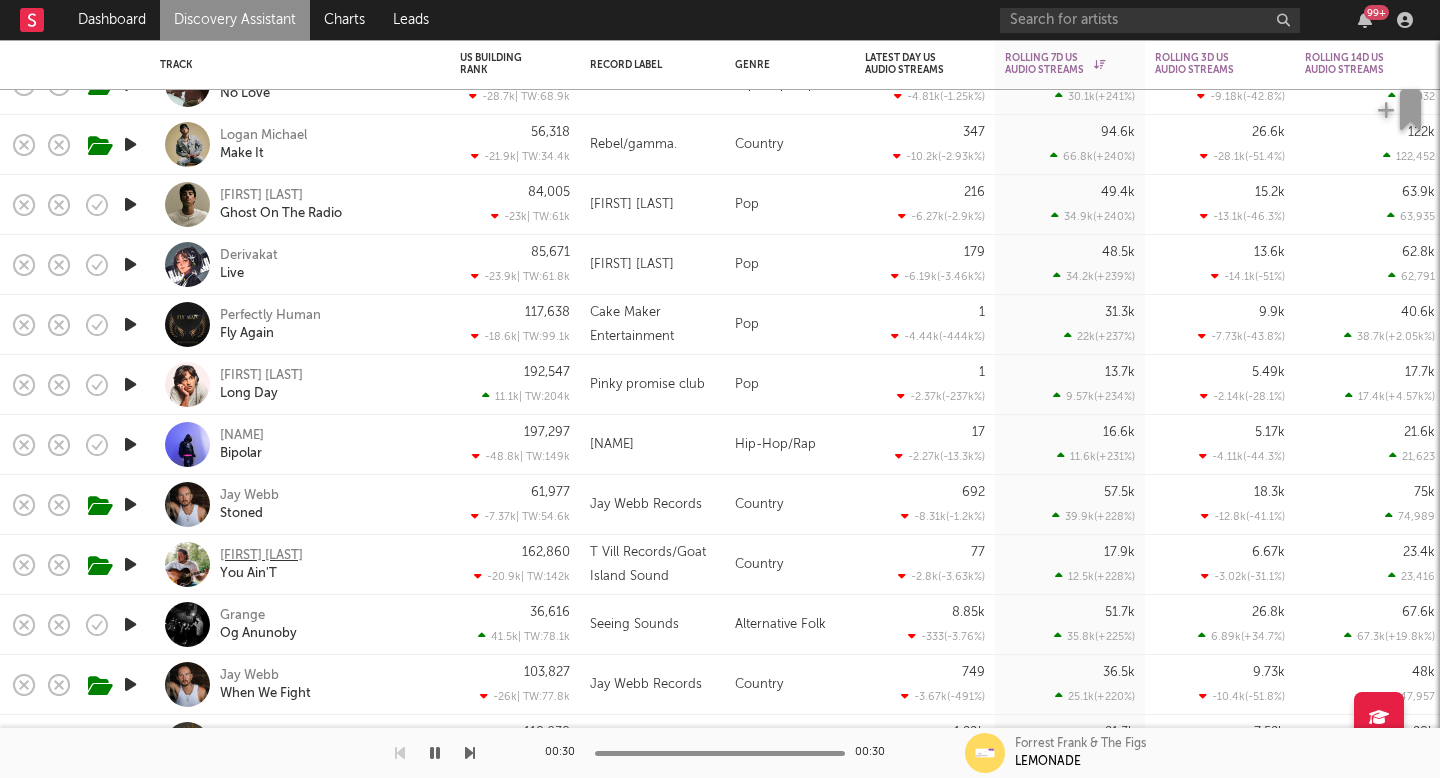 click on "Jacob Hackworth" at bounding box center (261, 556) 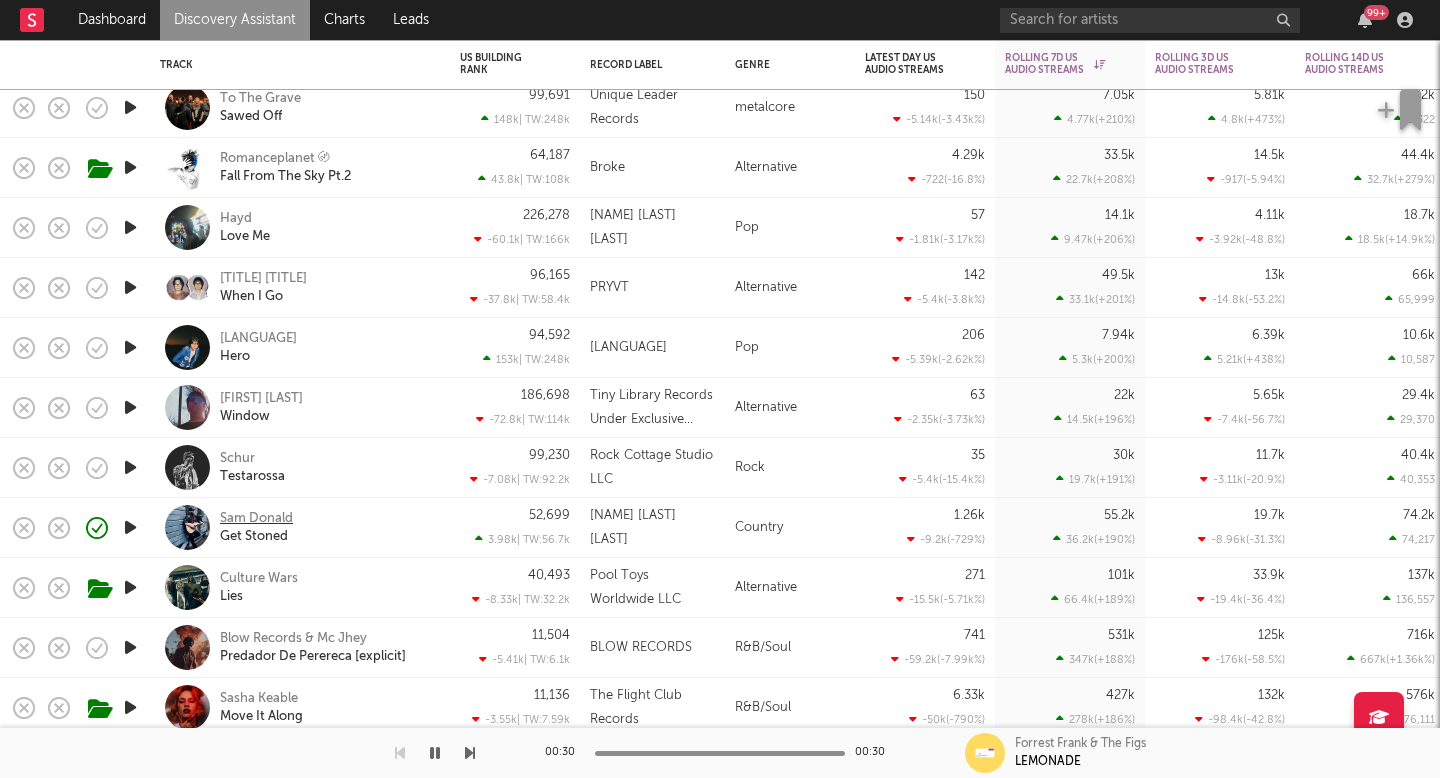 click on "Sam Donald" at bounding box center [256, 519] 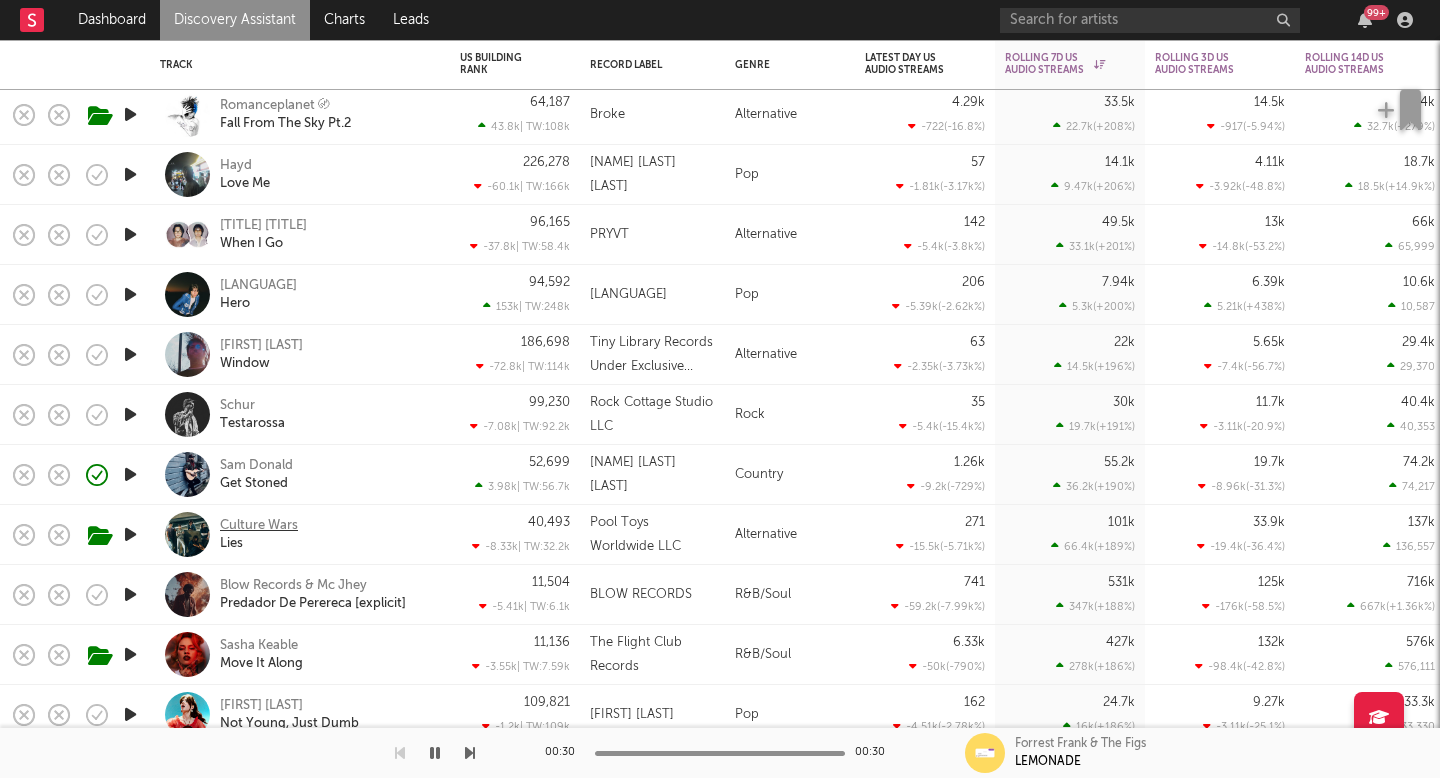 click on "Culture Wars" at bounding box center [259, 526] 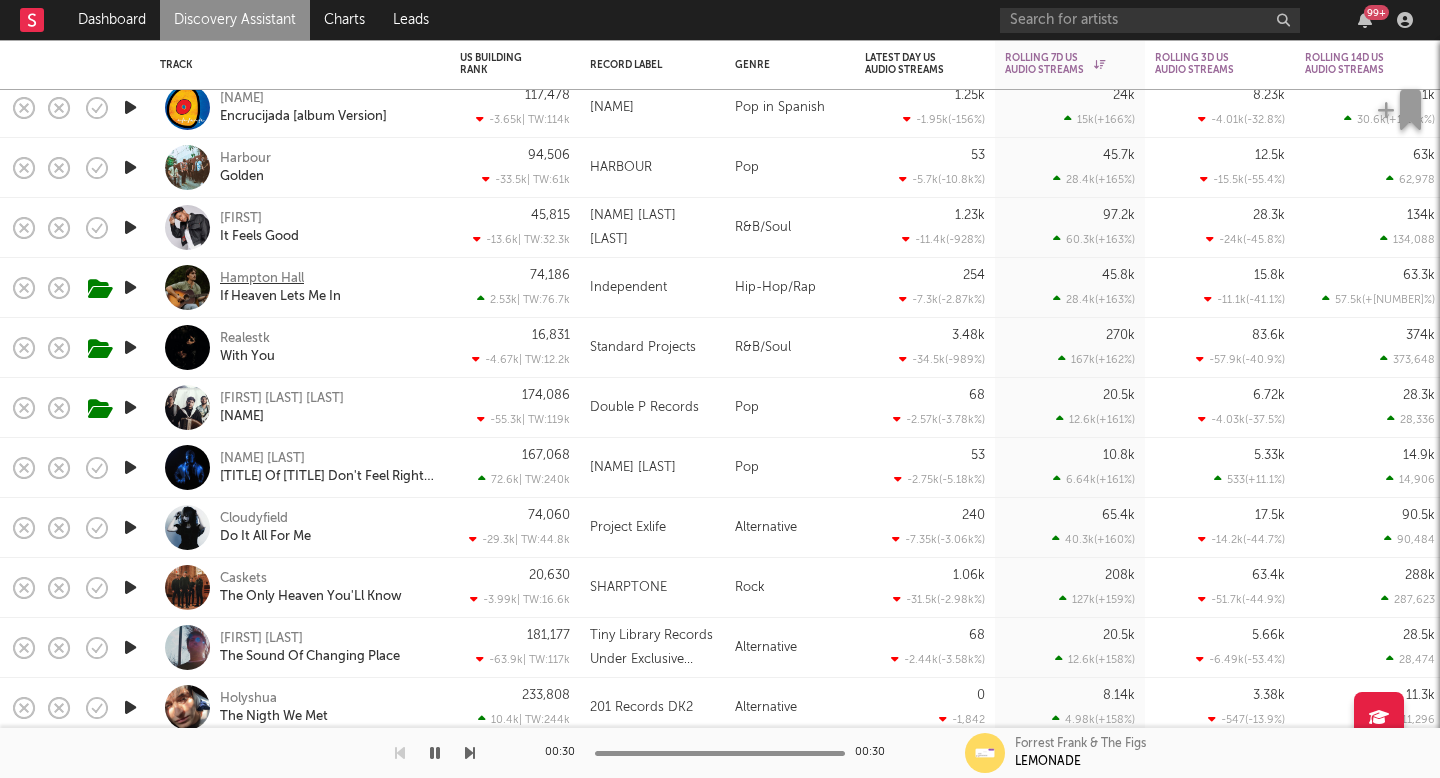 click on "Hampton Hall" at bounding box center (262, 279) 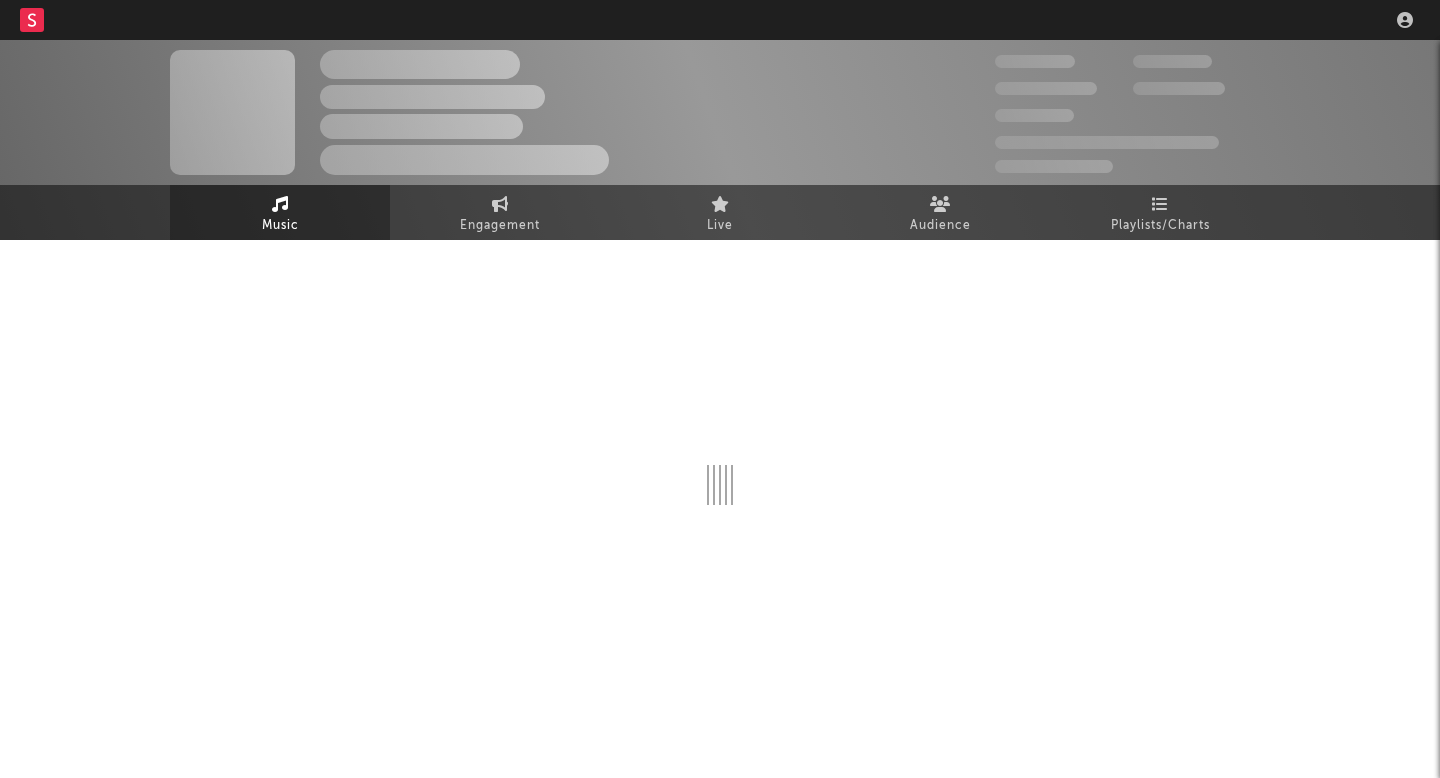 scroll, scrollTop: 0, scrollLeft: 0, axis: both 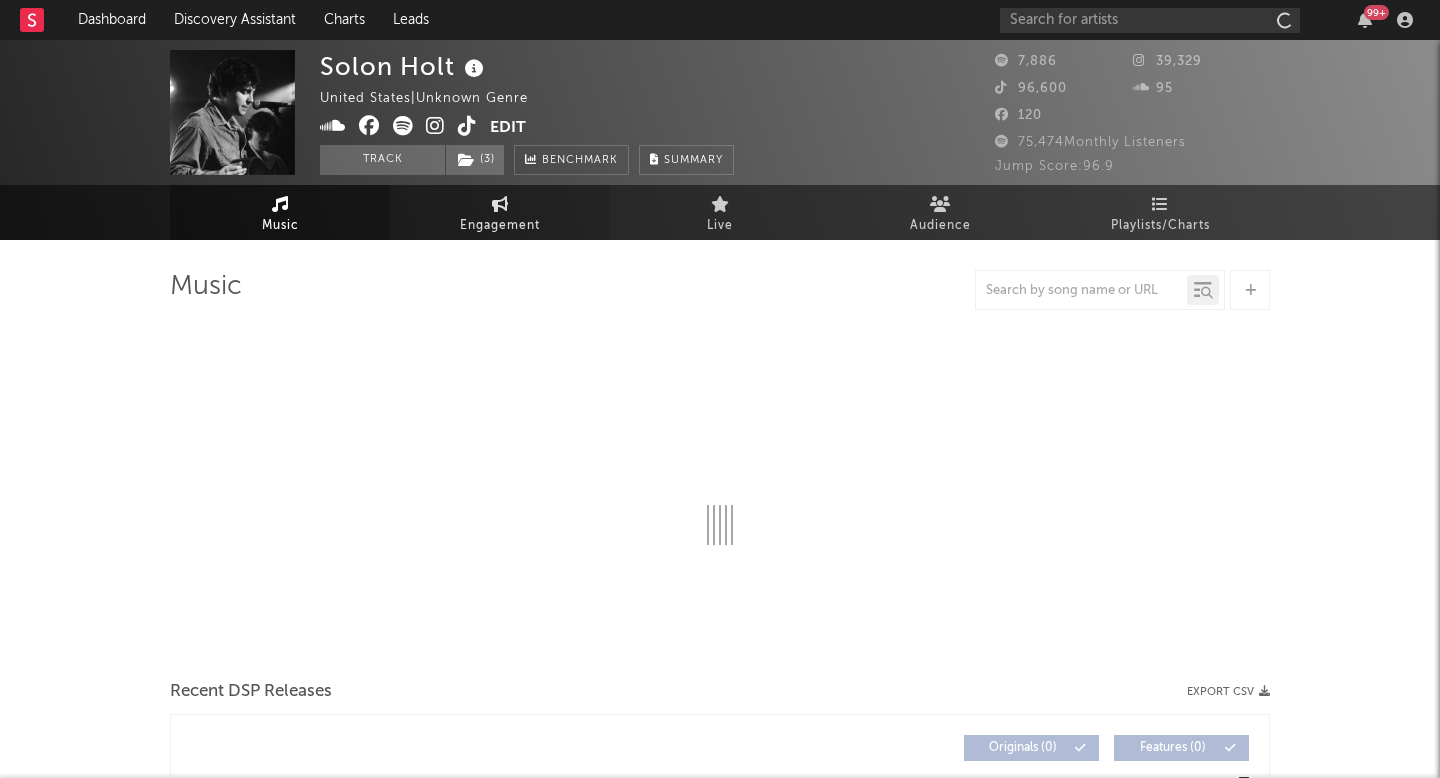 click on "Engagement" at bounding box center [500, 226] 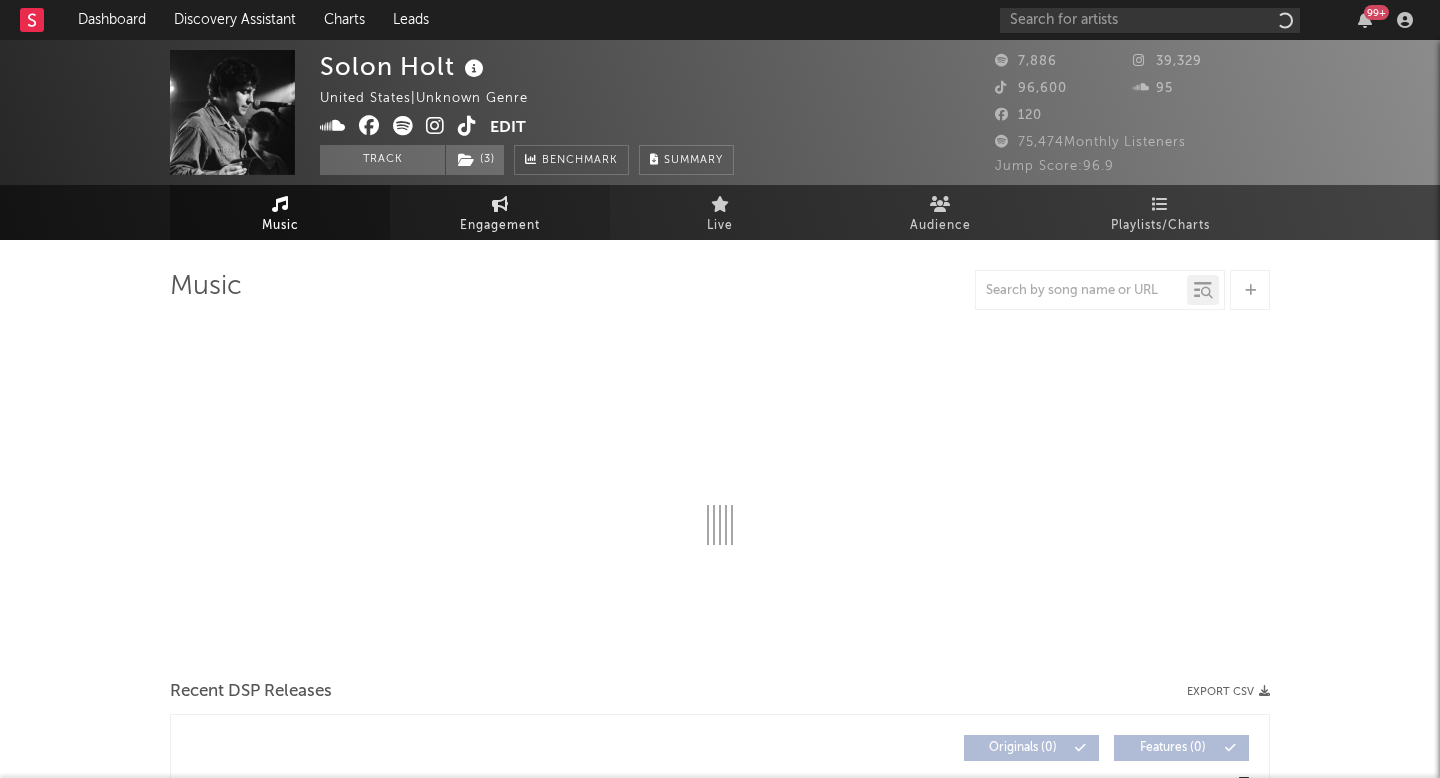 select on "1w" 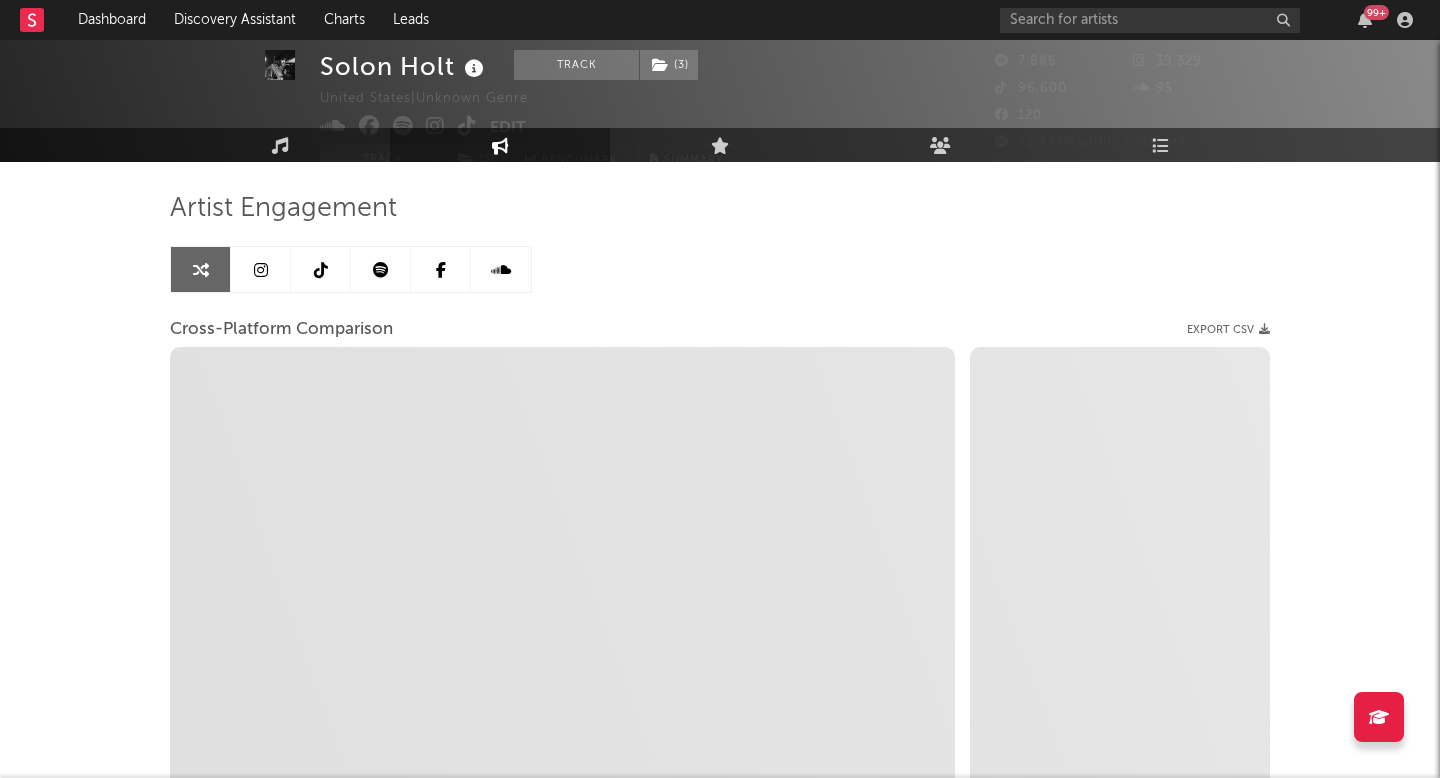 scroll, scrollTop: 89, scrollLeft: 0, axis: vertical 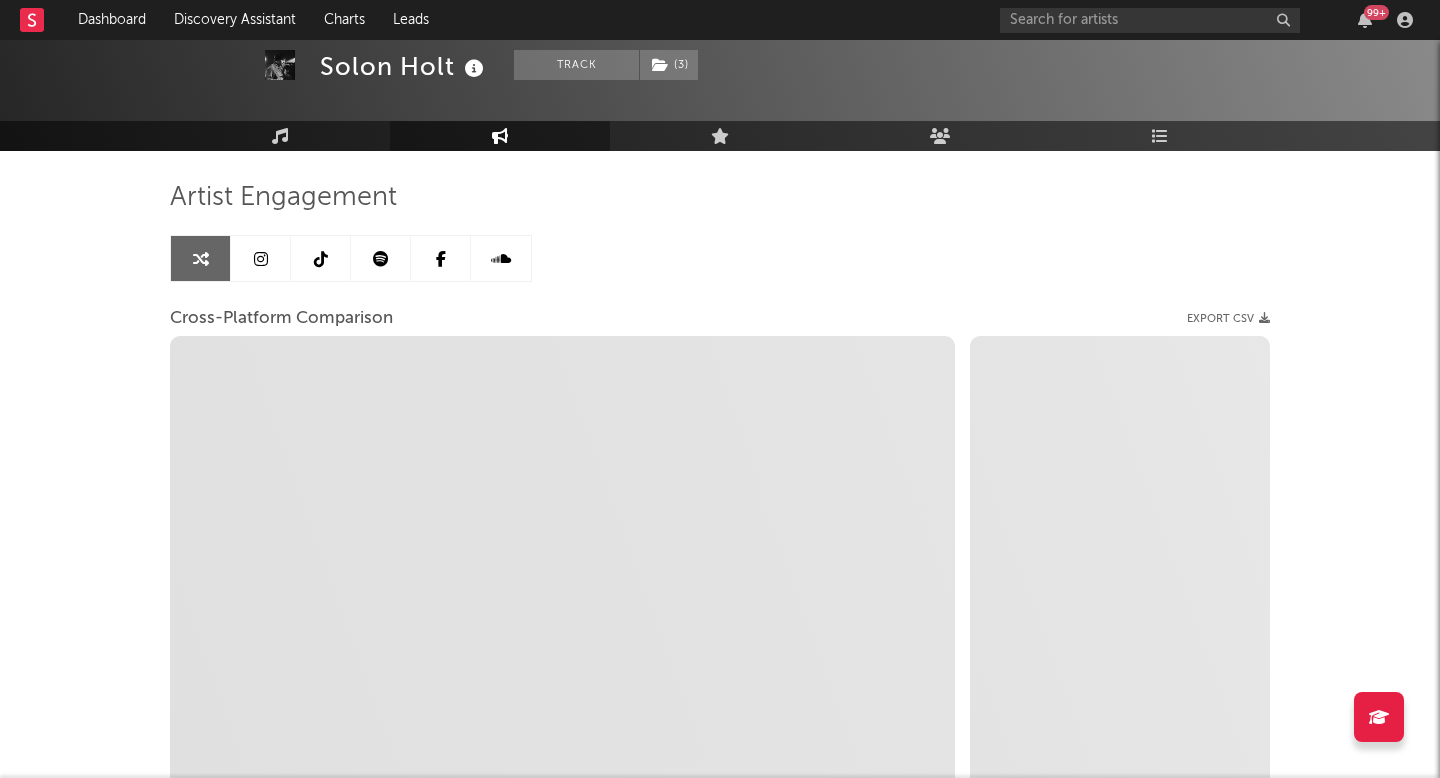 select on "1m" 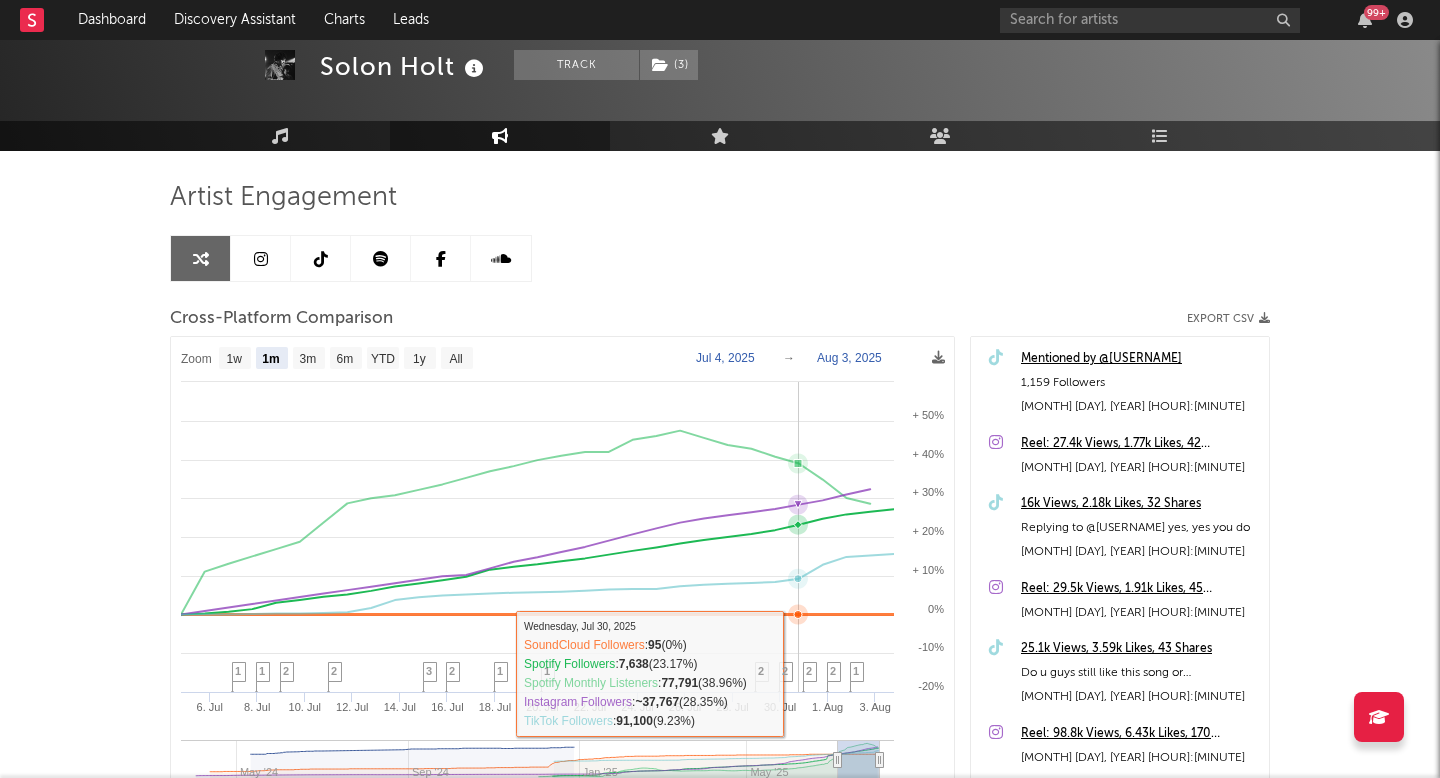 click 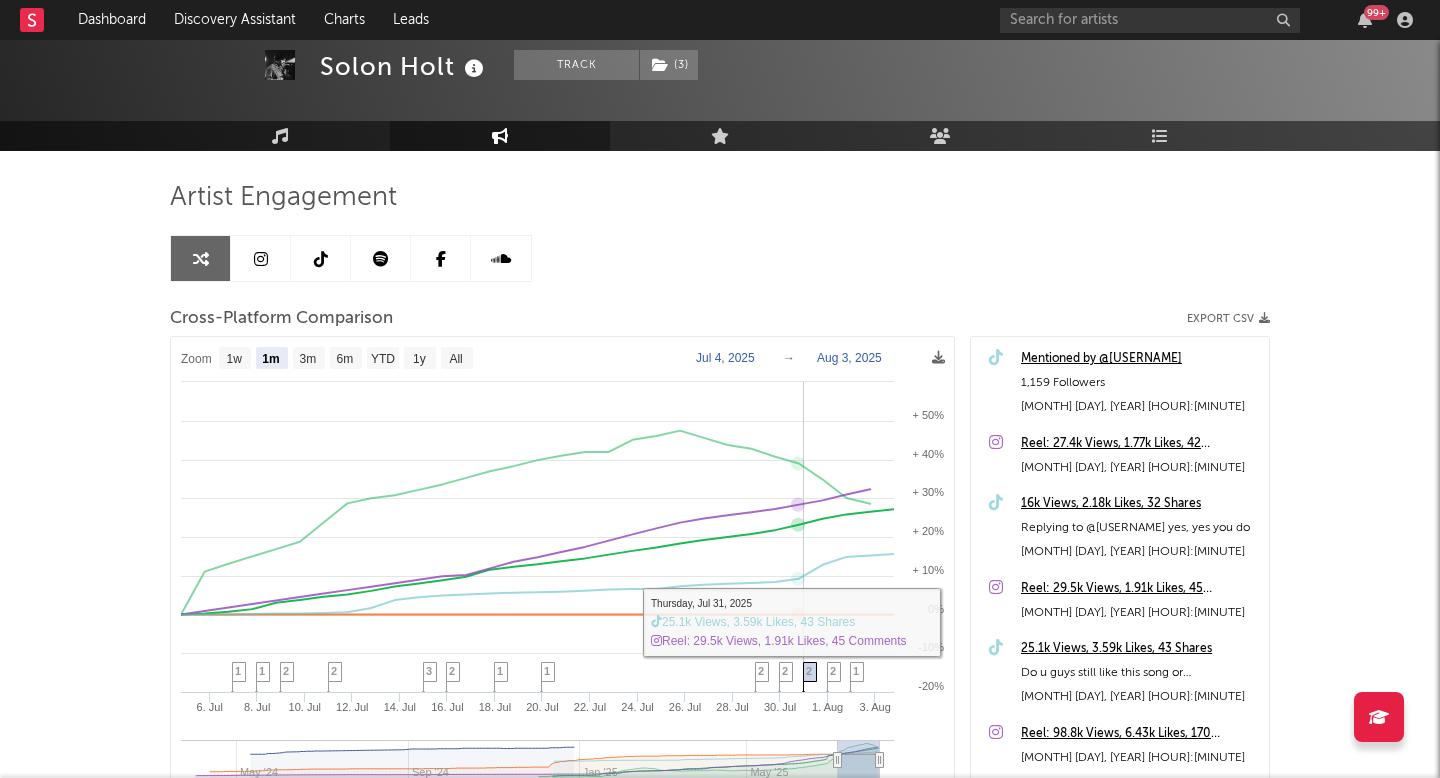 click 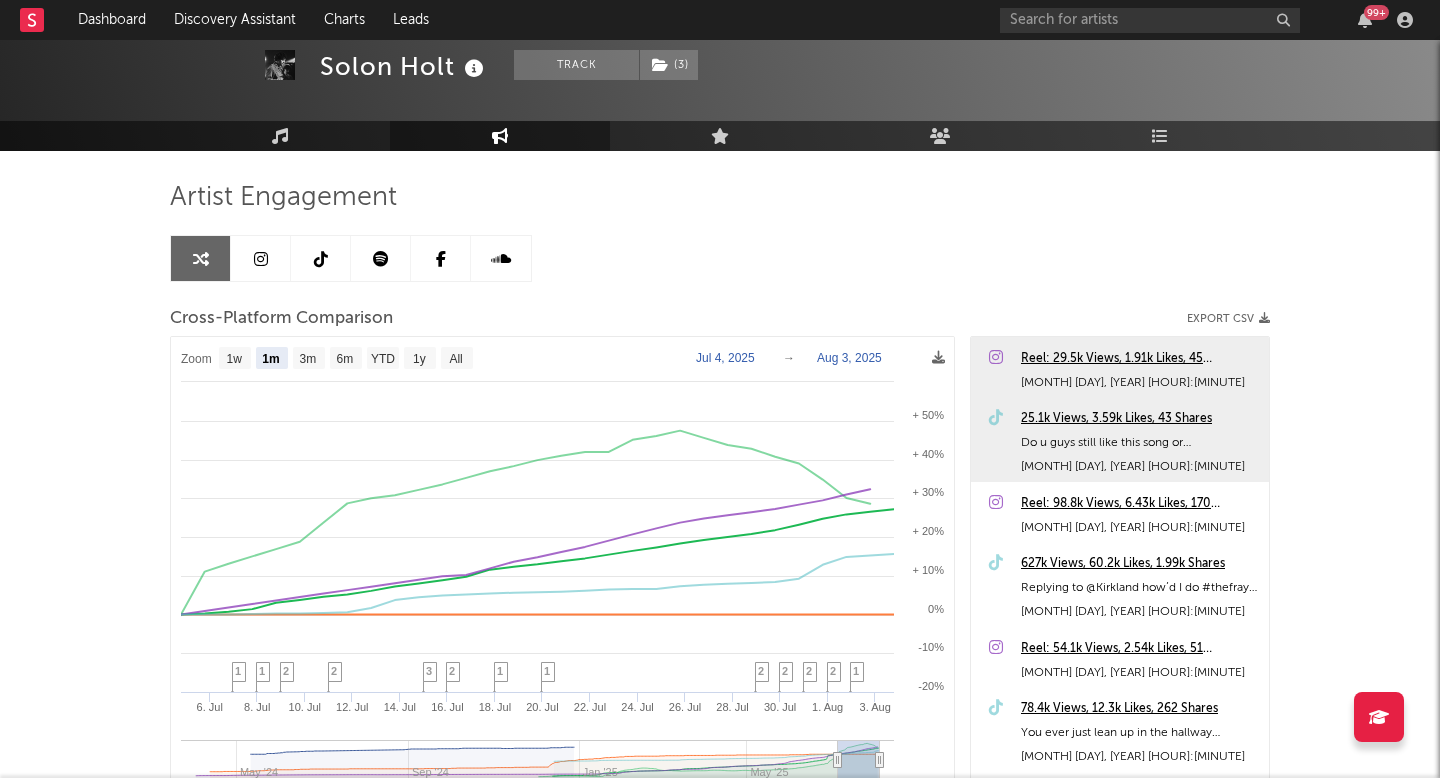 click on "627k Views, 60.2k Likes, 1.99k Shares" at bounding box center (1140, 564) 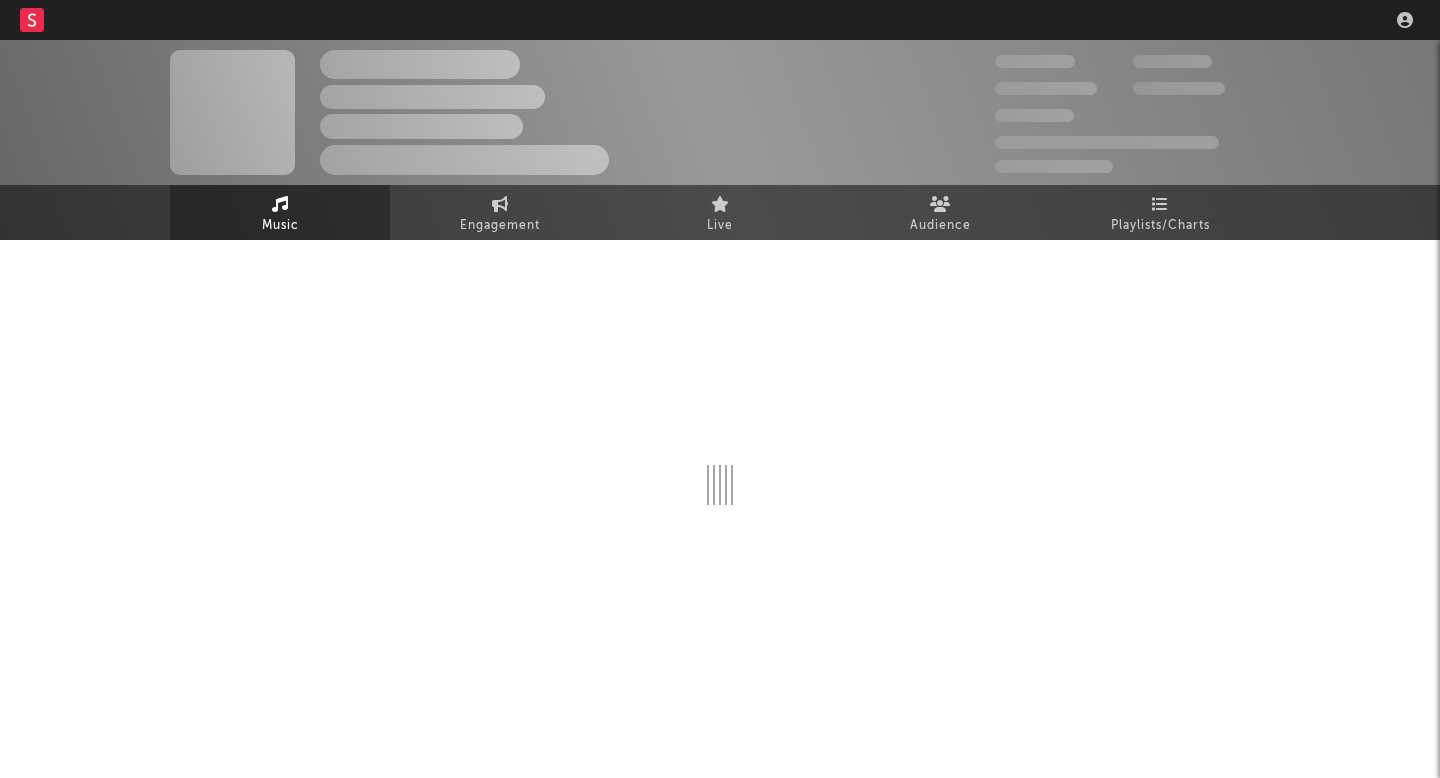 scroll, scrollTop: 0, scrollLeft: 0, axis: both 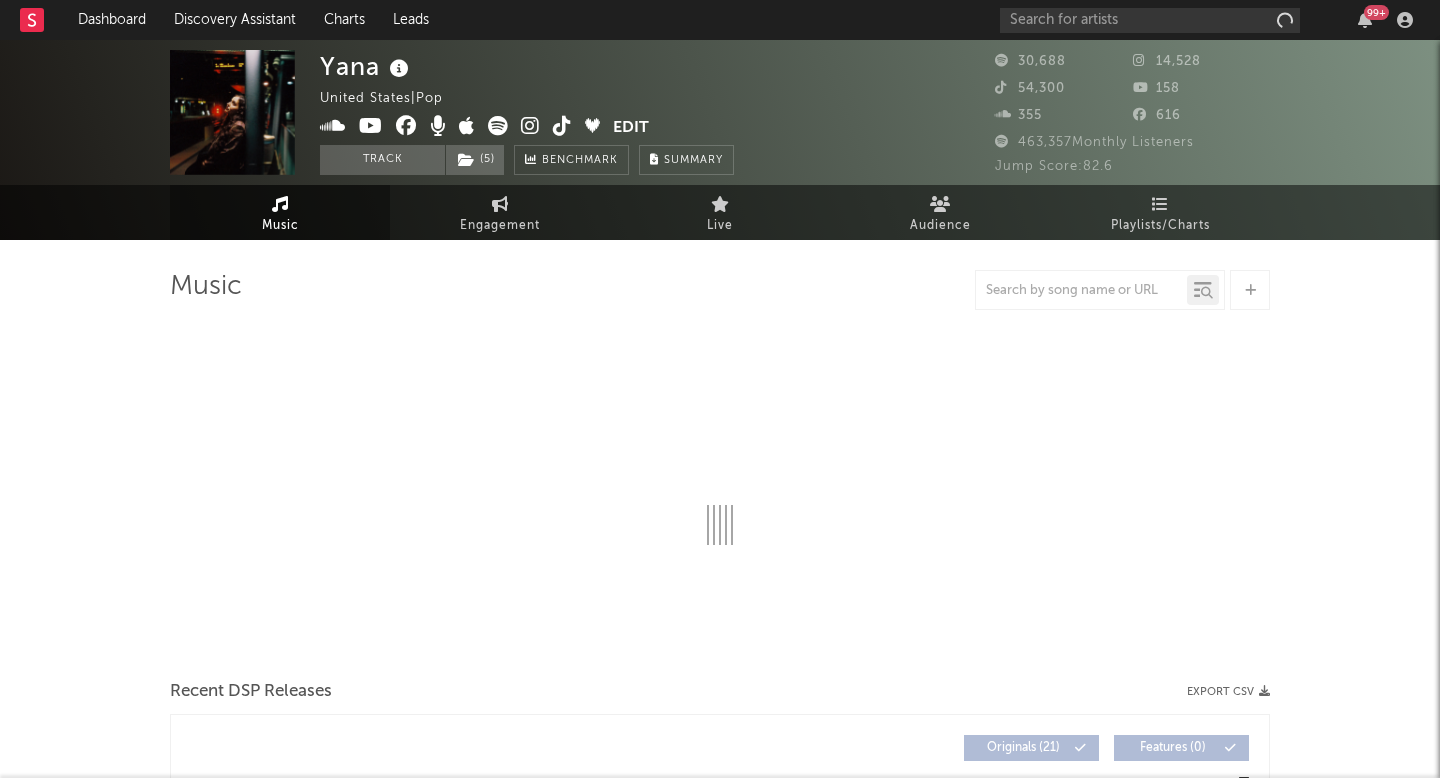 select on "6m" 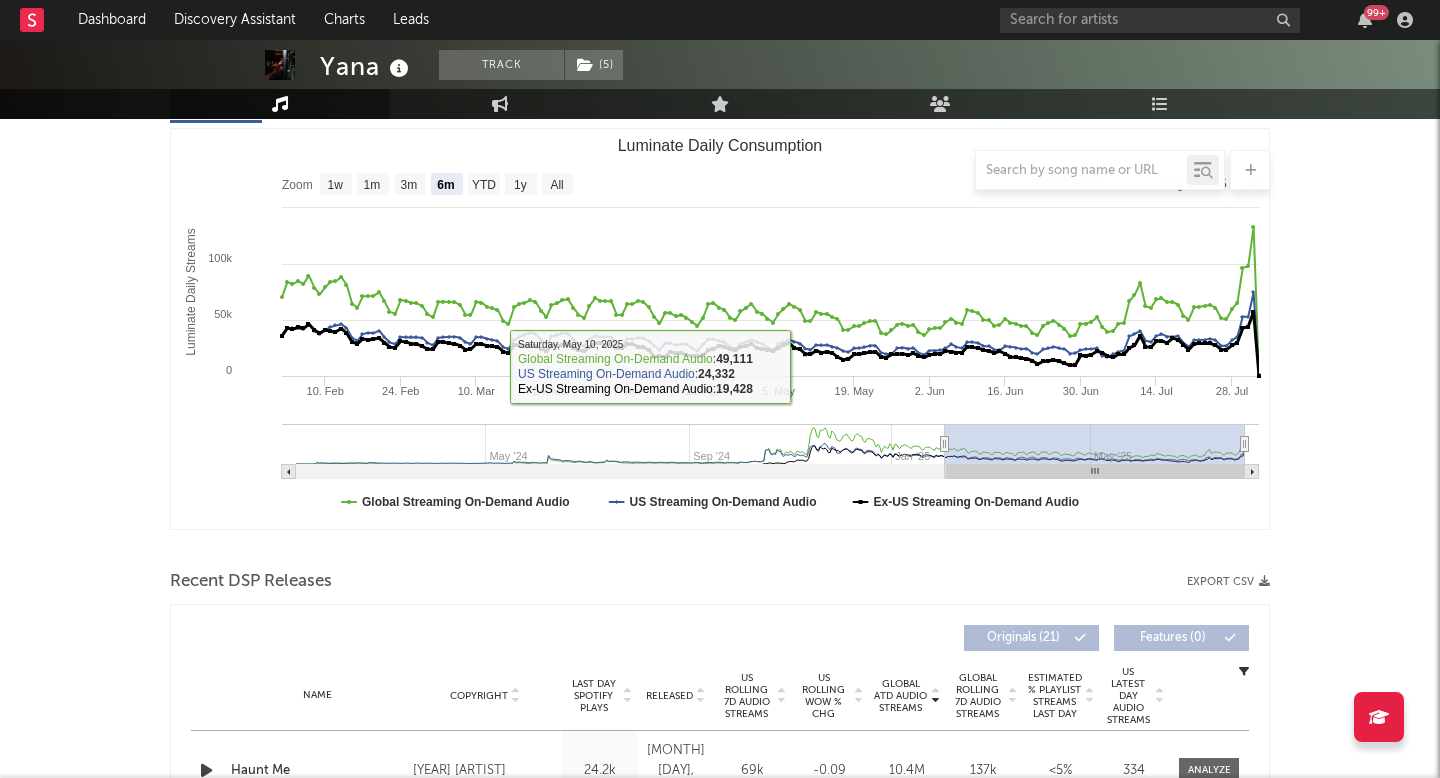 scroll, scrollTop: 334, scrollLeft: 0, axis: vertical 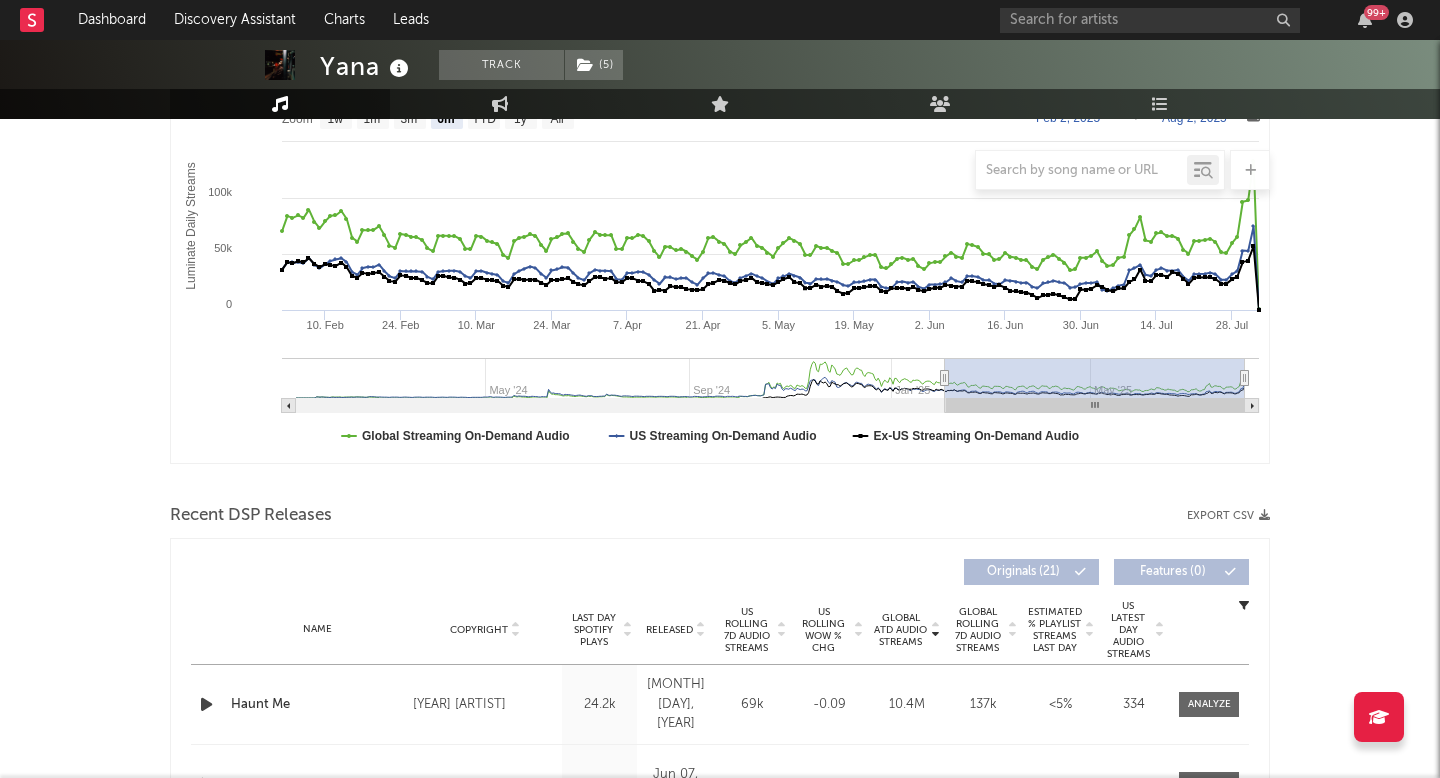 click on "Last Day Spotify Plays" at bounding box center (593, 630) 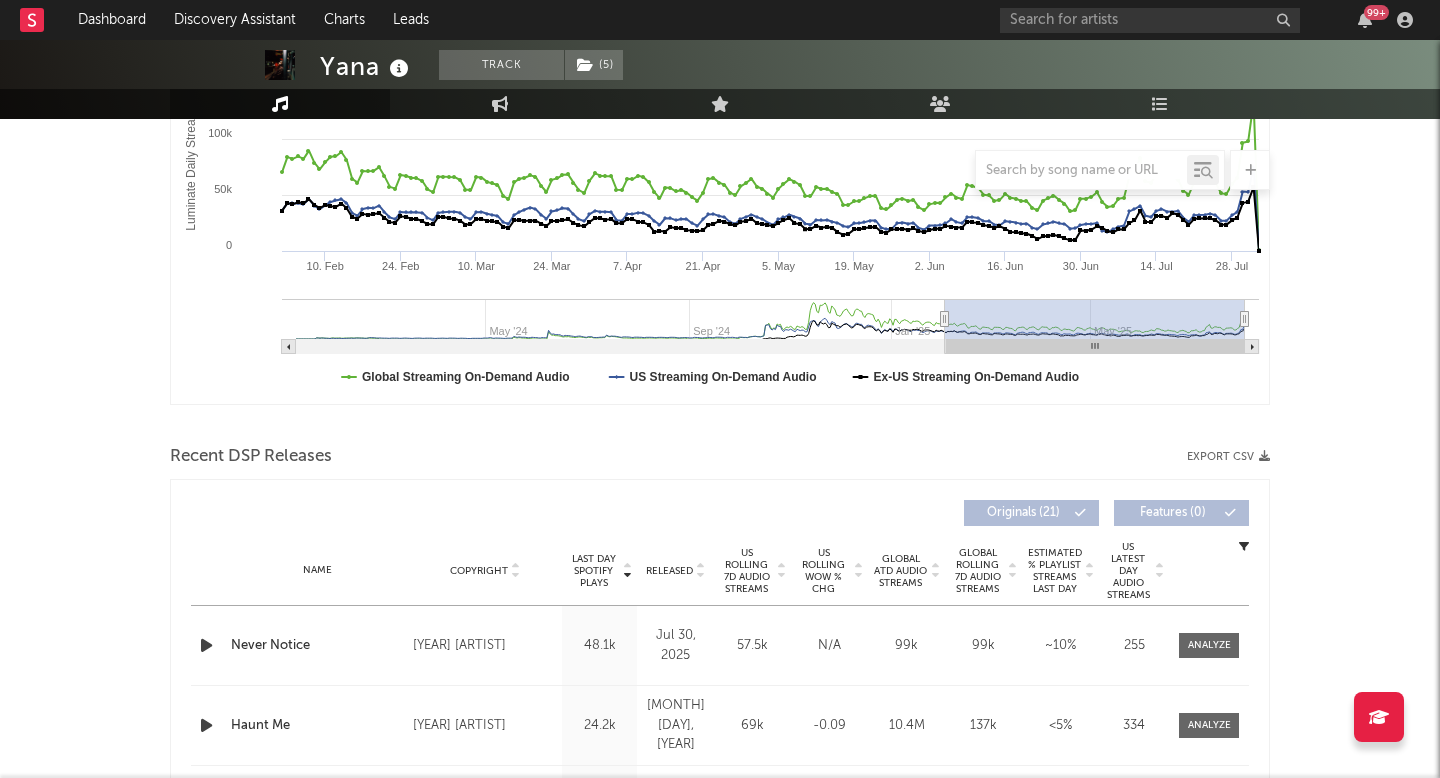 scroll, scrollTop: 400, scrollLeft: 0, axis: vertical 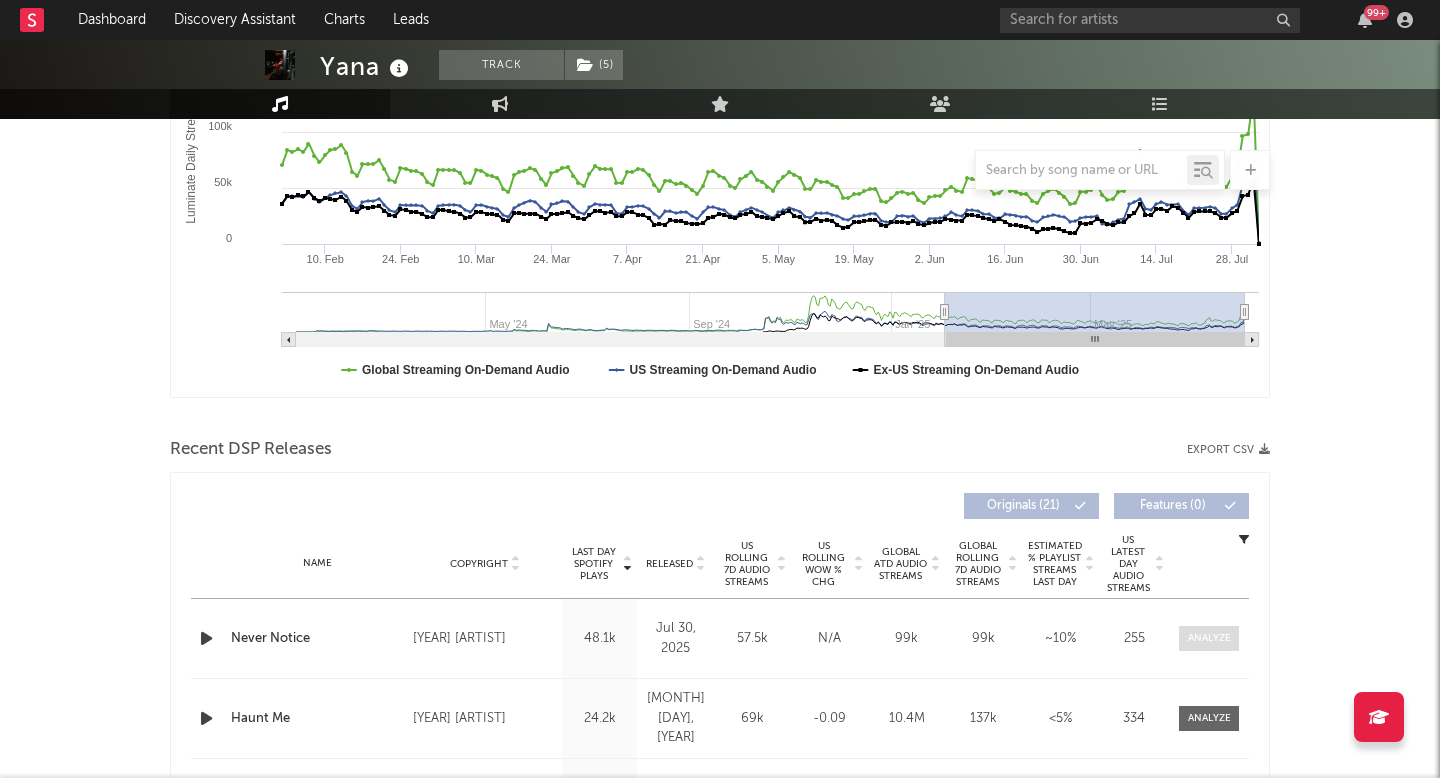 click at bounding box center [1209, 638] 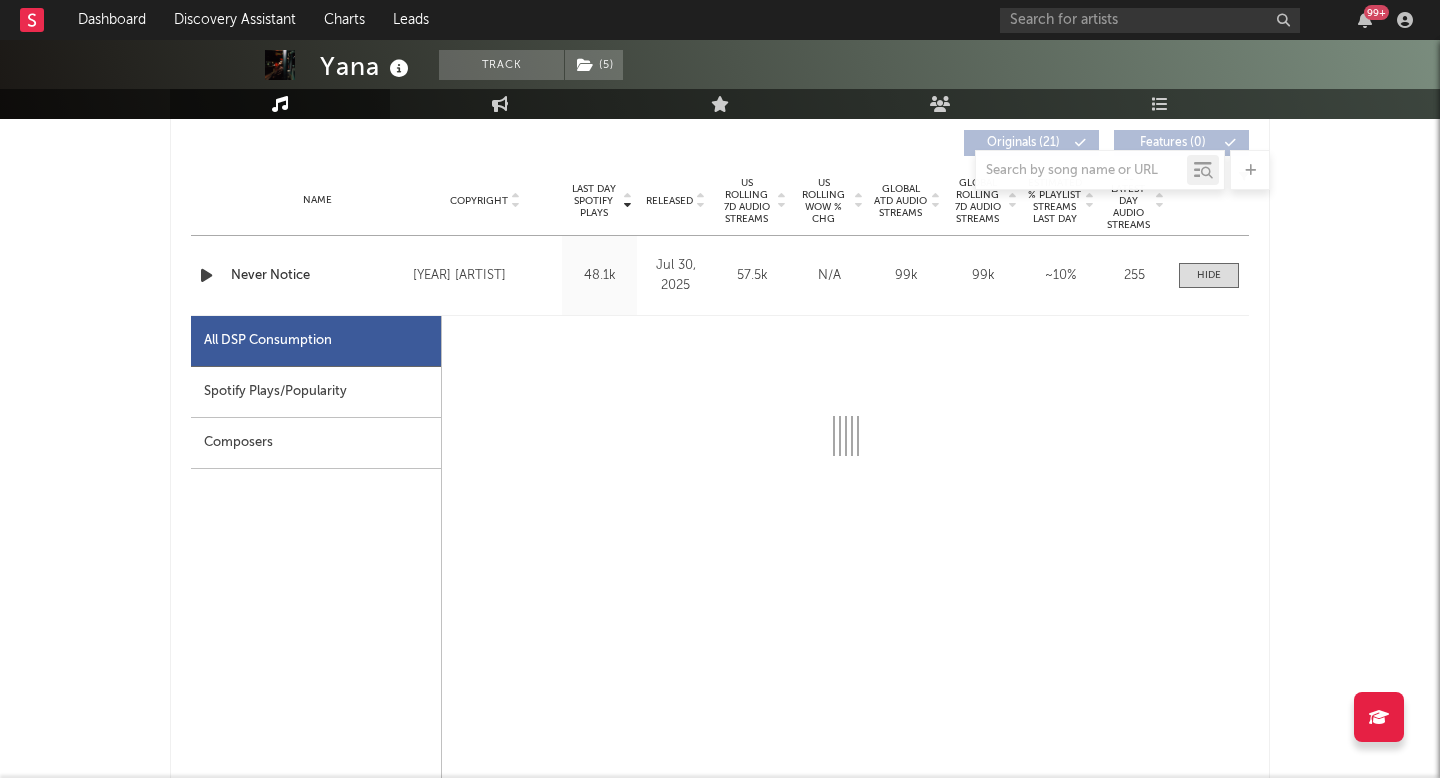 select on "1w" 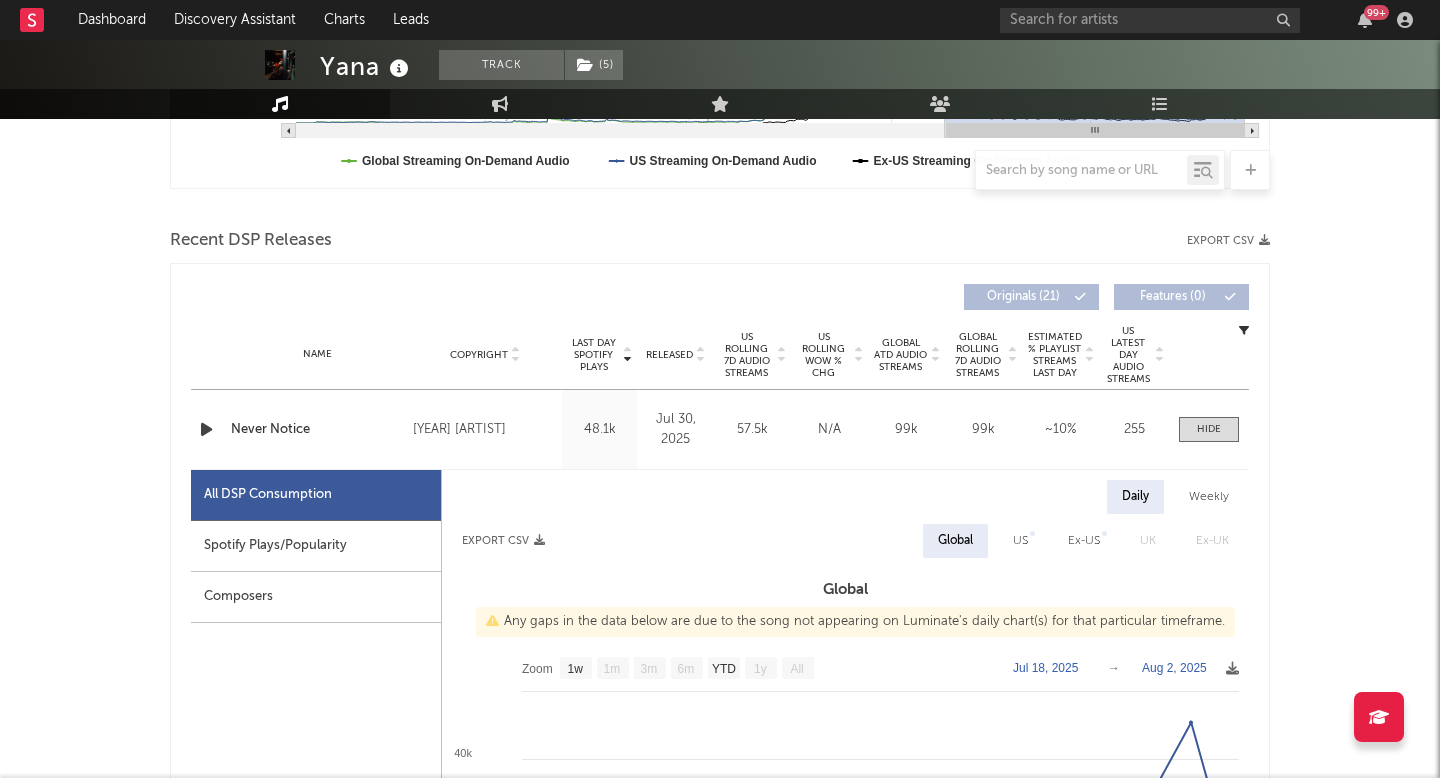 scroll, scrollTop: 601, scrollLeft: 0, axis: vertical 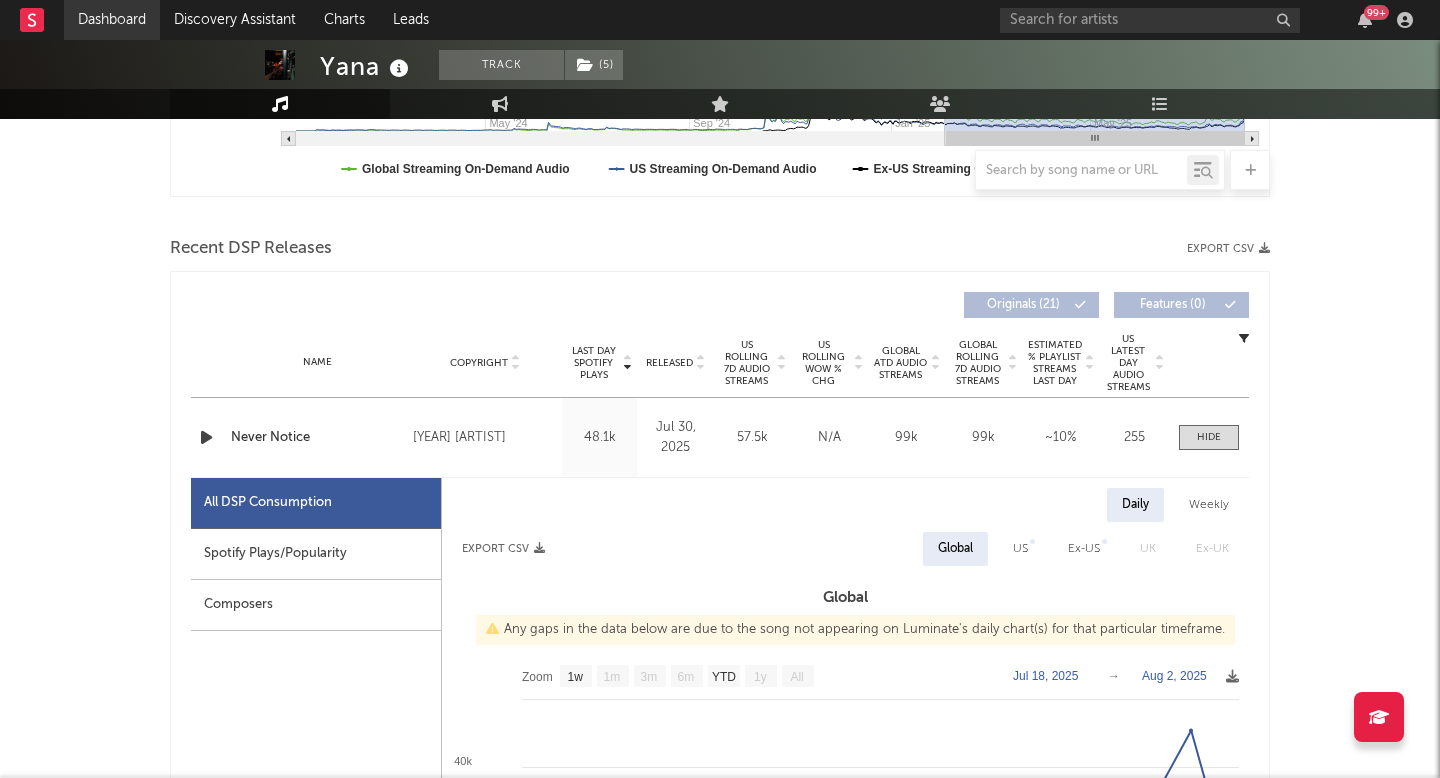 click on "Dashboard" at bounding box center (112, 20) 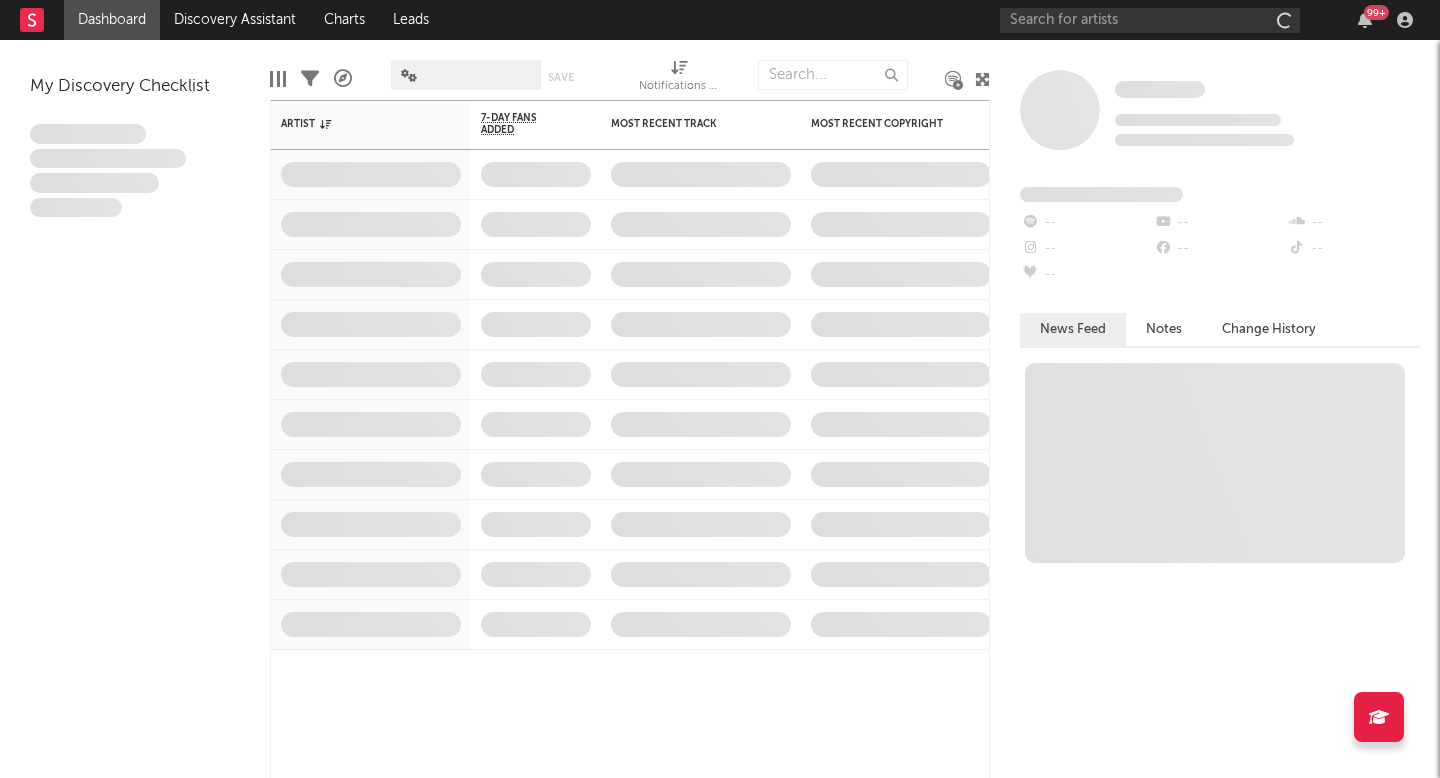 scroll, scrollTop: 0, scrollLeft: 0, axis: both 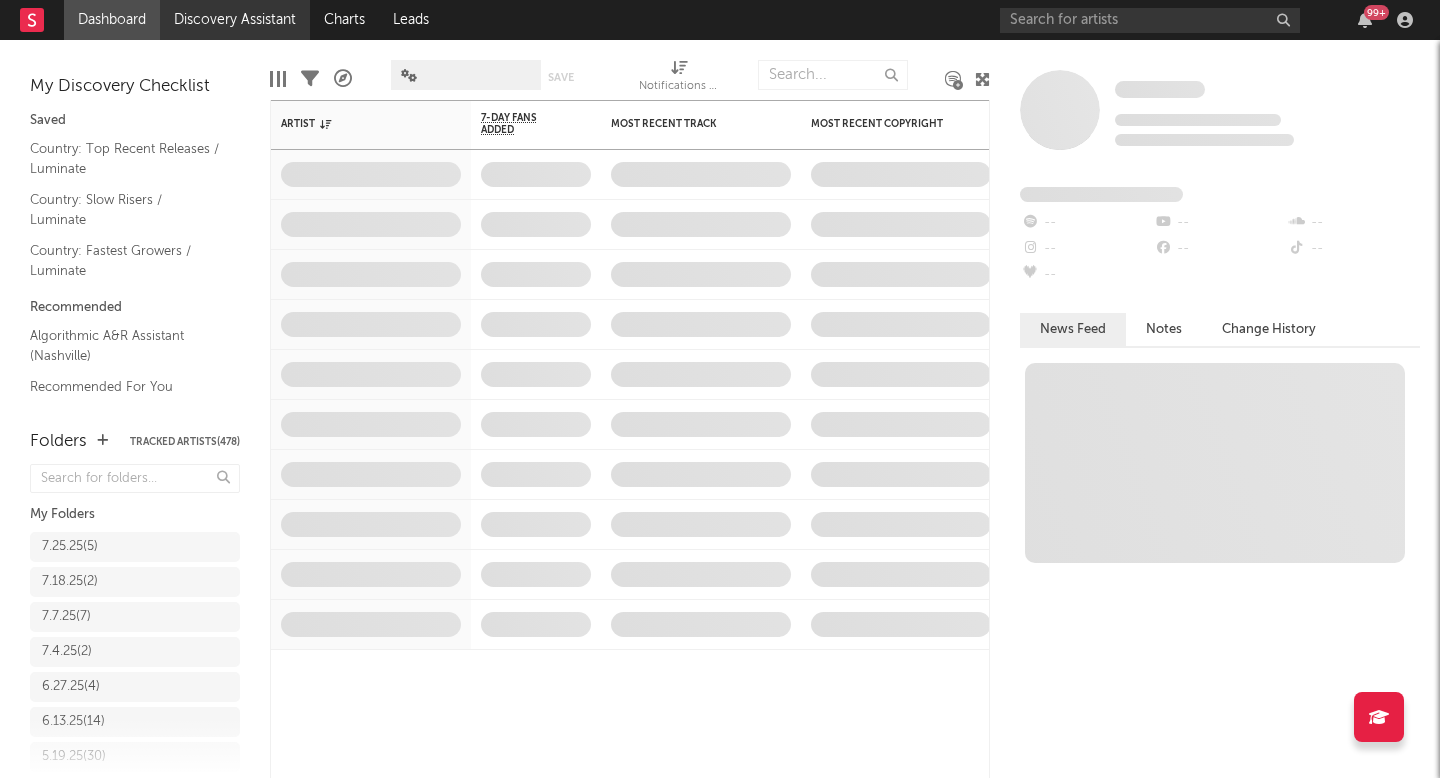 click on "Discovery Assistant" at bounding box center [235, 20] 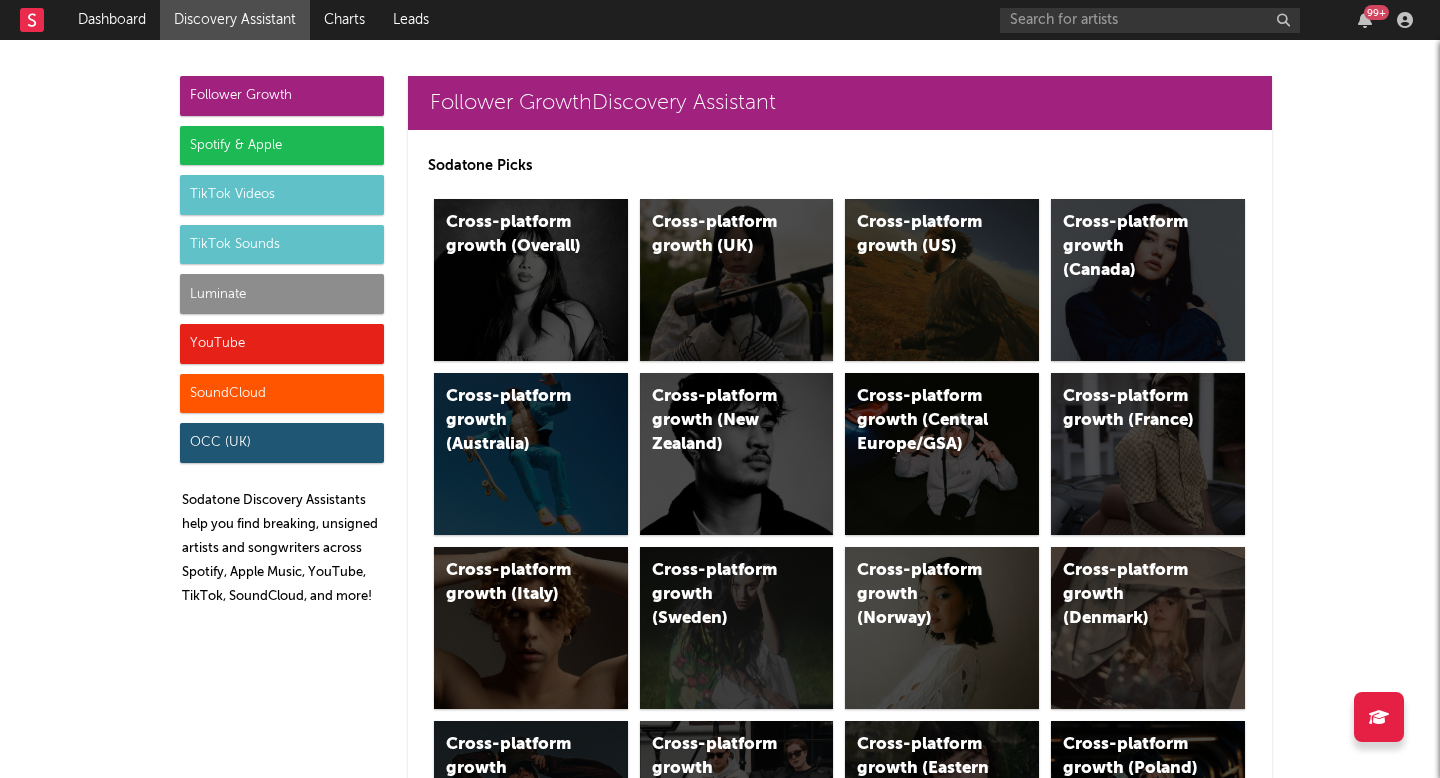 click on "Luminate" at bounding box center [282, 294] 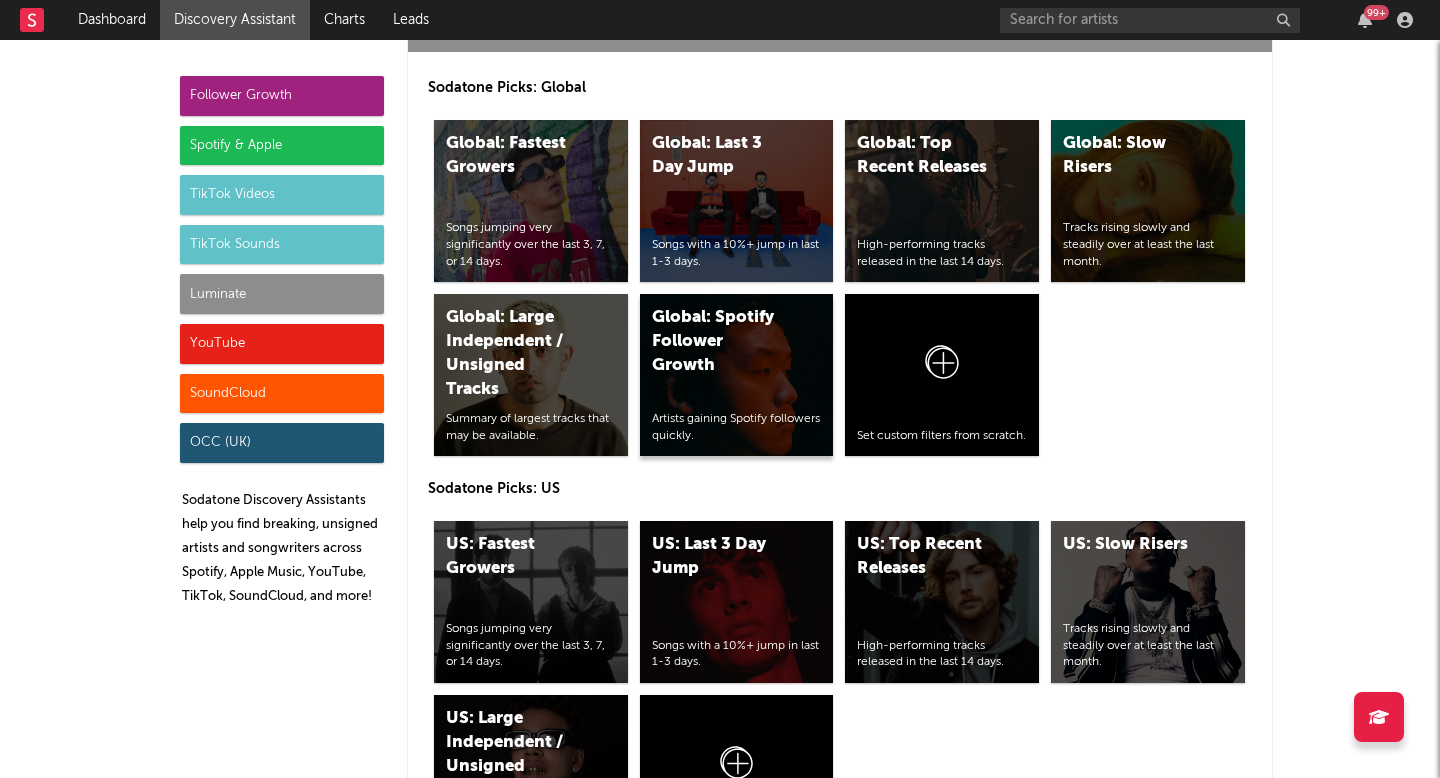 scroll, scrollTop: 9632, scrollLeft: 0, axis: vertical 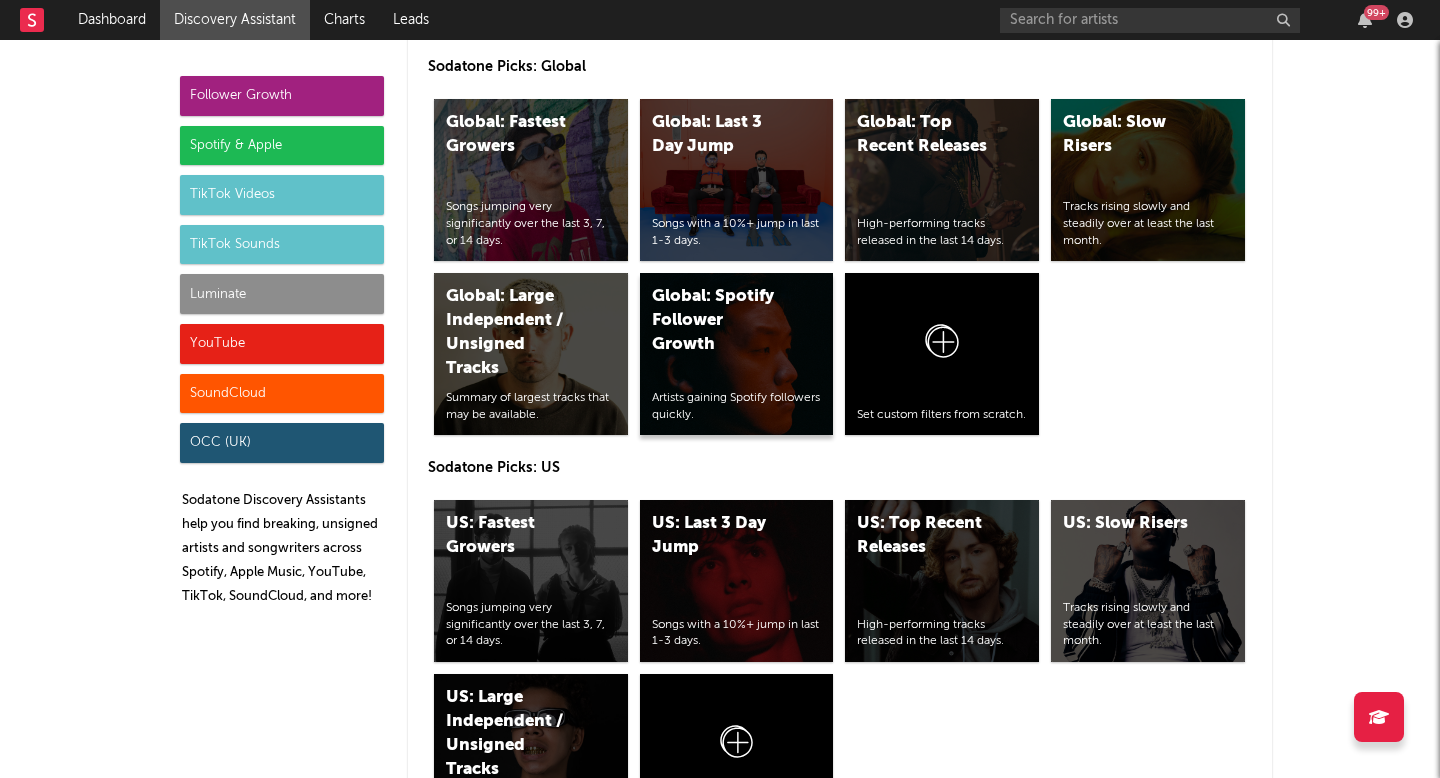 click on "Global: Spotify Follower Growth" at bounding box center (720, 321) 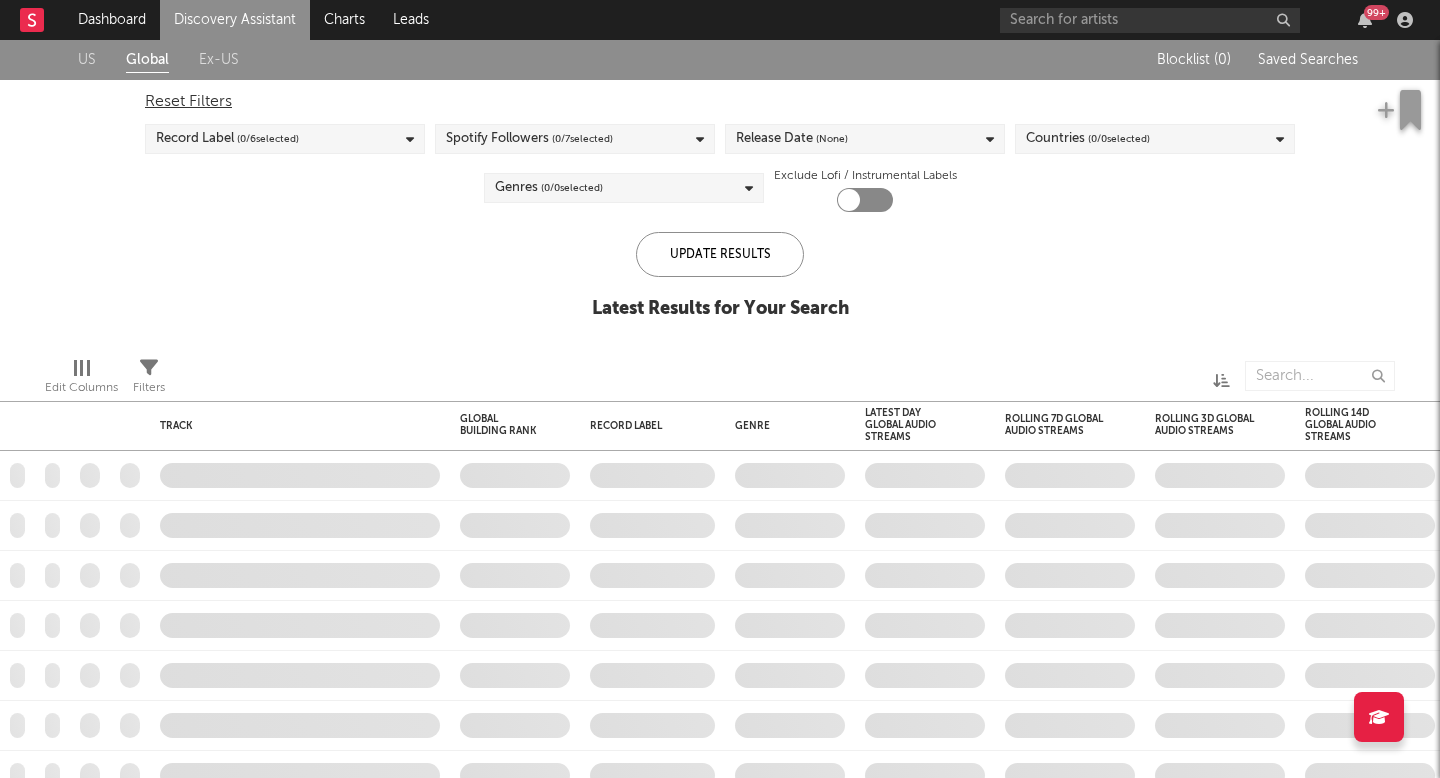 checkbox on "true" 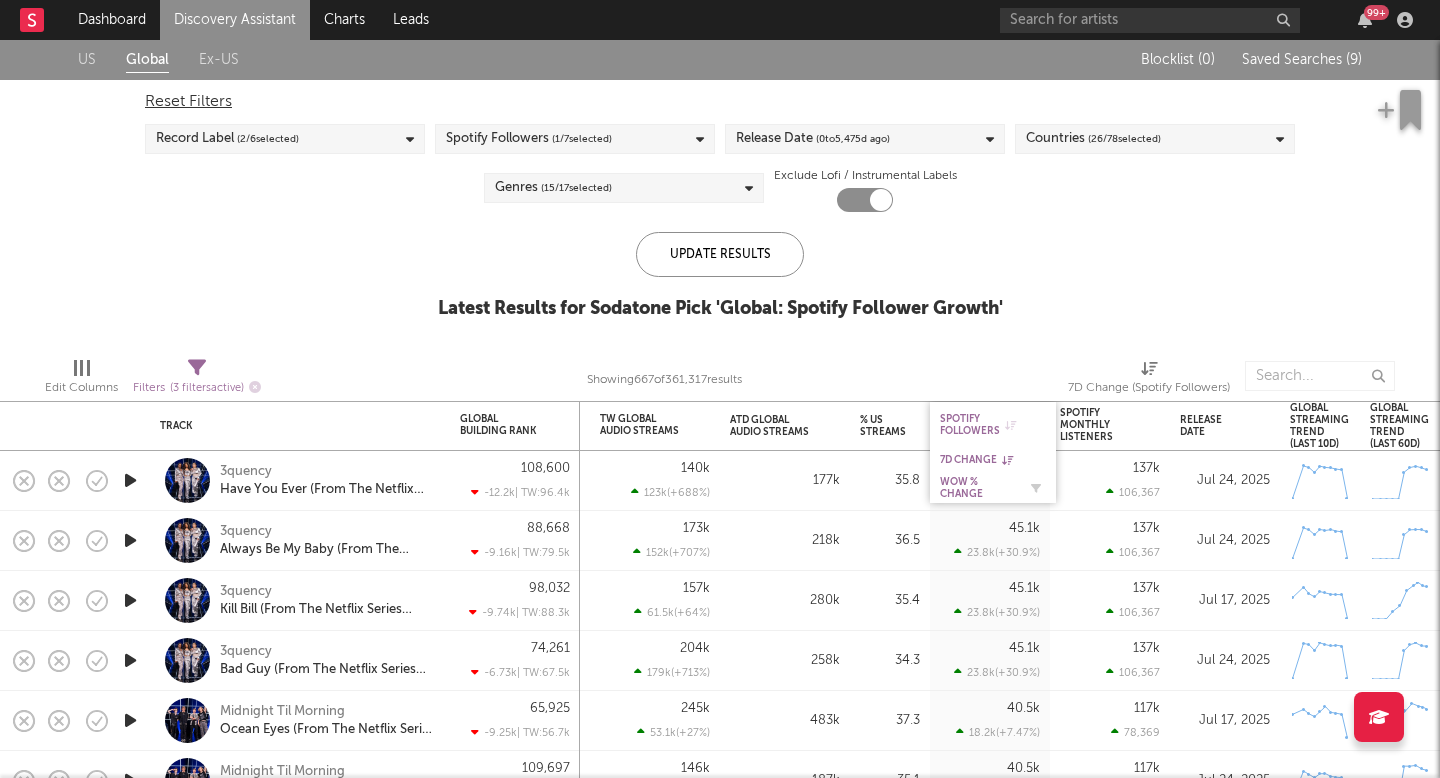 click on "WoW % Change" at bounding box center [978, 488] 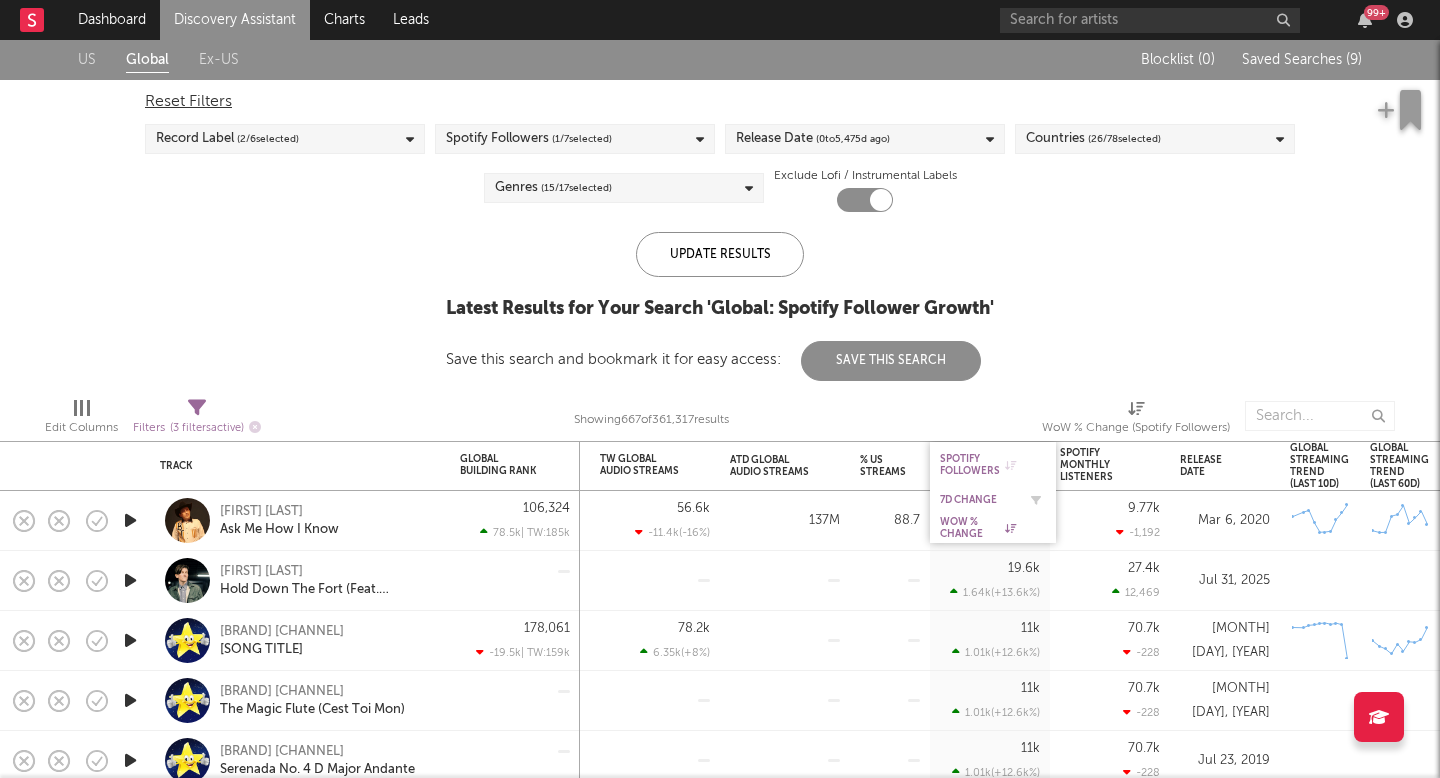 click on "7D Change" at bounding box center [978, 500] 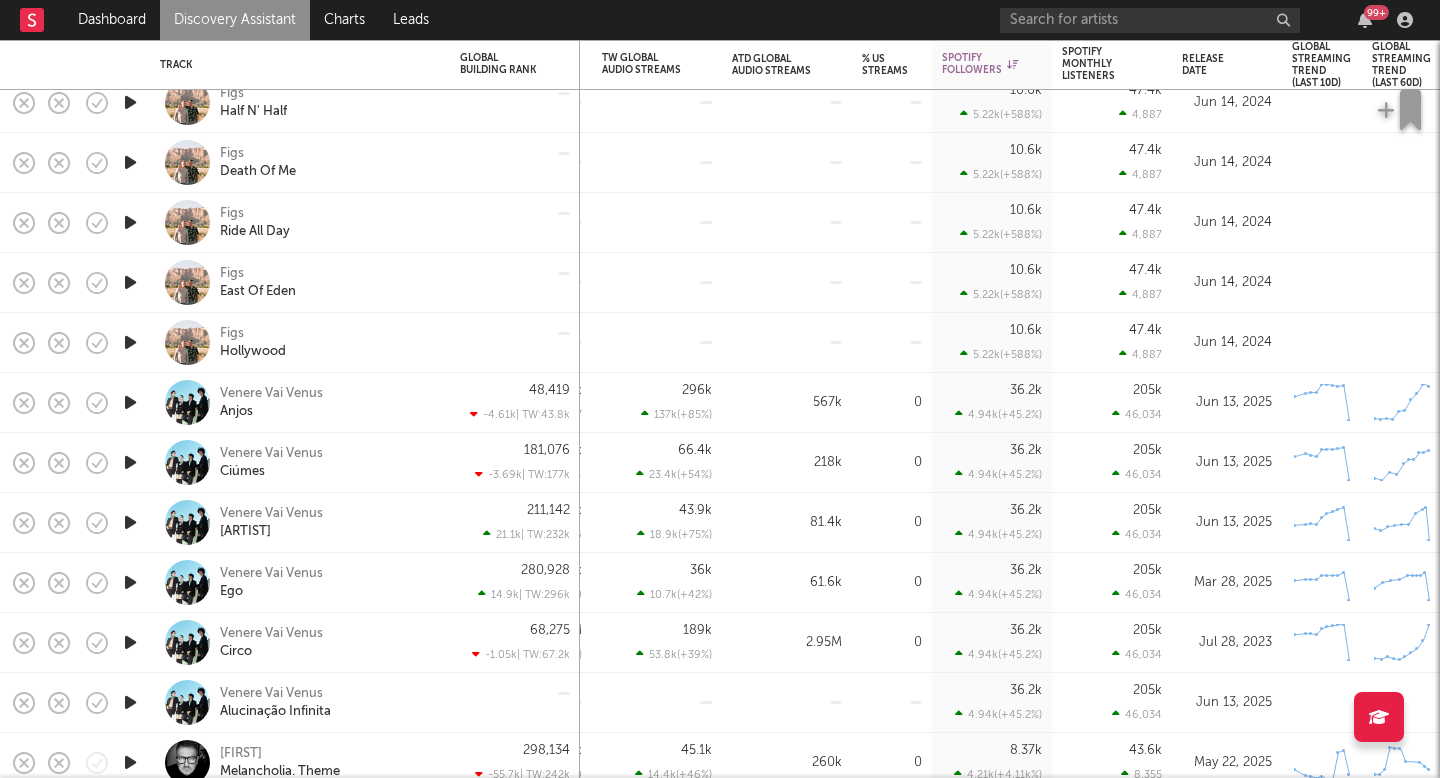 click on "189k 53.8k  ( +39 % )" at bounding box center (657, 642) 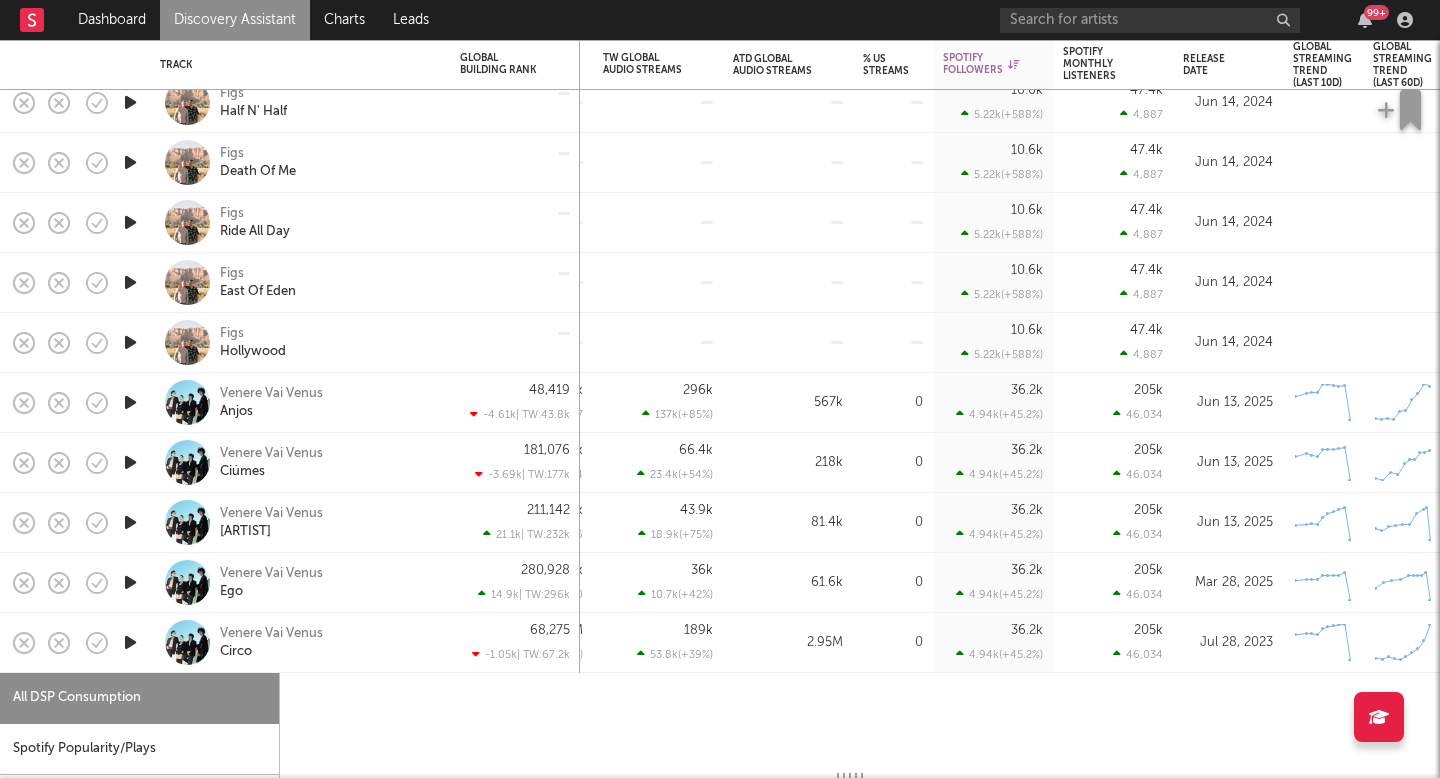 select on "6m" 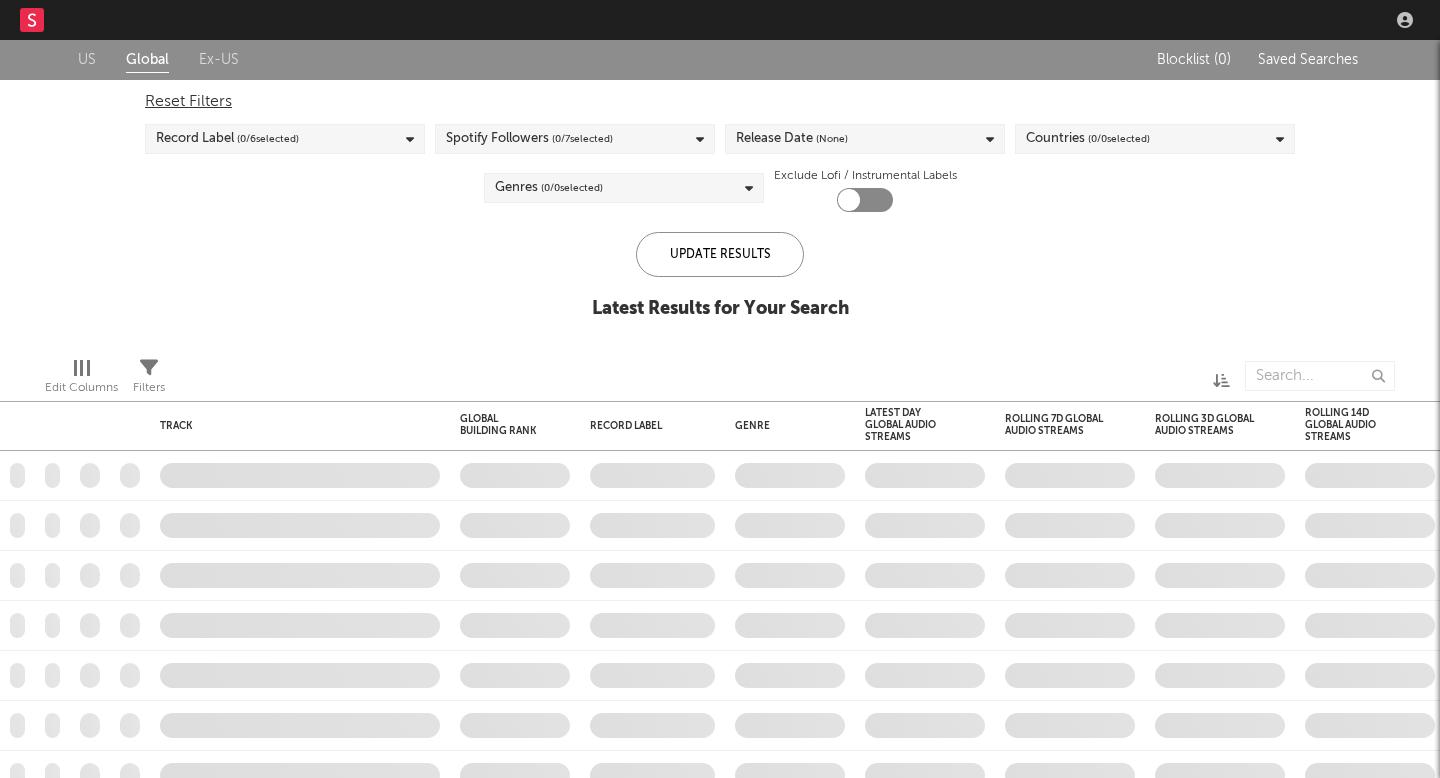 scroll, scrollTop: 0, scrollLeft: 0, axis: both 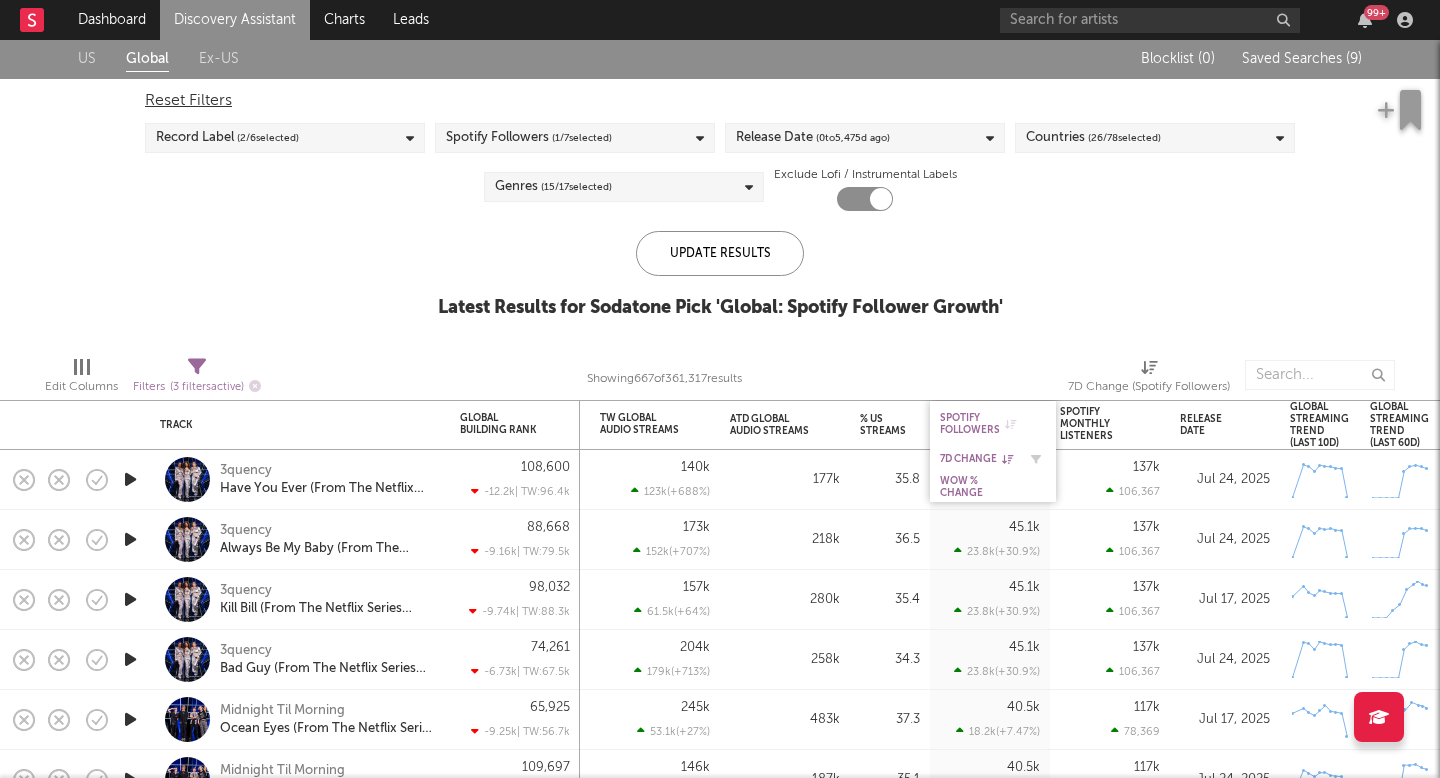 click on "7D Change" at bounding box center [978, 459] 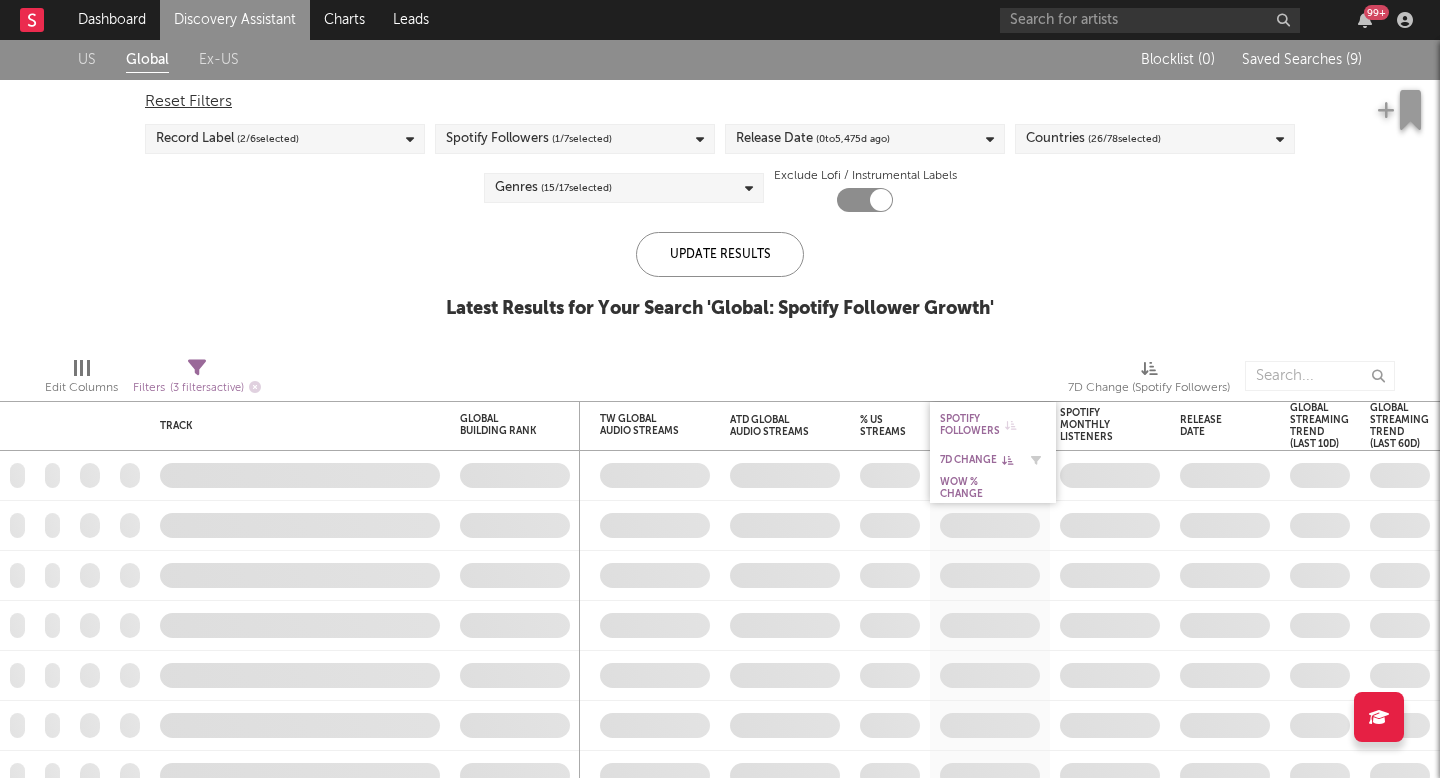 click on "7D Change" at bounding box center (978, 460) 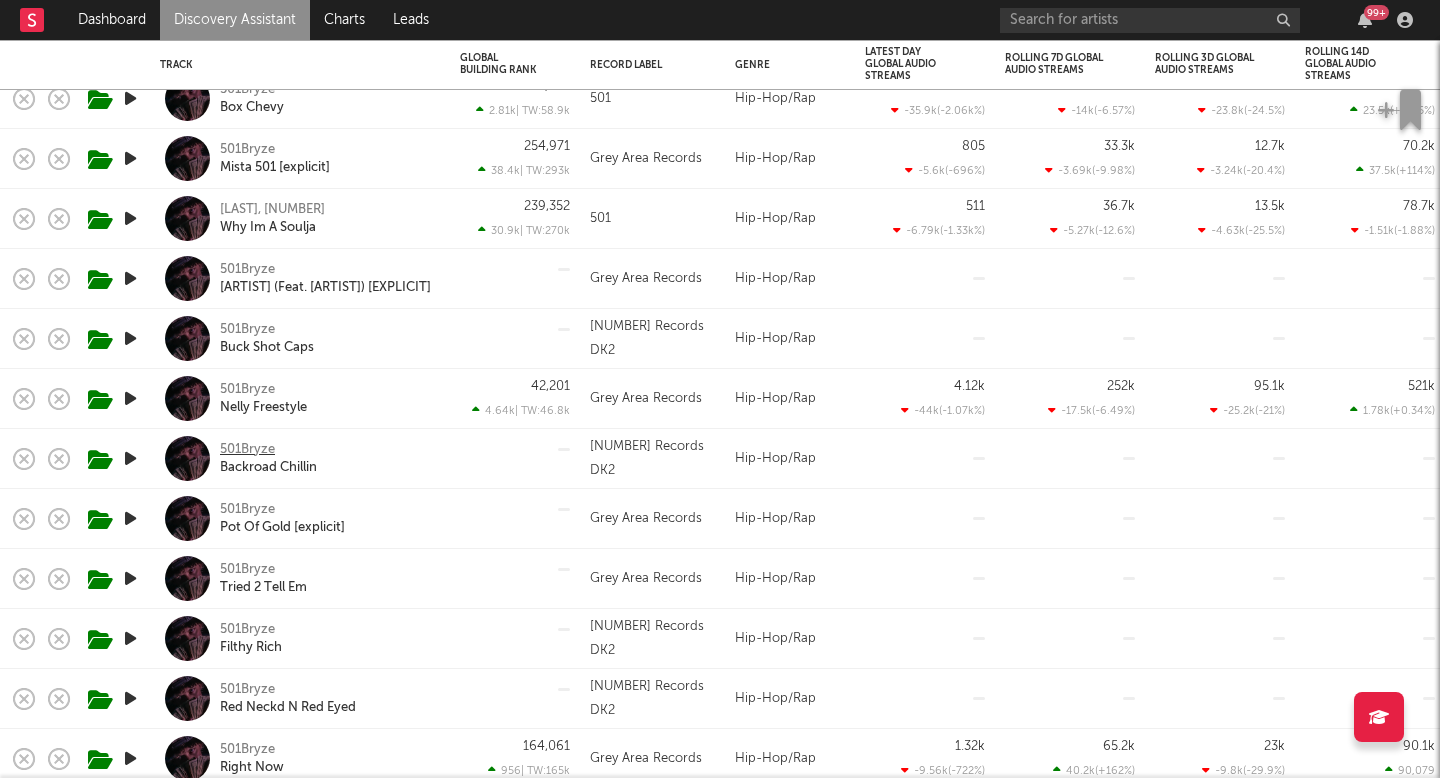 click on "501Bryze" at bounding box center [247, 450] 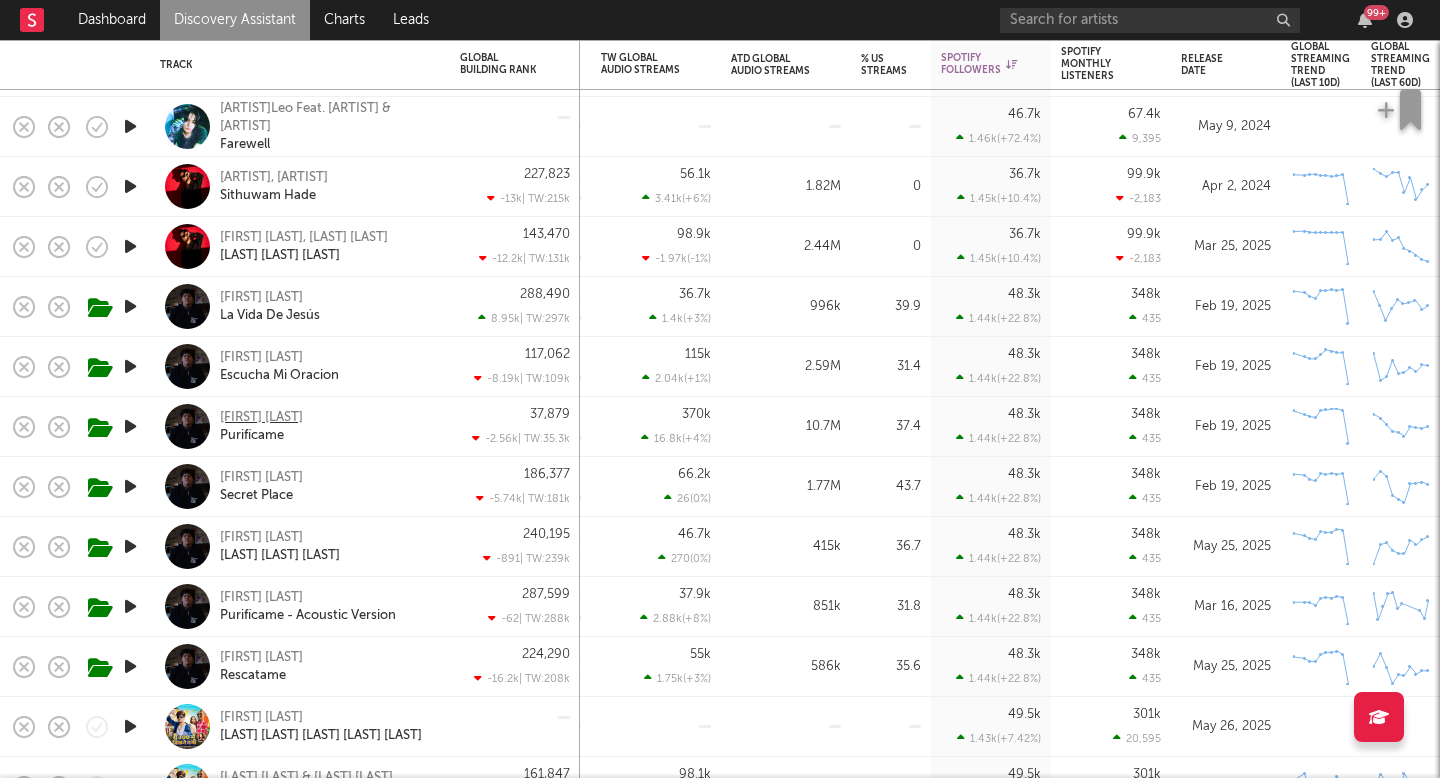 click on "Jonathan Napoles" at bounding box center [261, 418] 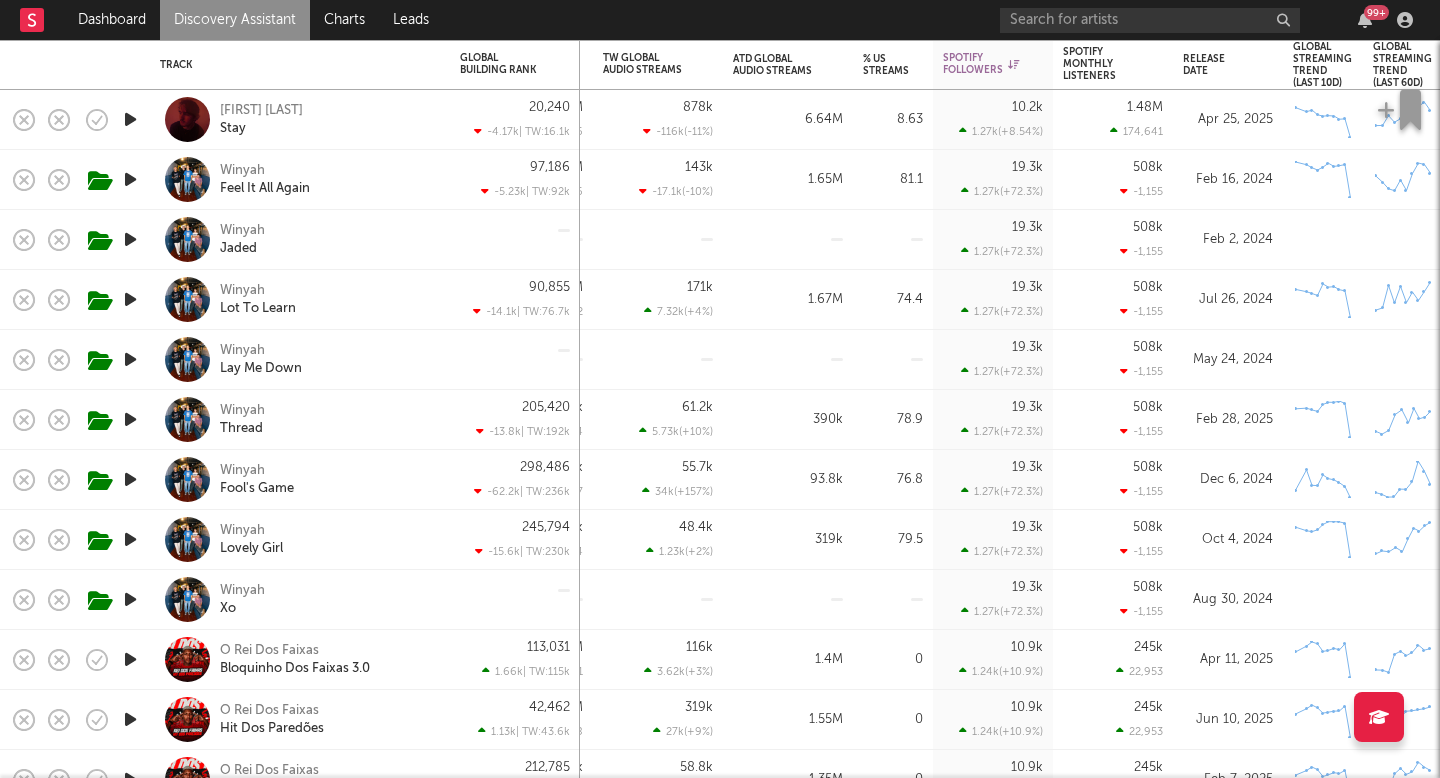 click on "Winyah Thread" at bounding box center [300, 419] 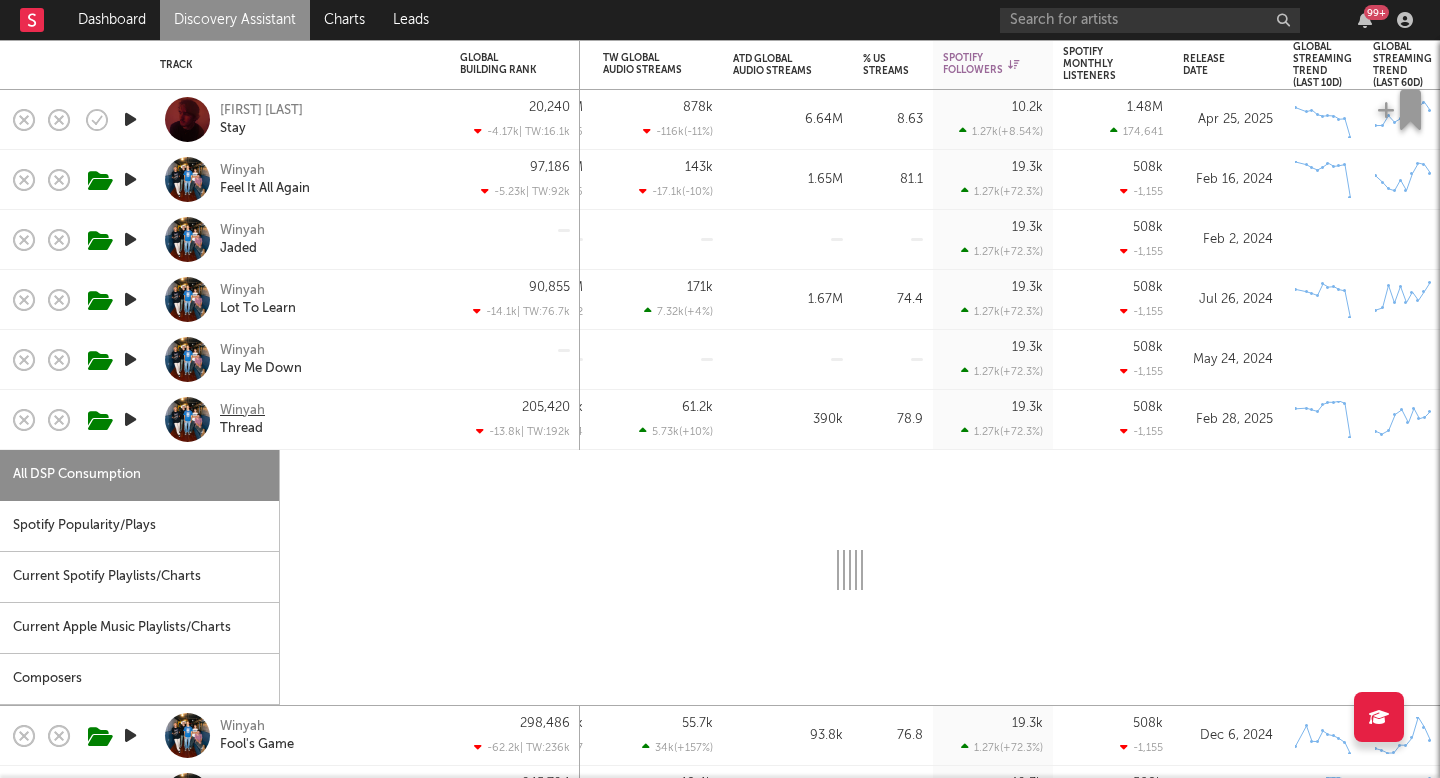 select on "1w" 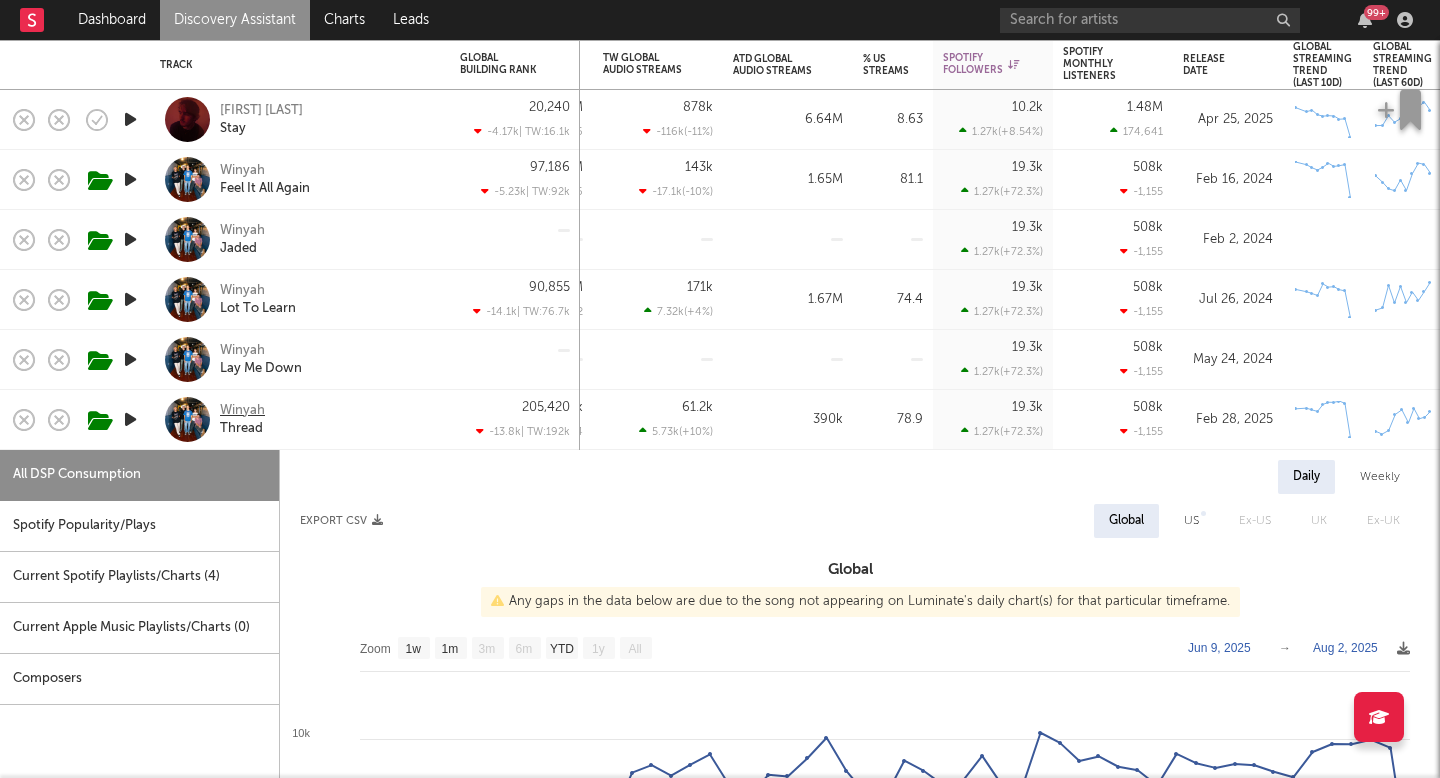 click on "Winyah" at bounding box center [242, 411] 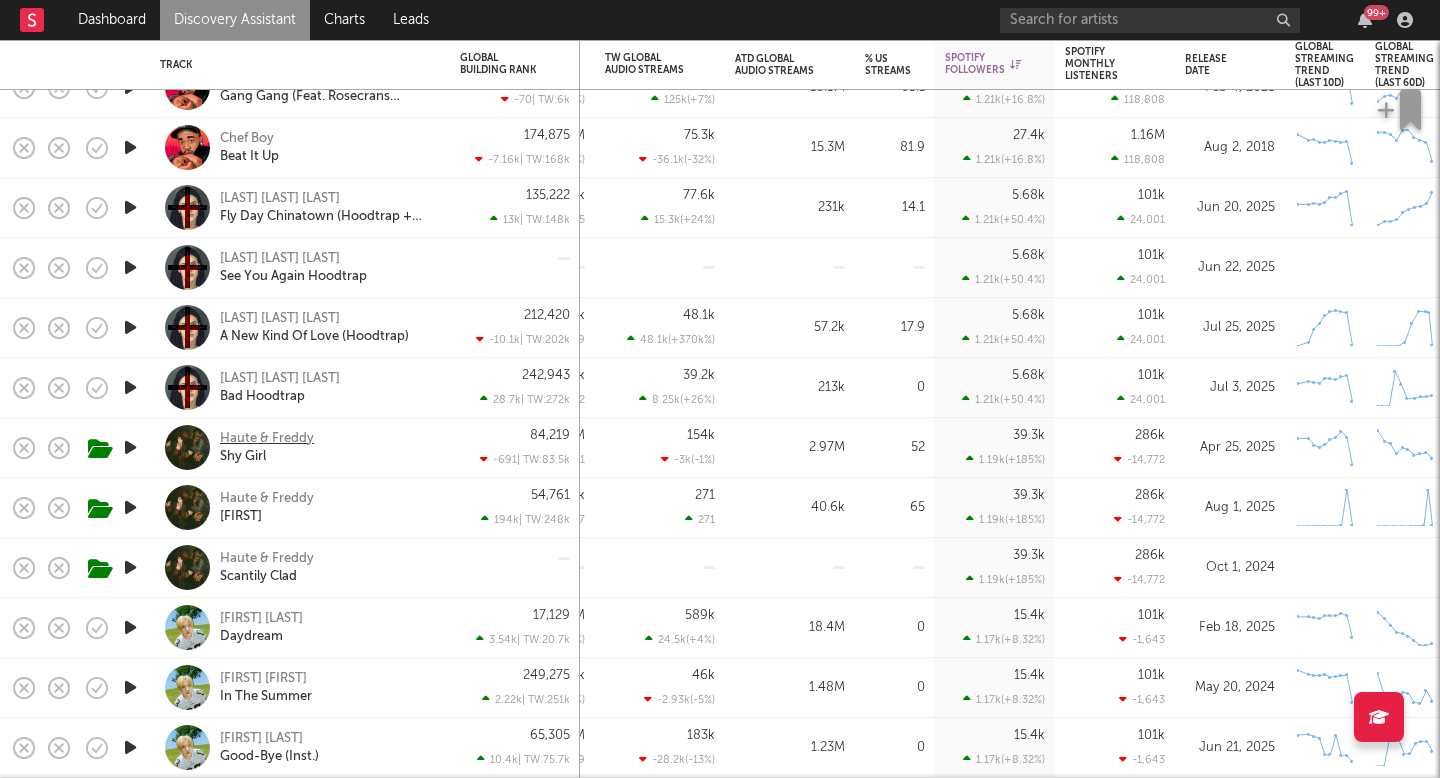 click on "Haute & Freddy" at bounding box center [267, 439] 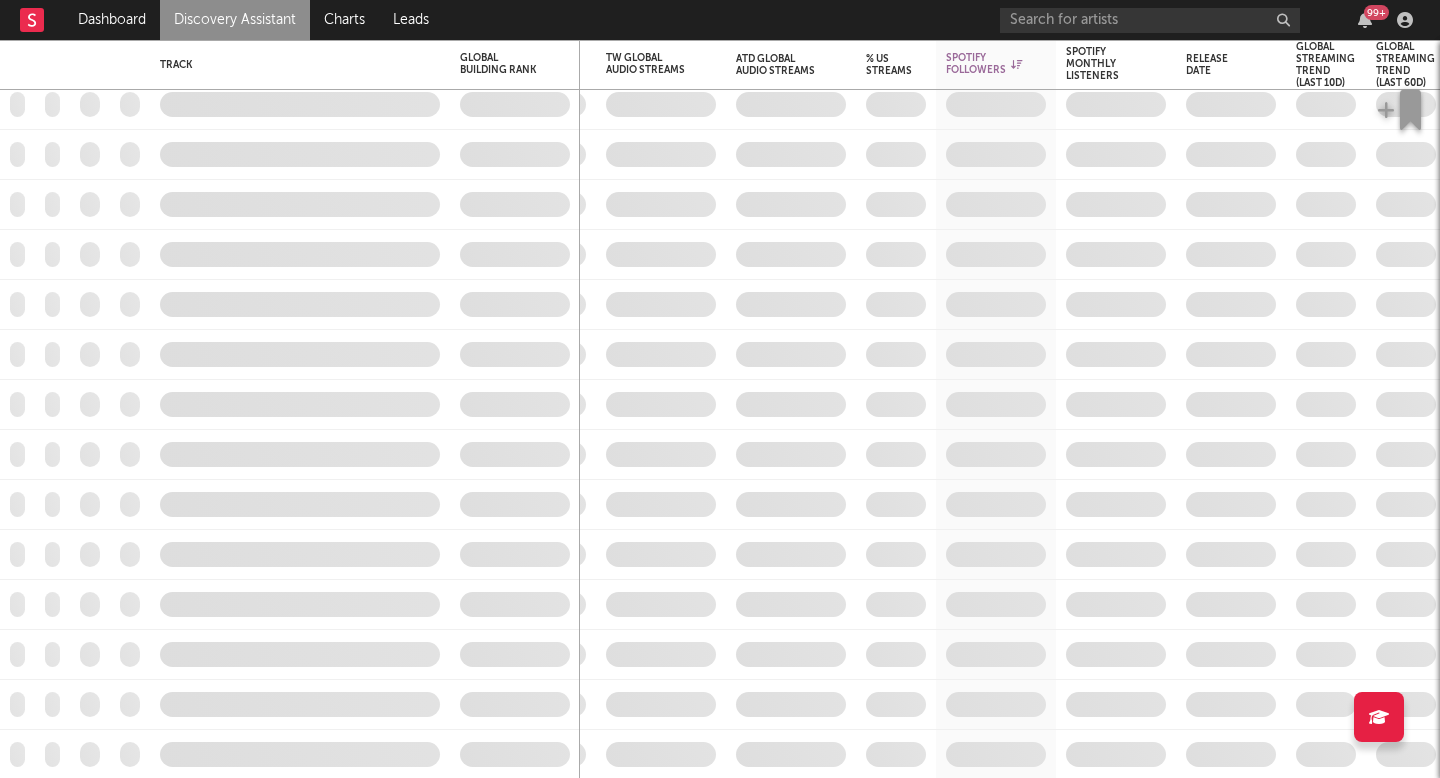 click on "Discovery Assistant" at bounding box center (235, 20) 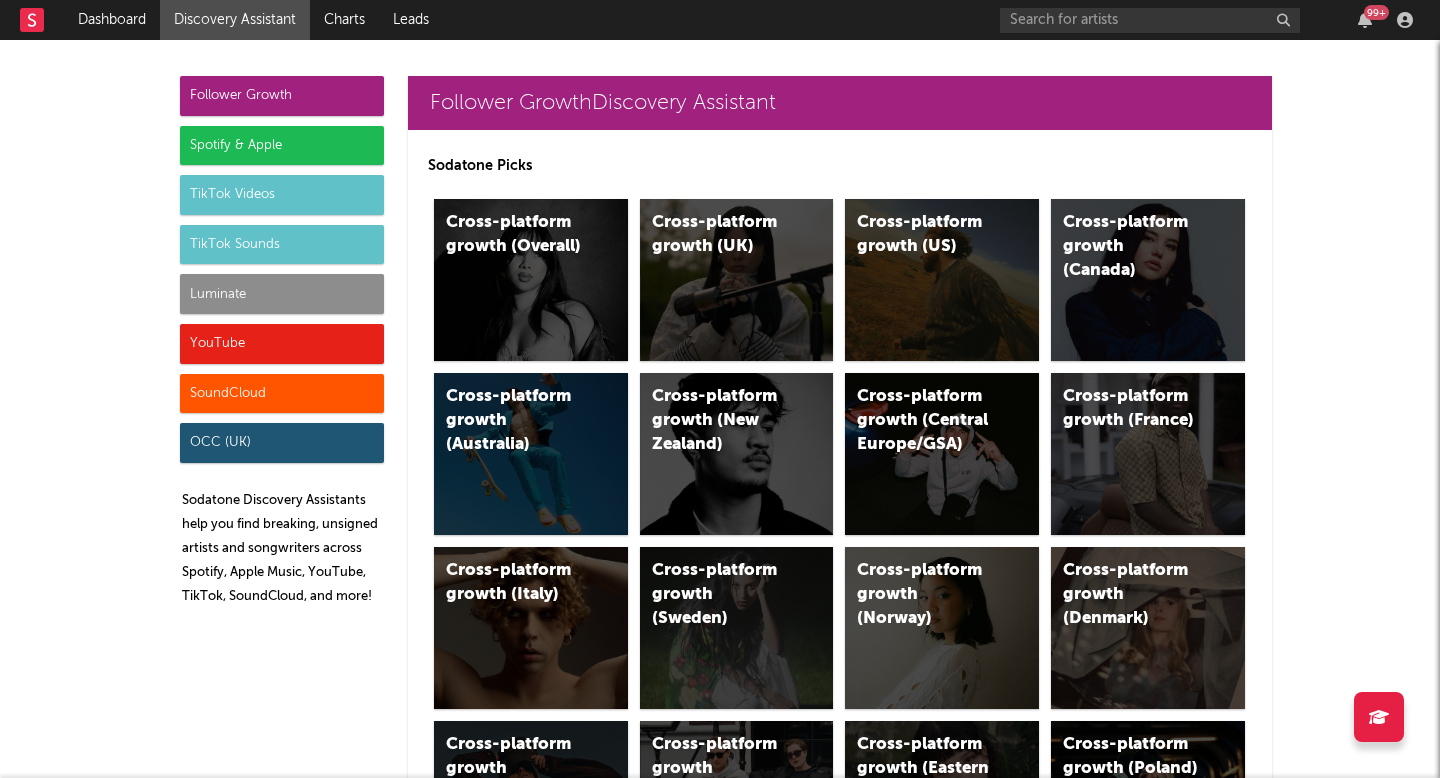 click on "Luminate" at bounding box center [282, 294] 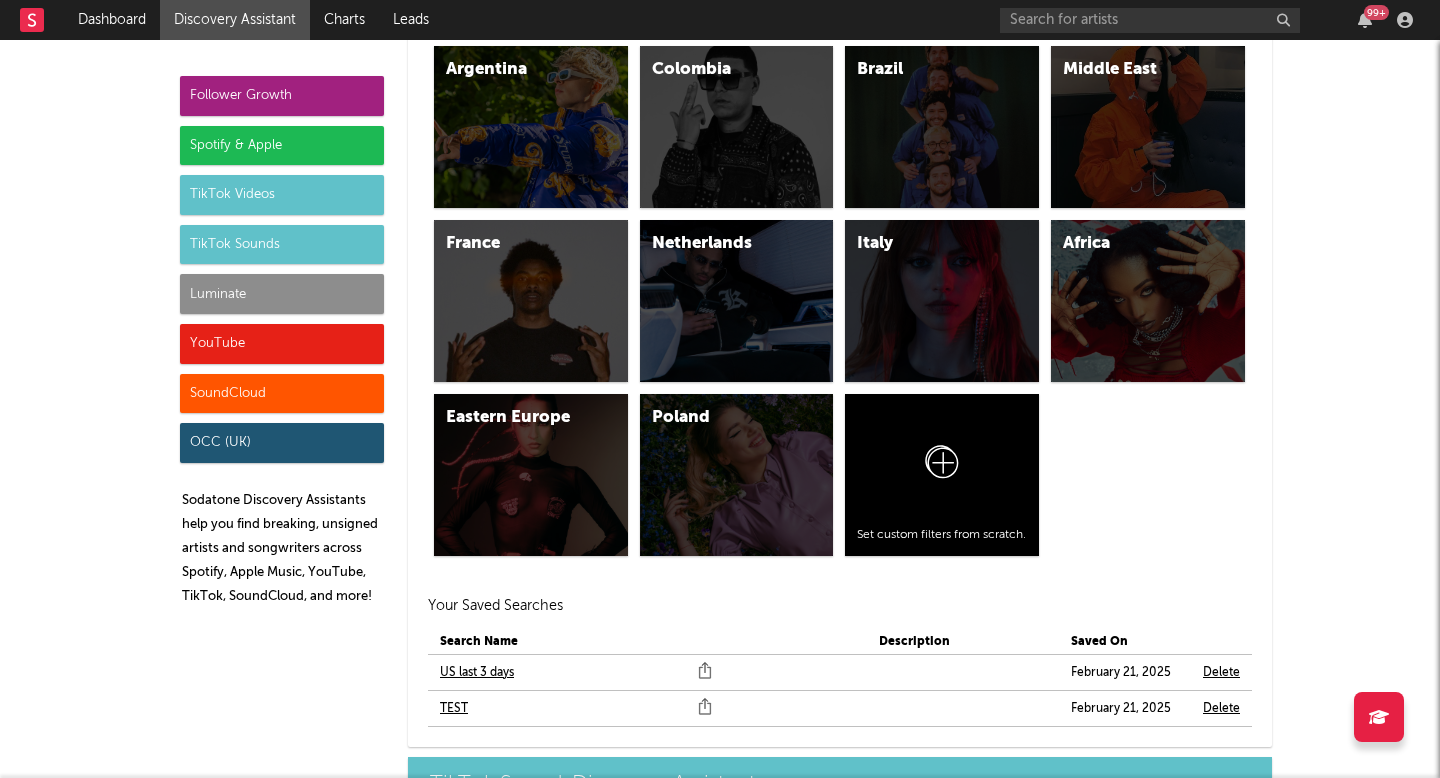 scroll, scrollTop: 9529, scrollLeft: 0, axis: vertical 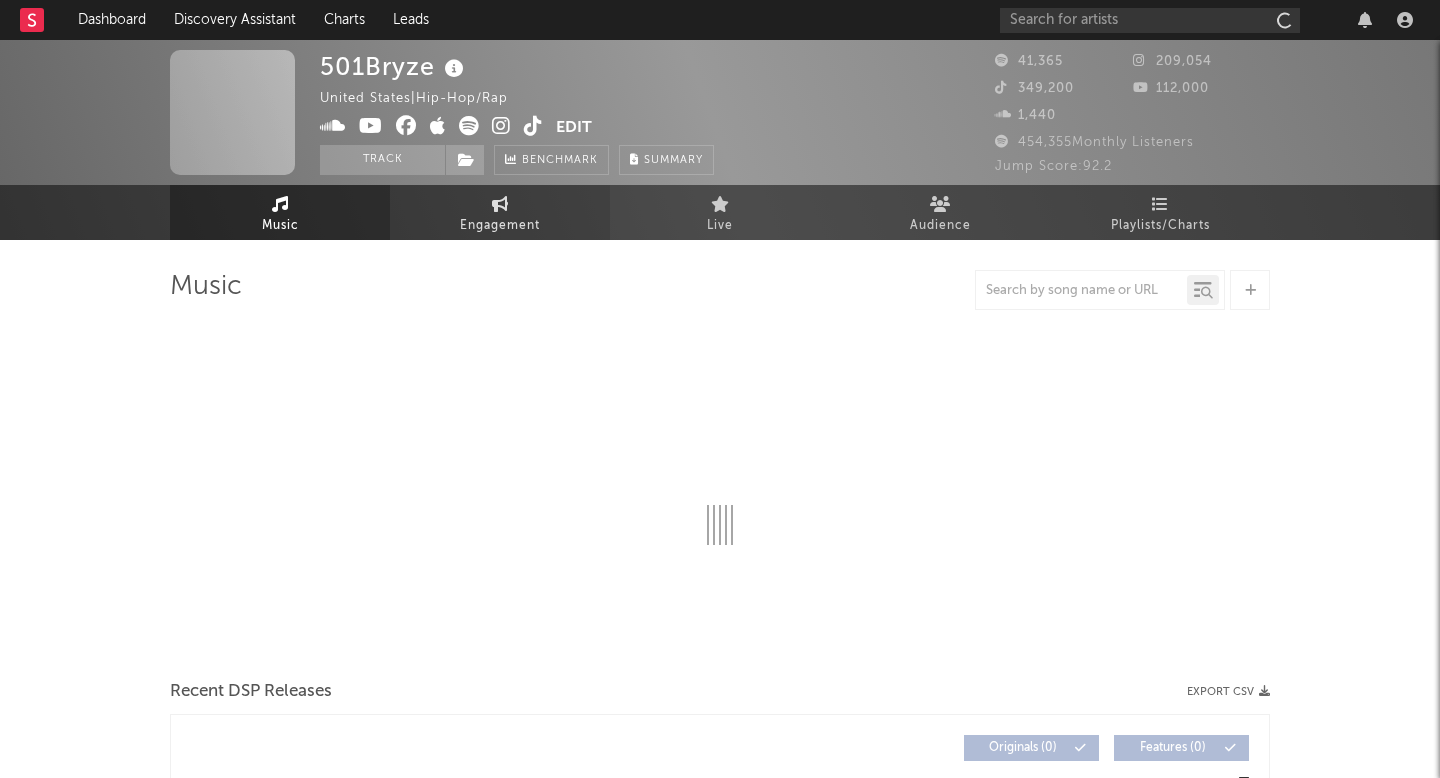 click on "Engagement" at bounding box center (500, 226) 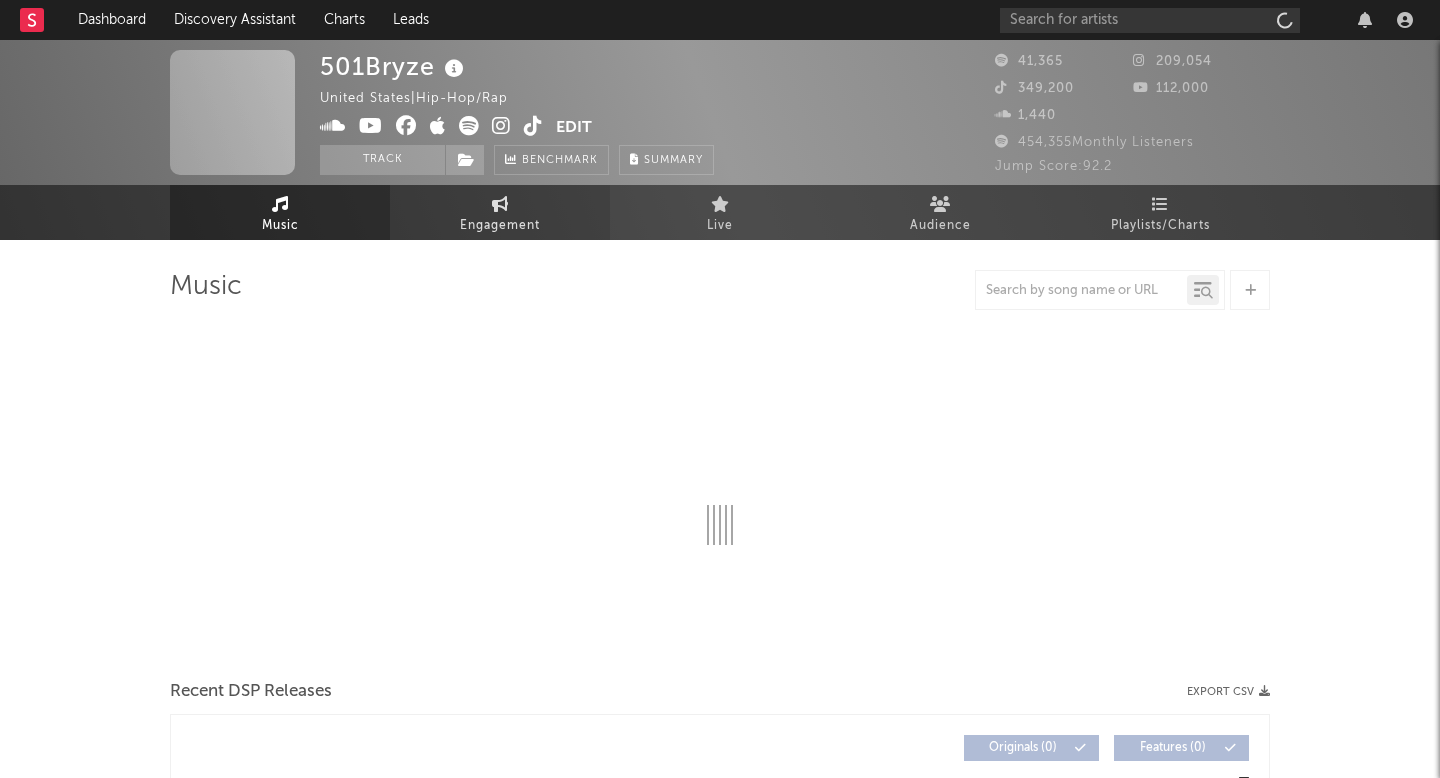 select on "1w" 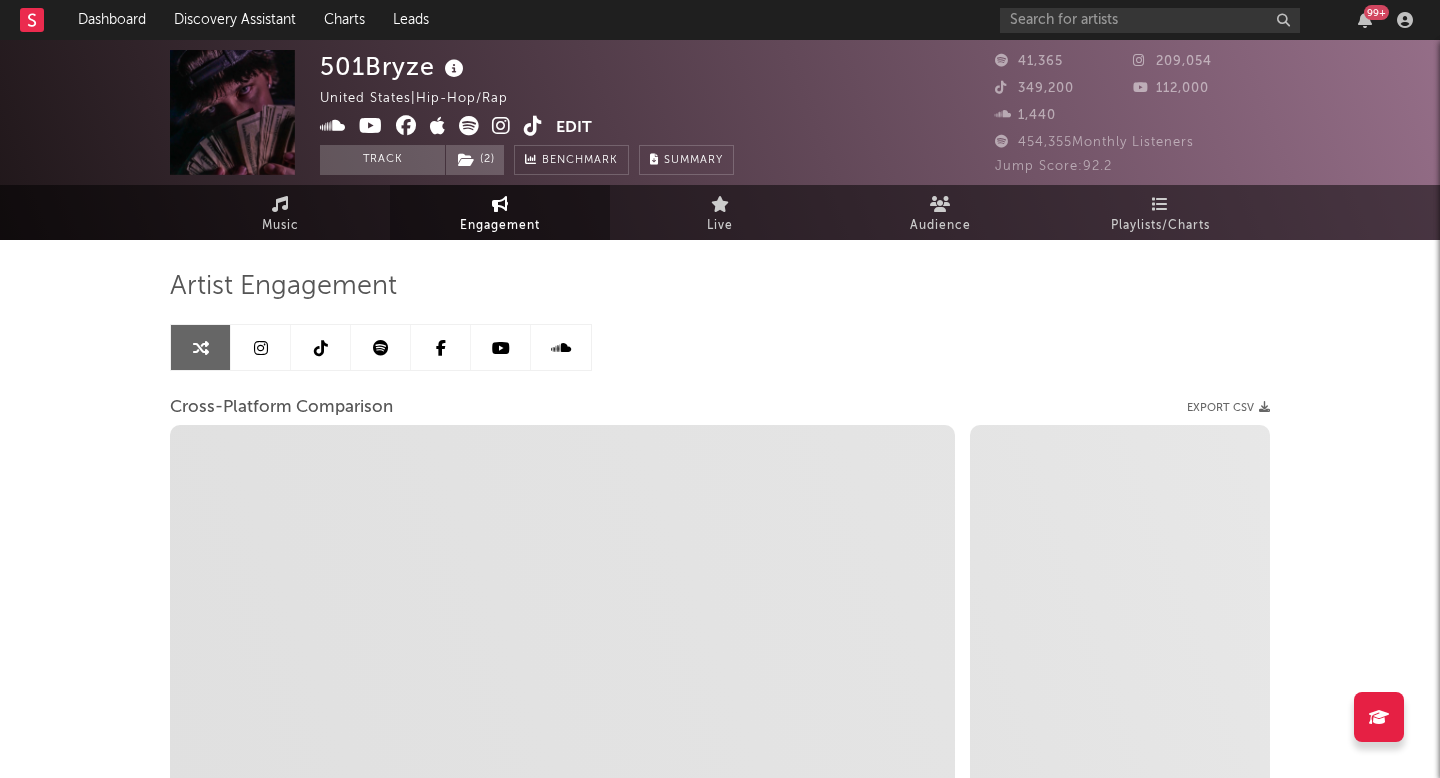 click on "Engagement" at bounding box center (500, 226) 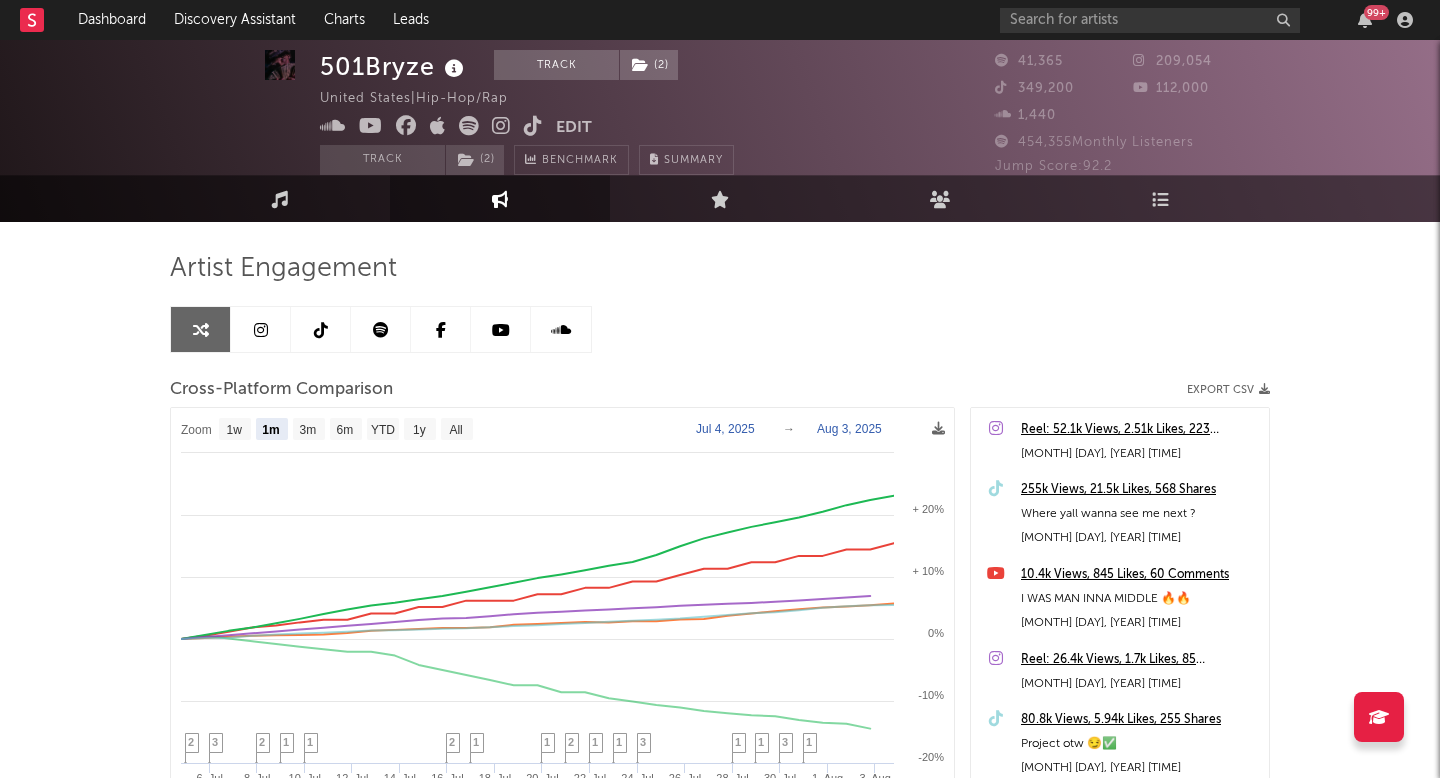 scroll, scrollTop: 21, scrollLeft: 0, axis: vertical 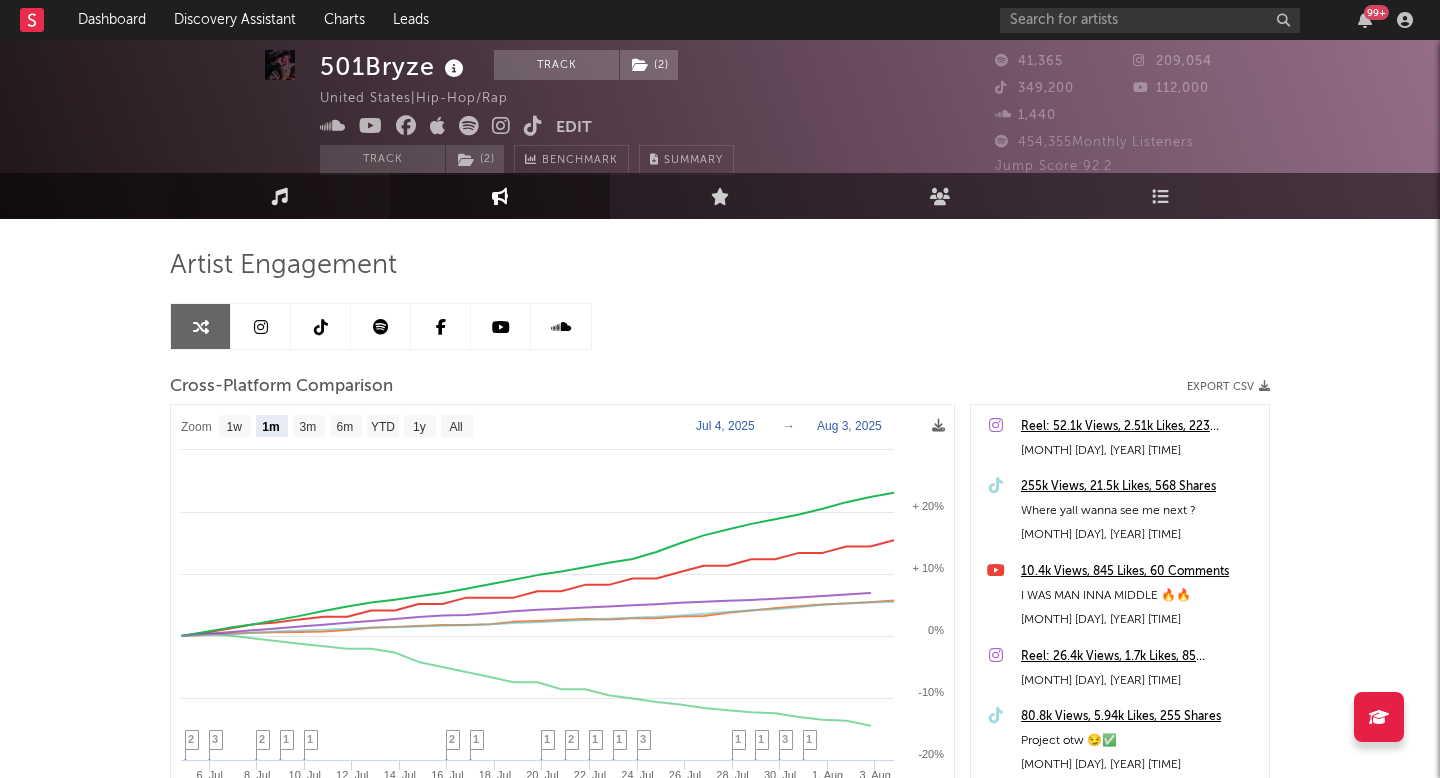 click on "Music" at bounding box center (280, 196) 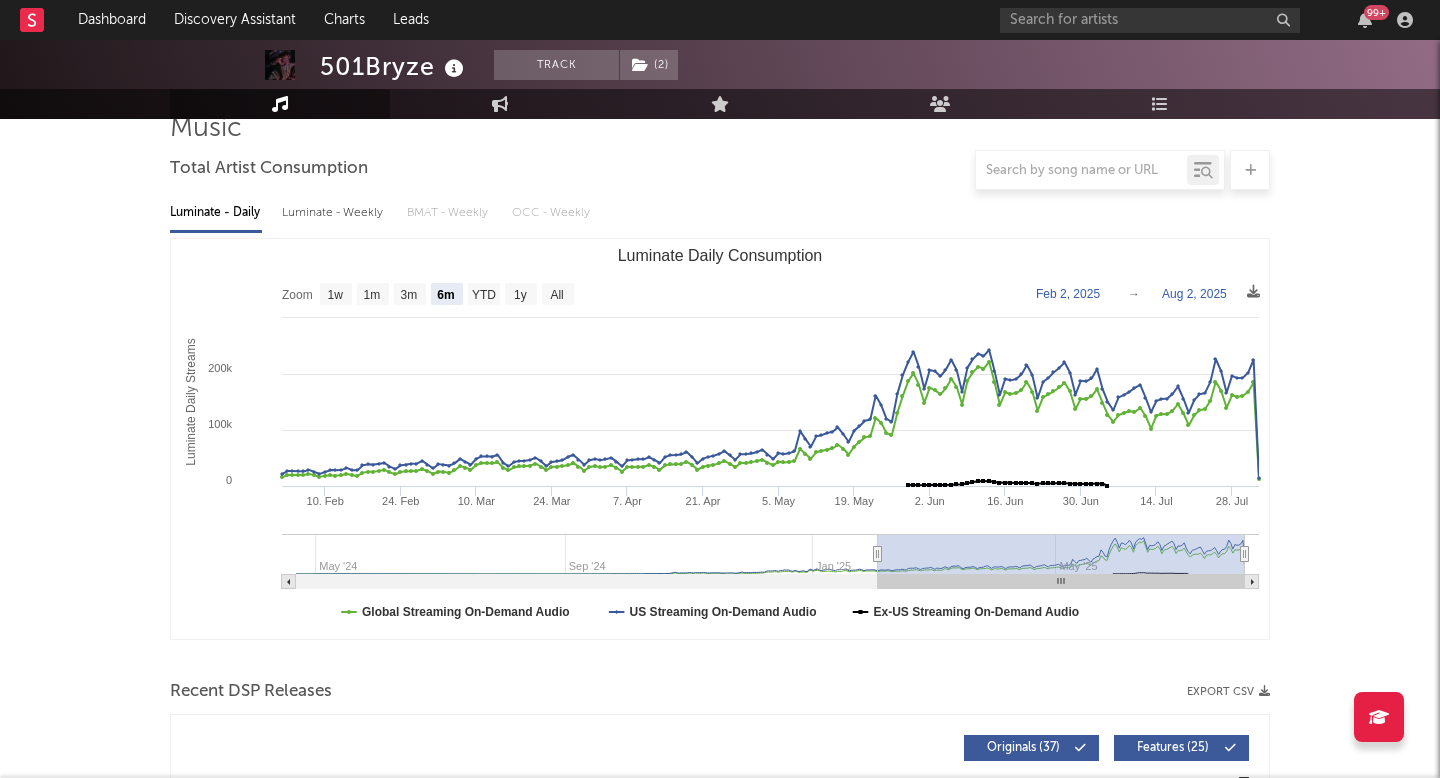 scroll, scrollTop: 0, scrollLeft: 0, axis: both 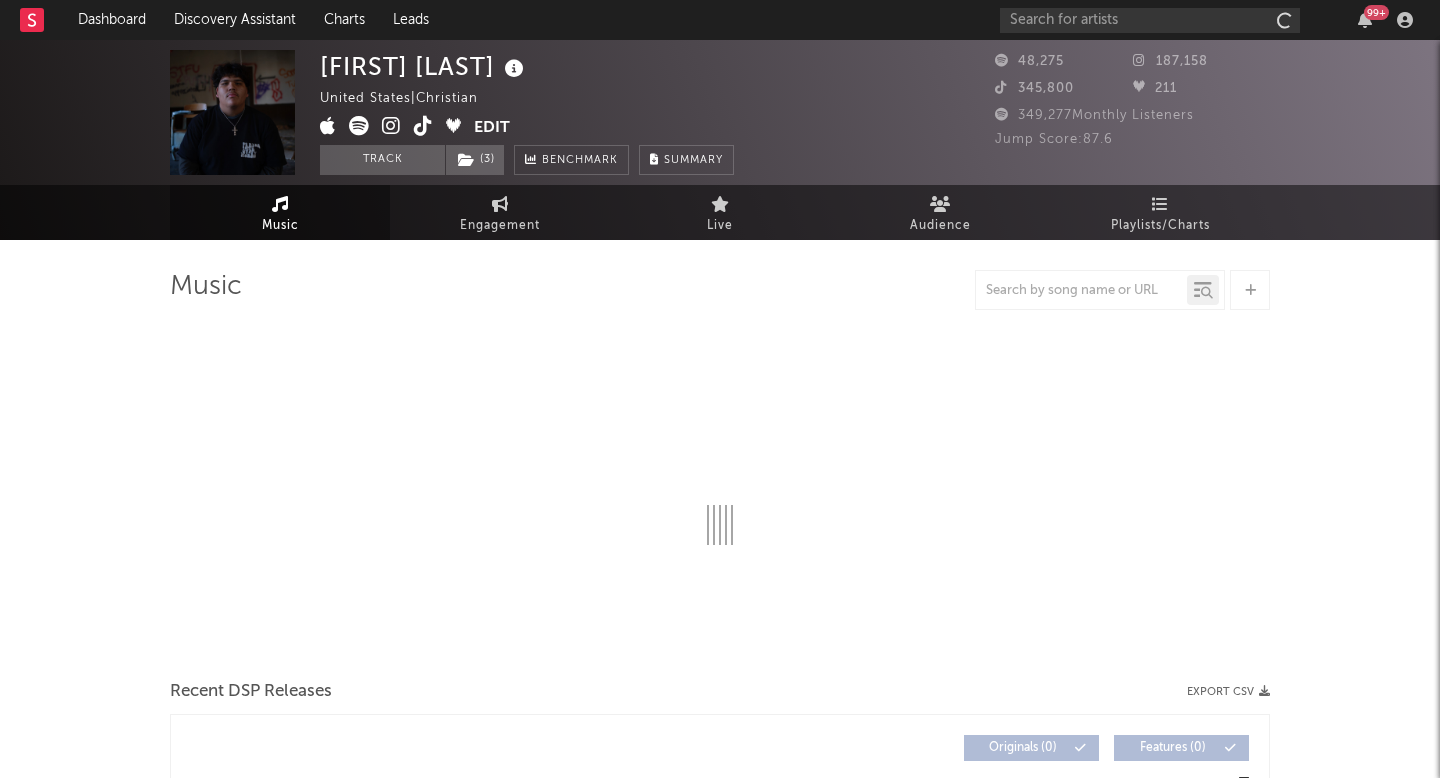 select on "1w" 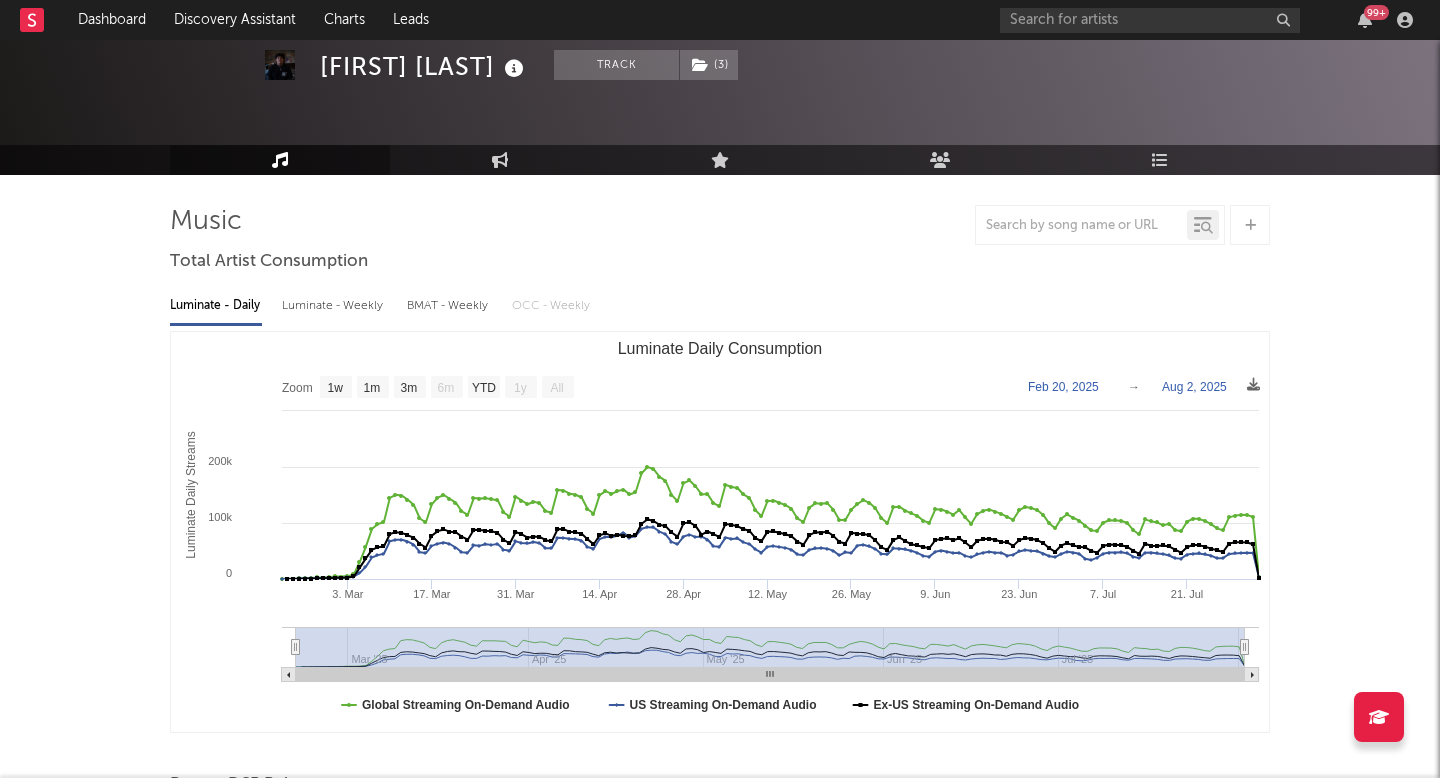 scroll, scrollTop: 72, scrollLeft: 0, axis: vertical 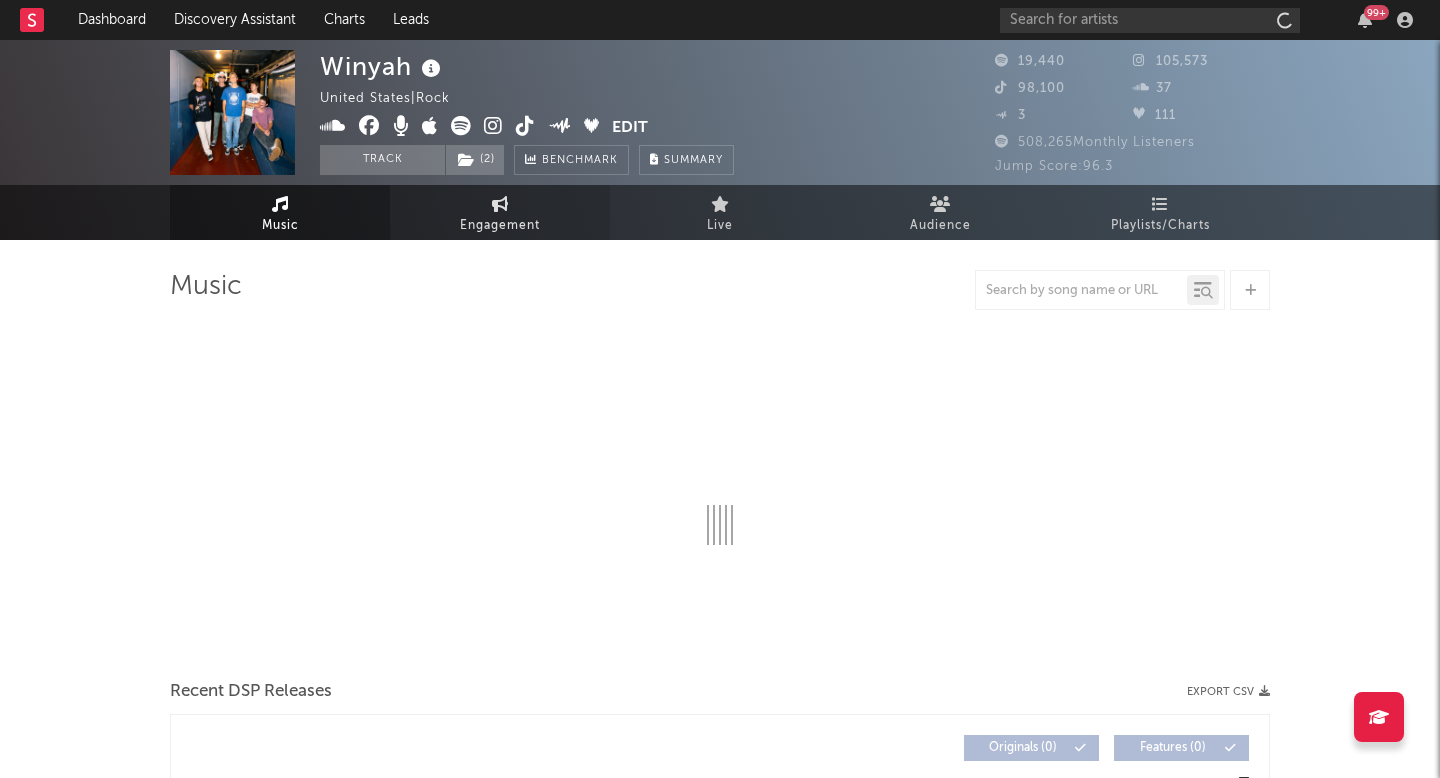 click on "Engagement" at bounding box center (500, 226) 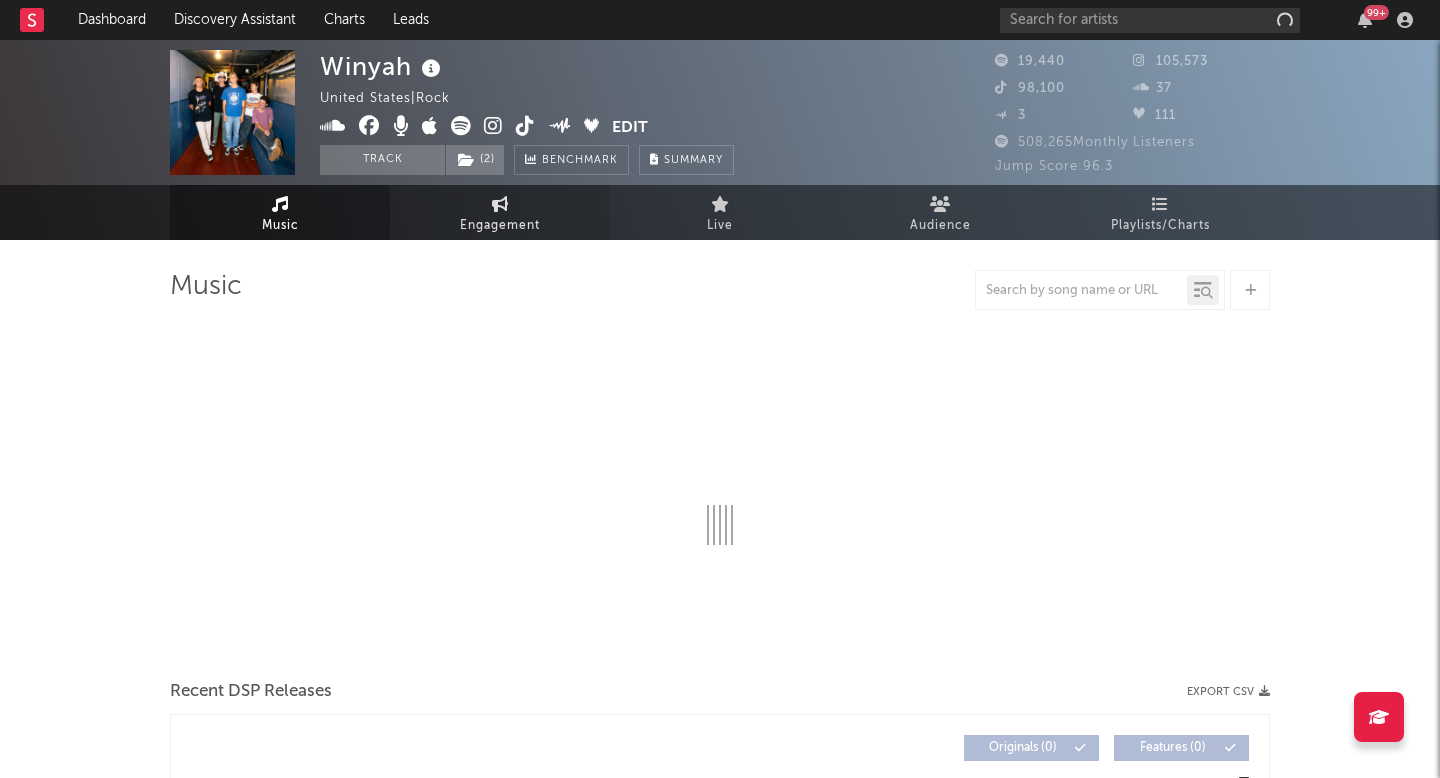 select on "1w" 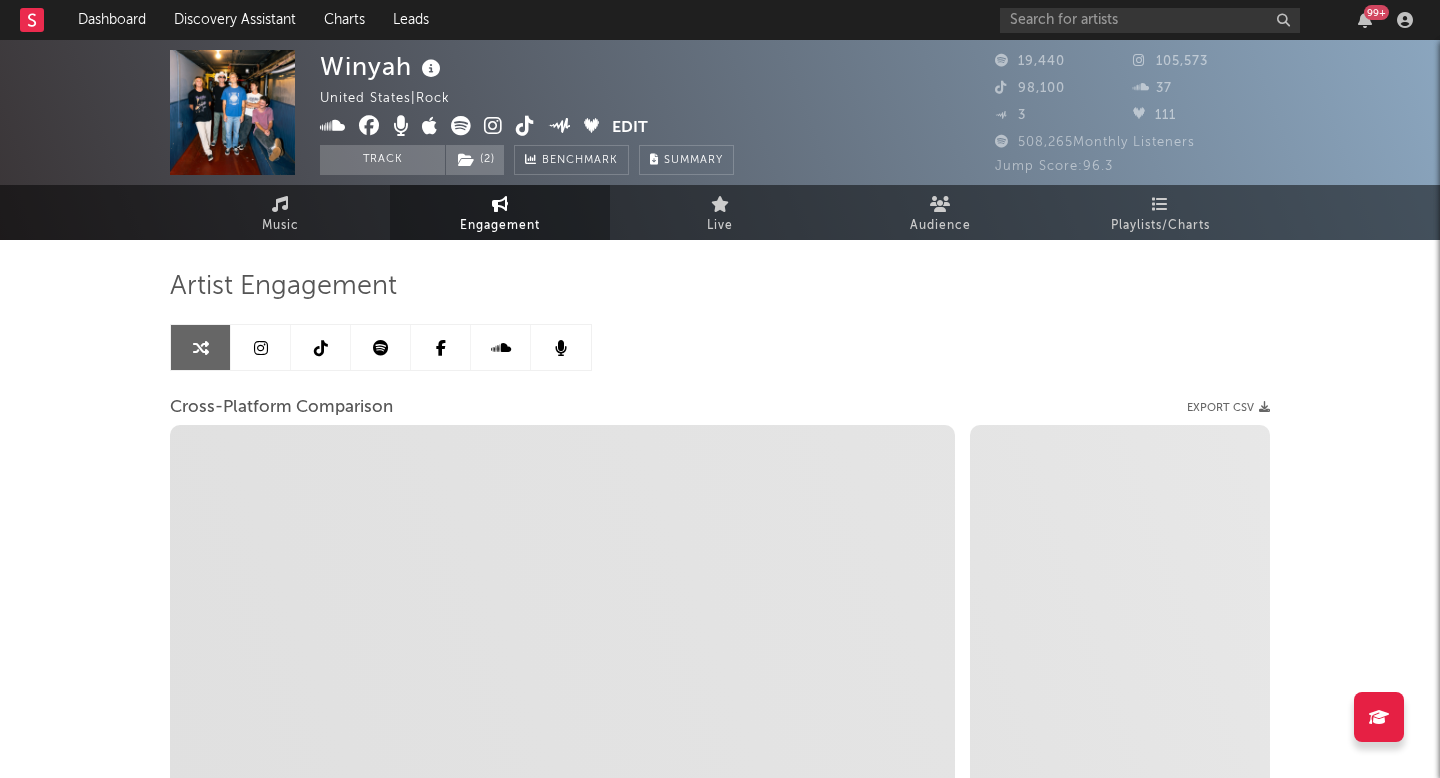select on "1m" 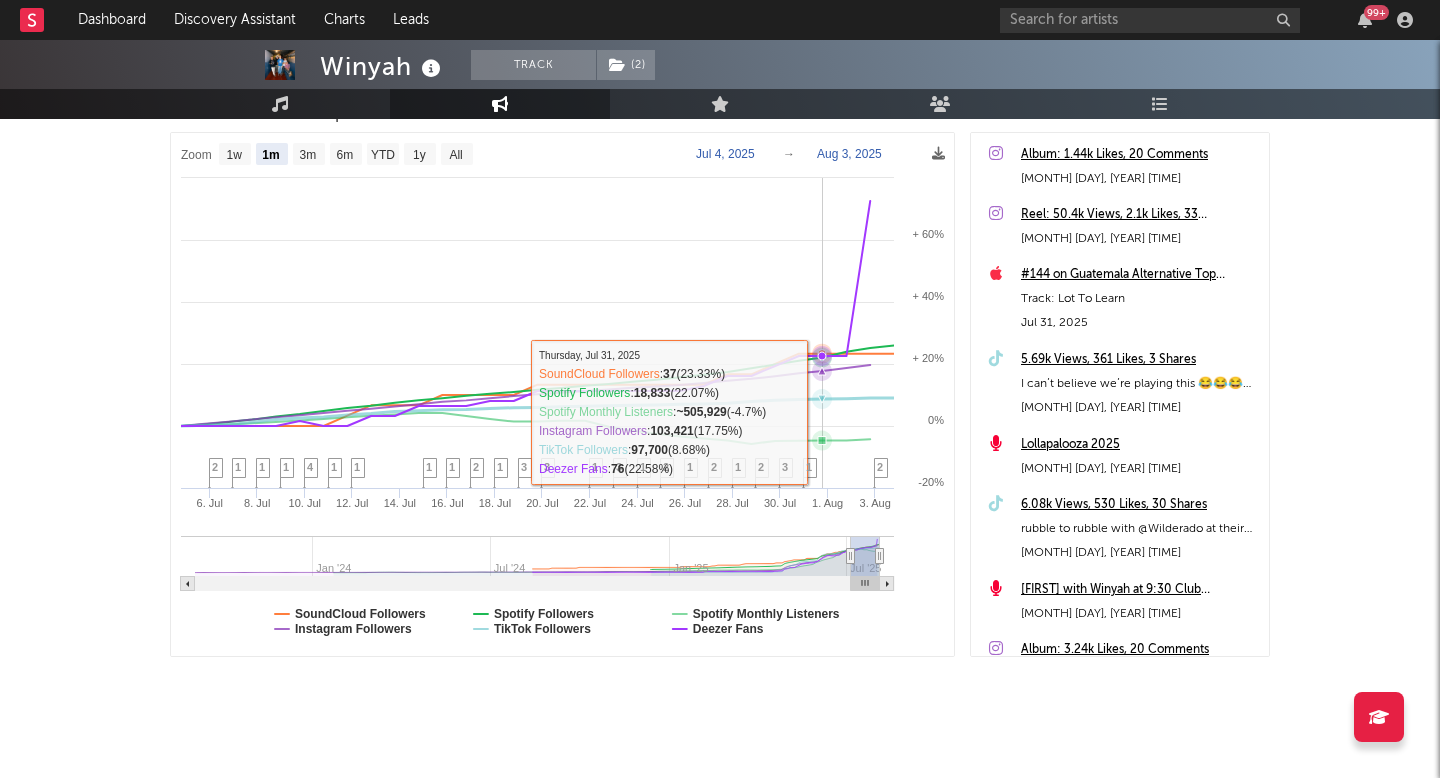 scroll, scrollTop: 312, scrollLeft: 0, axis: vertical 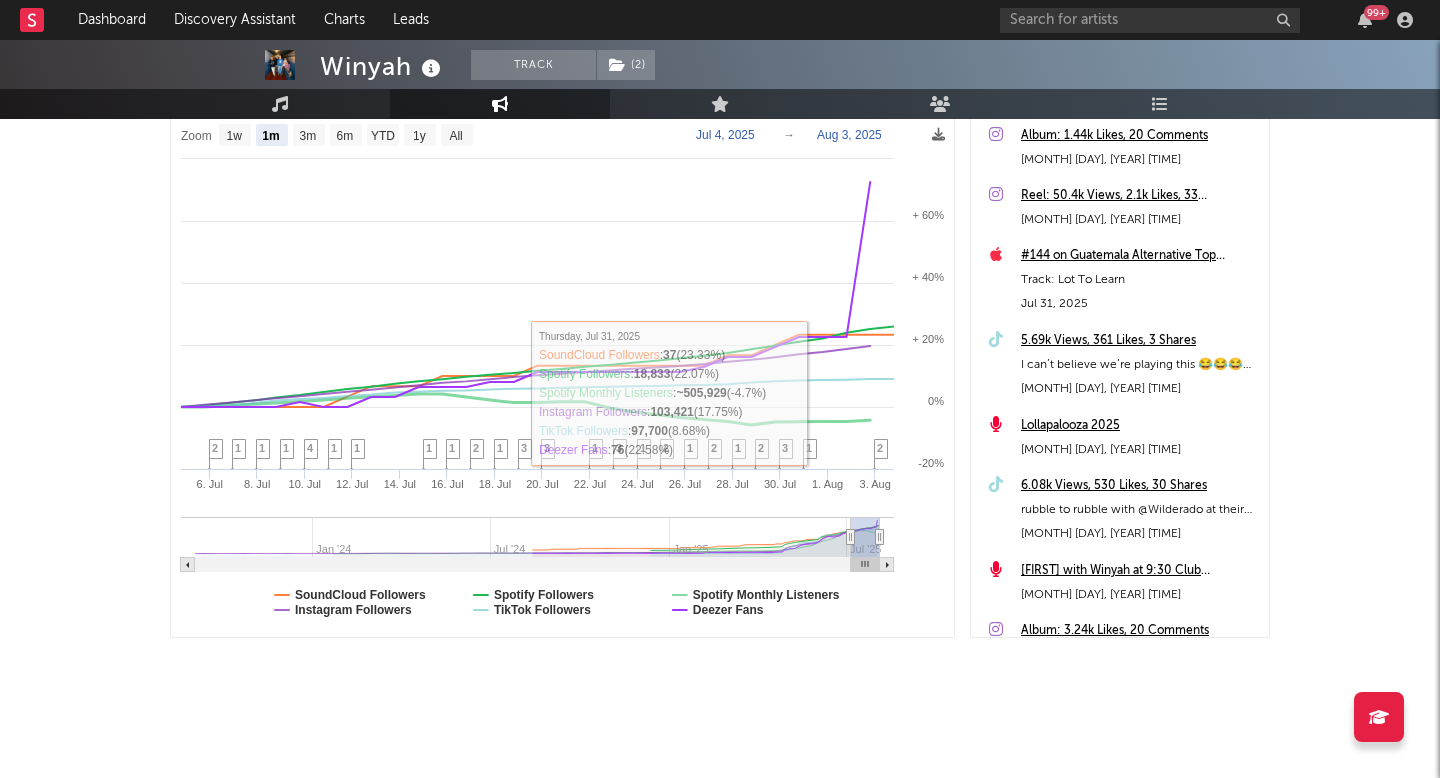 click on "Deezer Fans" 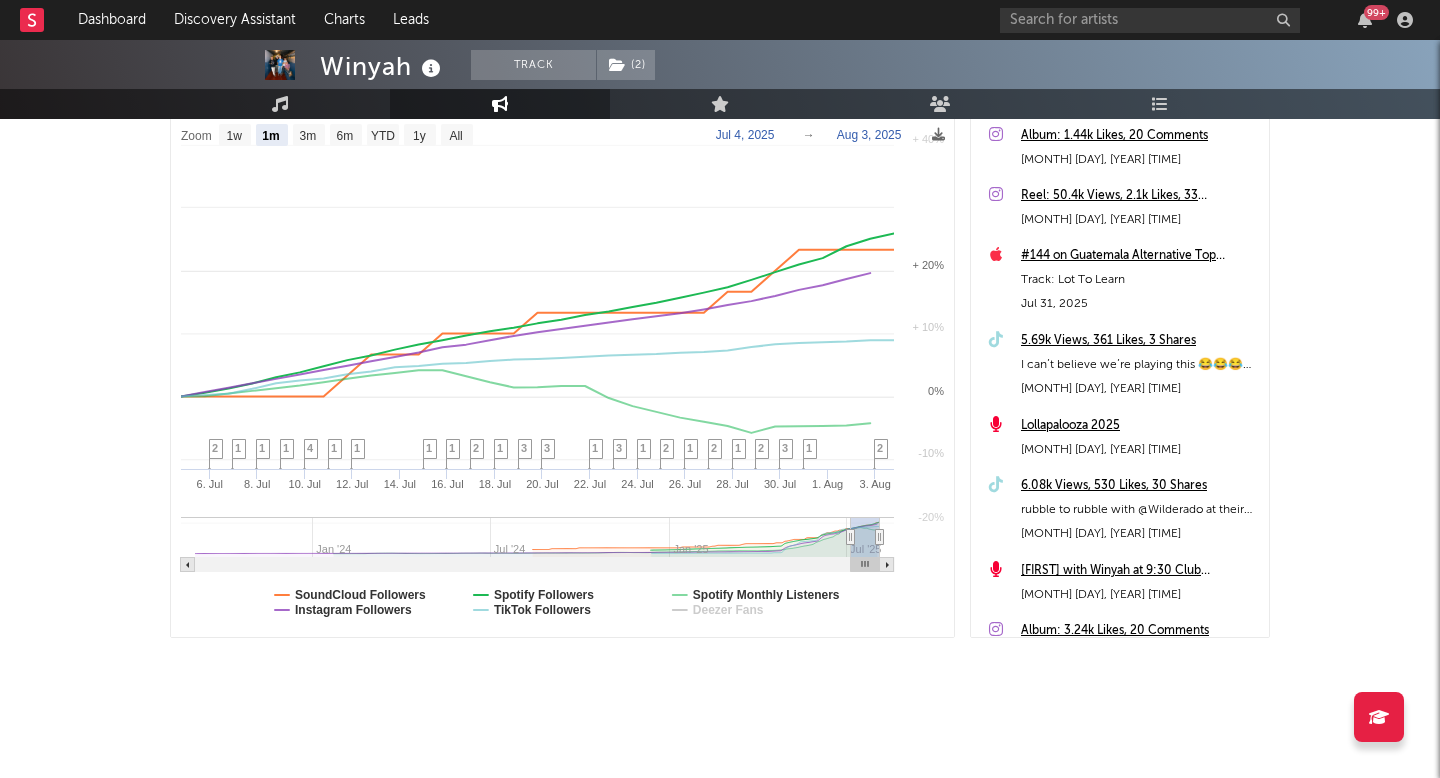 select on "1m" 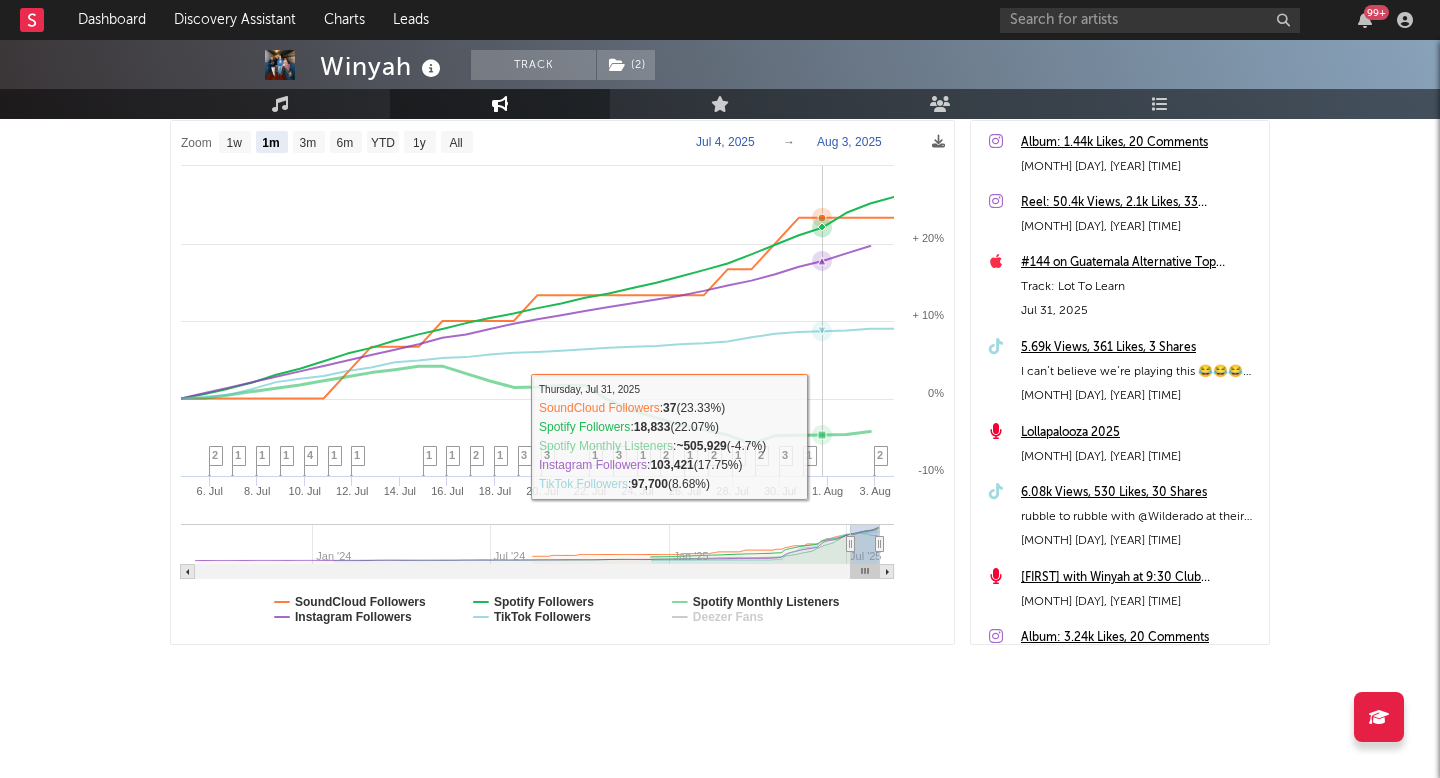 scroll, scrollTop: 303, scrollLeft: 0, axis: vertical 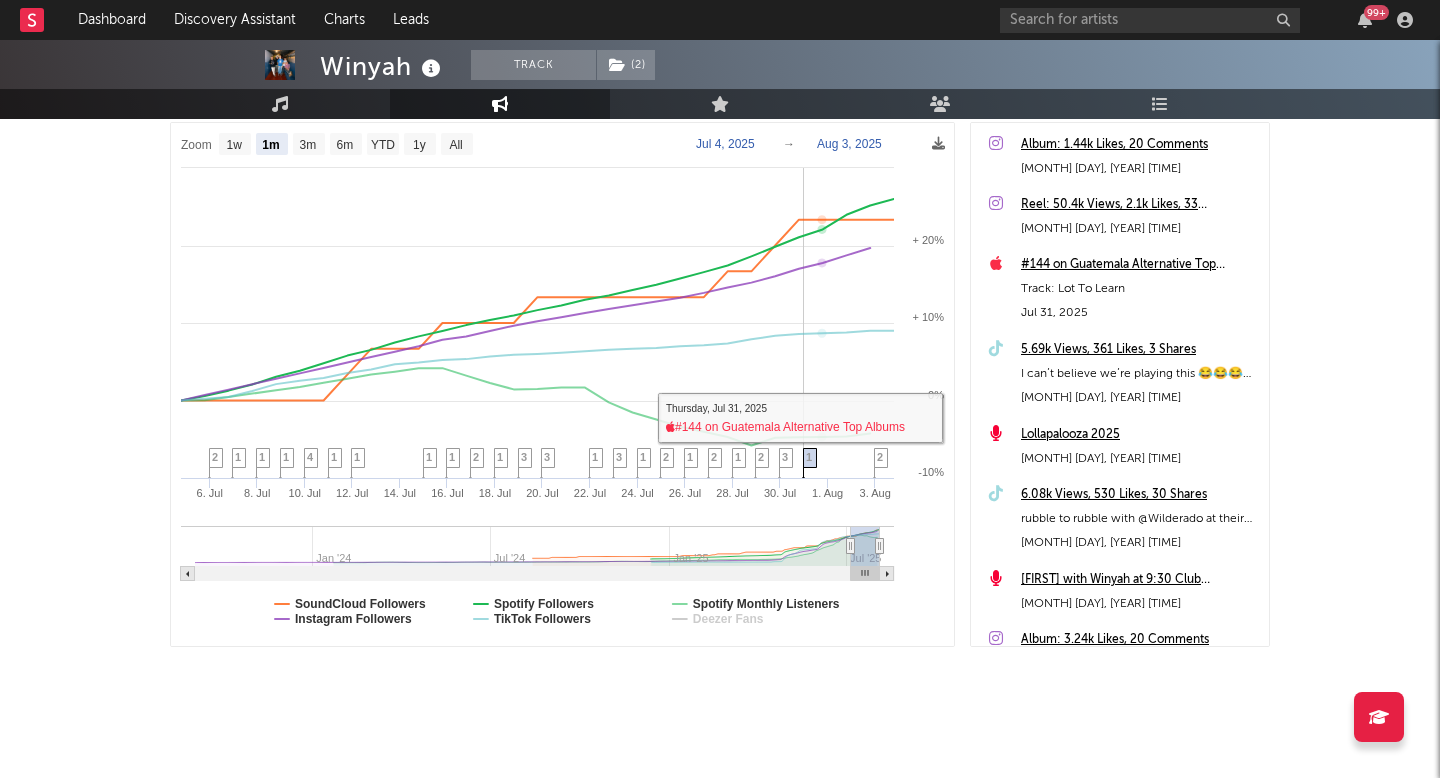 click on "1" at bounding box center (809, 457) 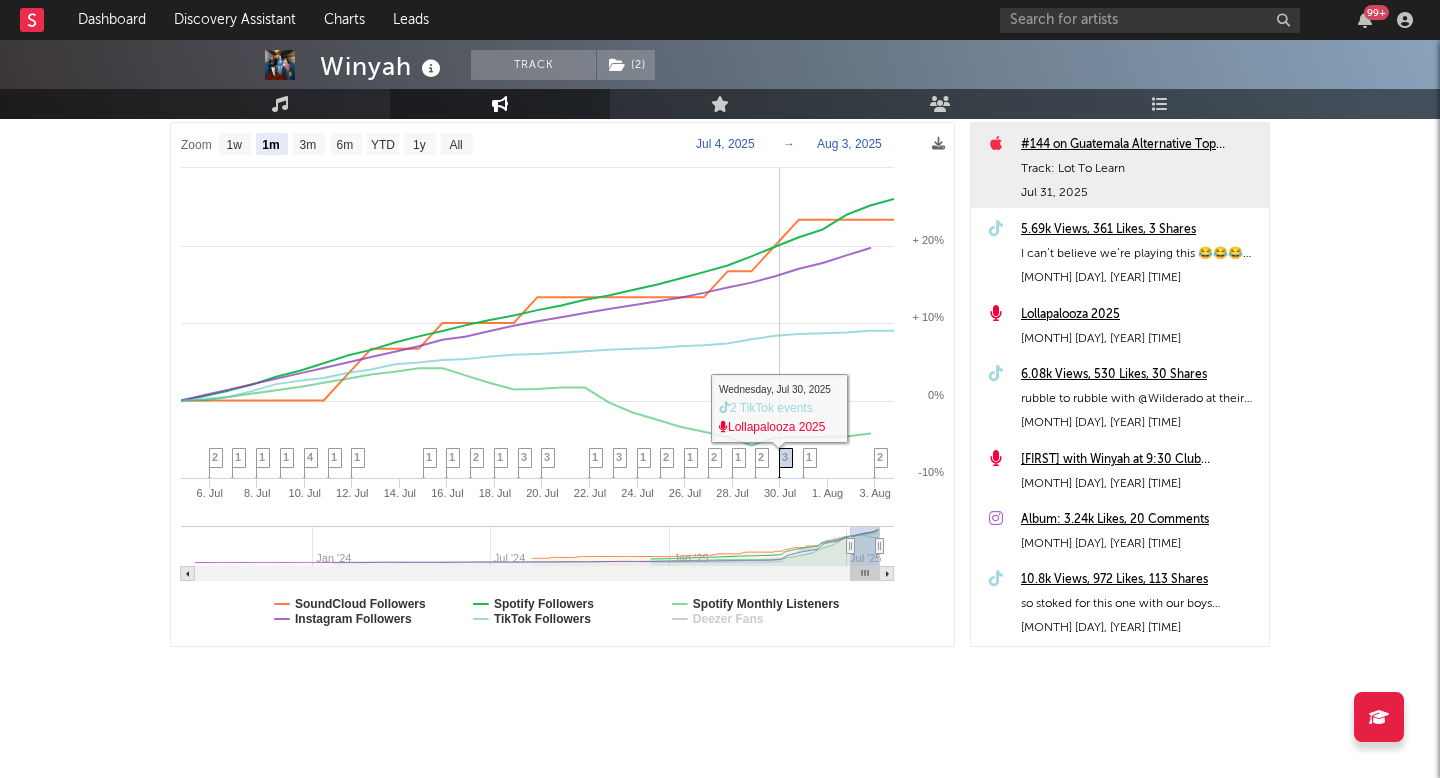 click on "3" at bounding box center [785, 457] 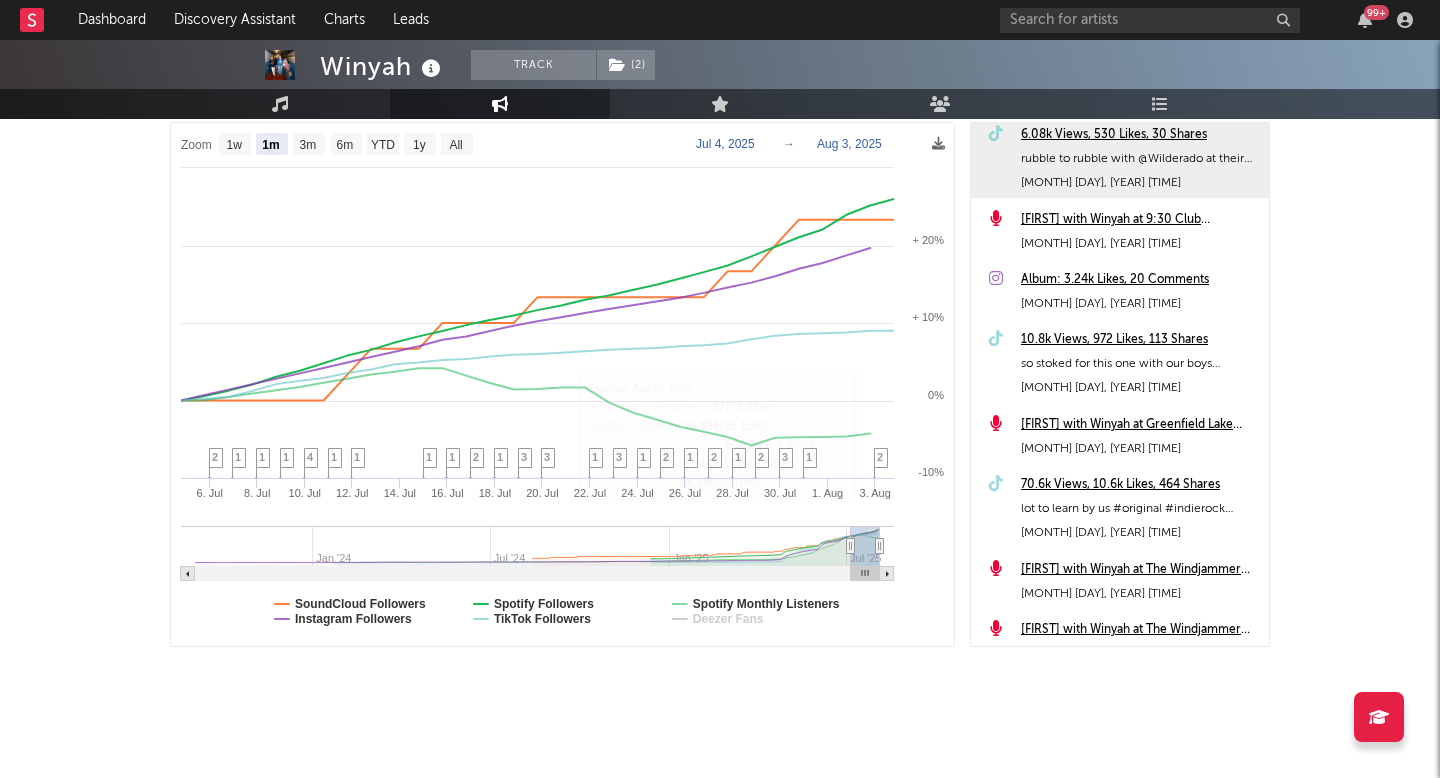 scroll, scrollTop: 397, scrollLeft: 0, axis: vertical 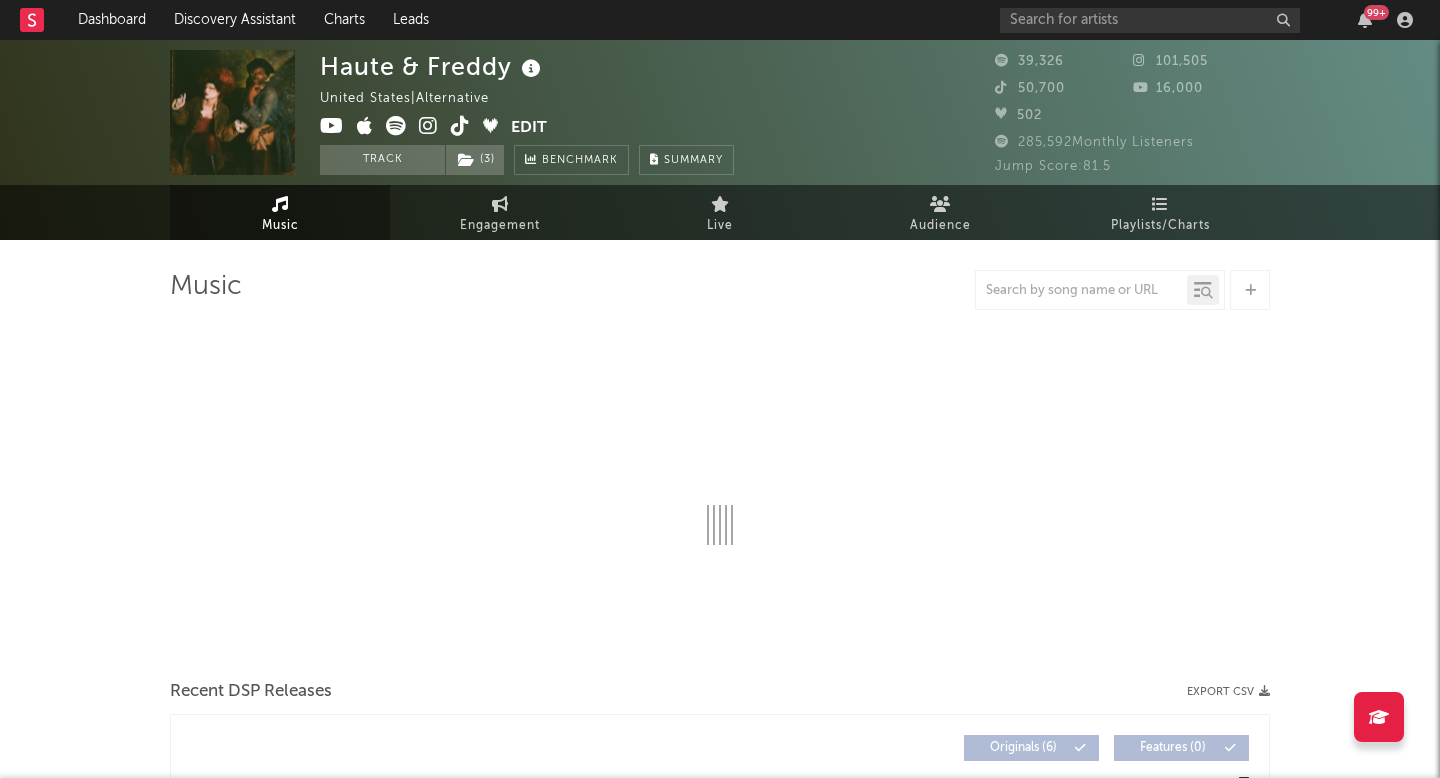 select on "6m" 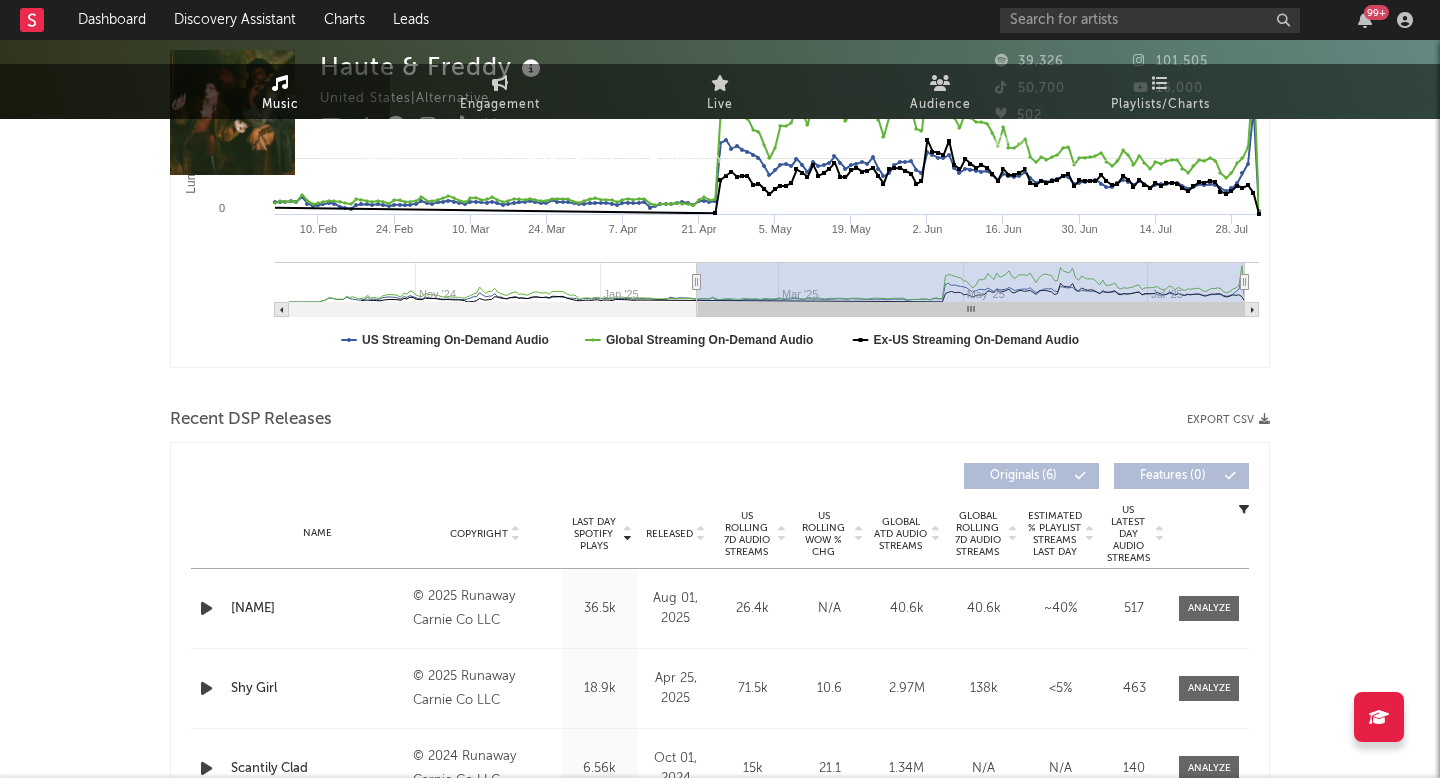 scroll, scrollTop: 0, scrollLeft: 0, axis: both 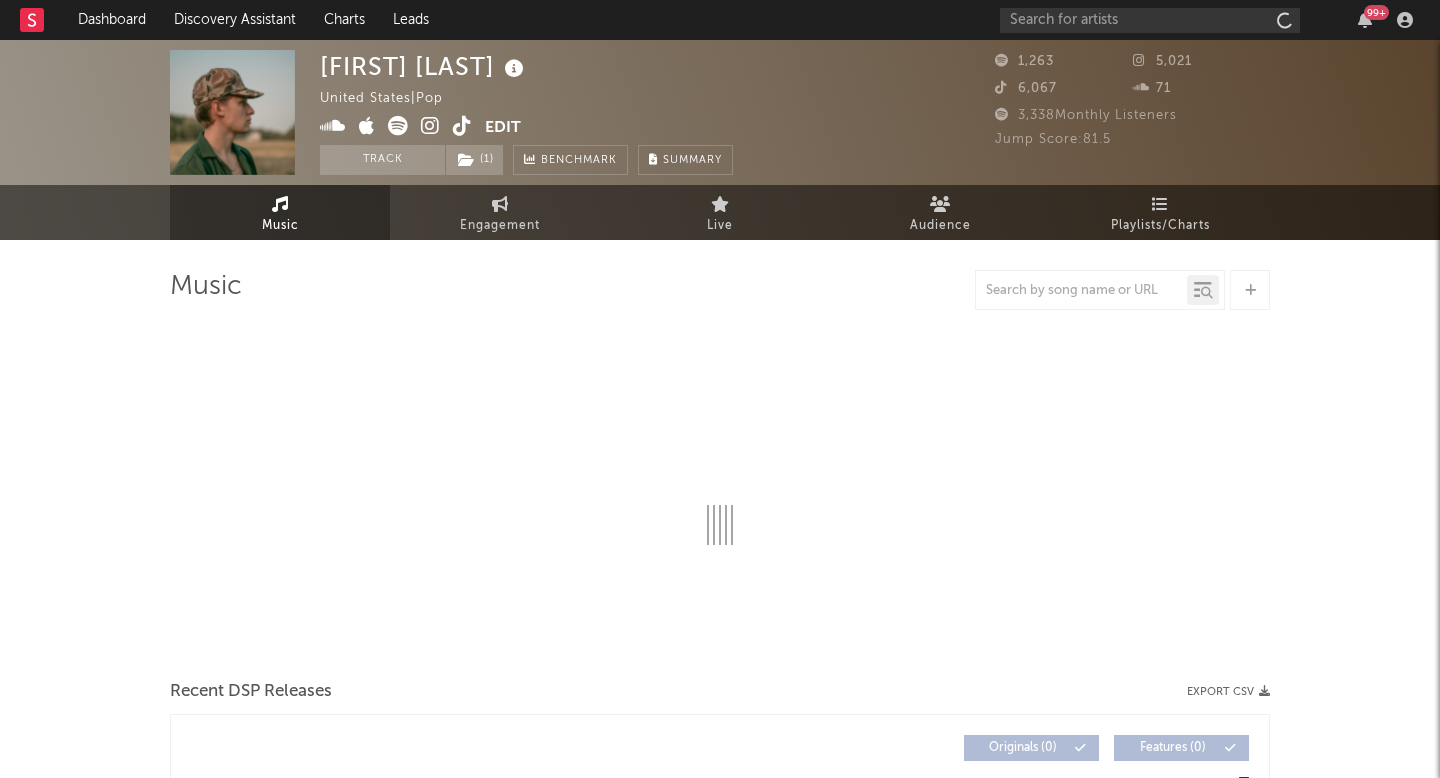 click at bounding box center (462, 126) 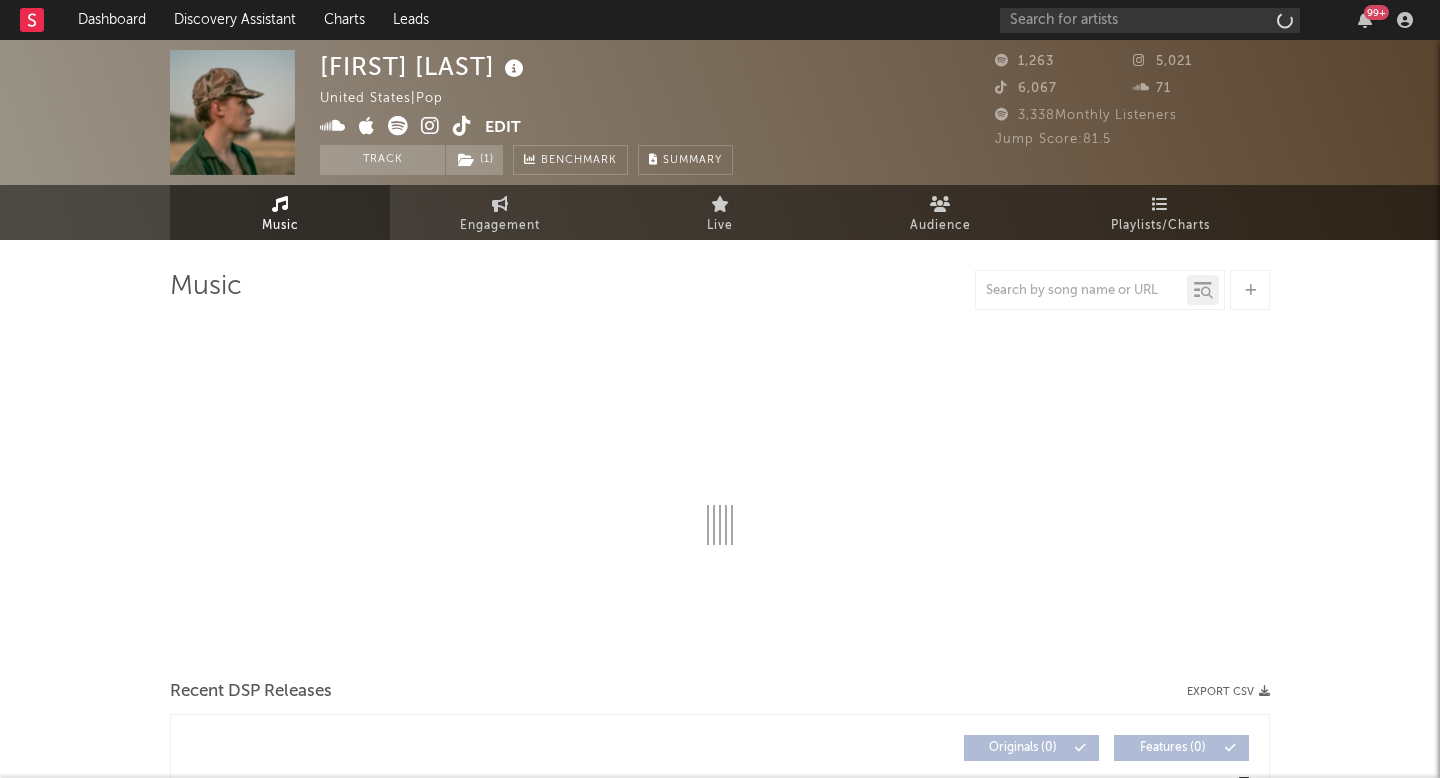 select on "6m" 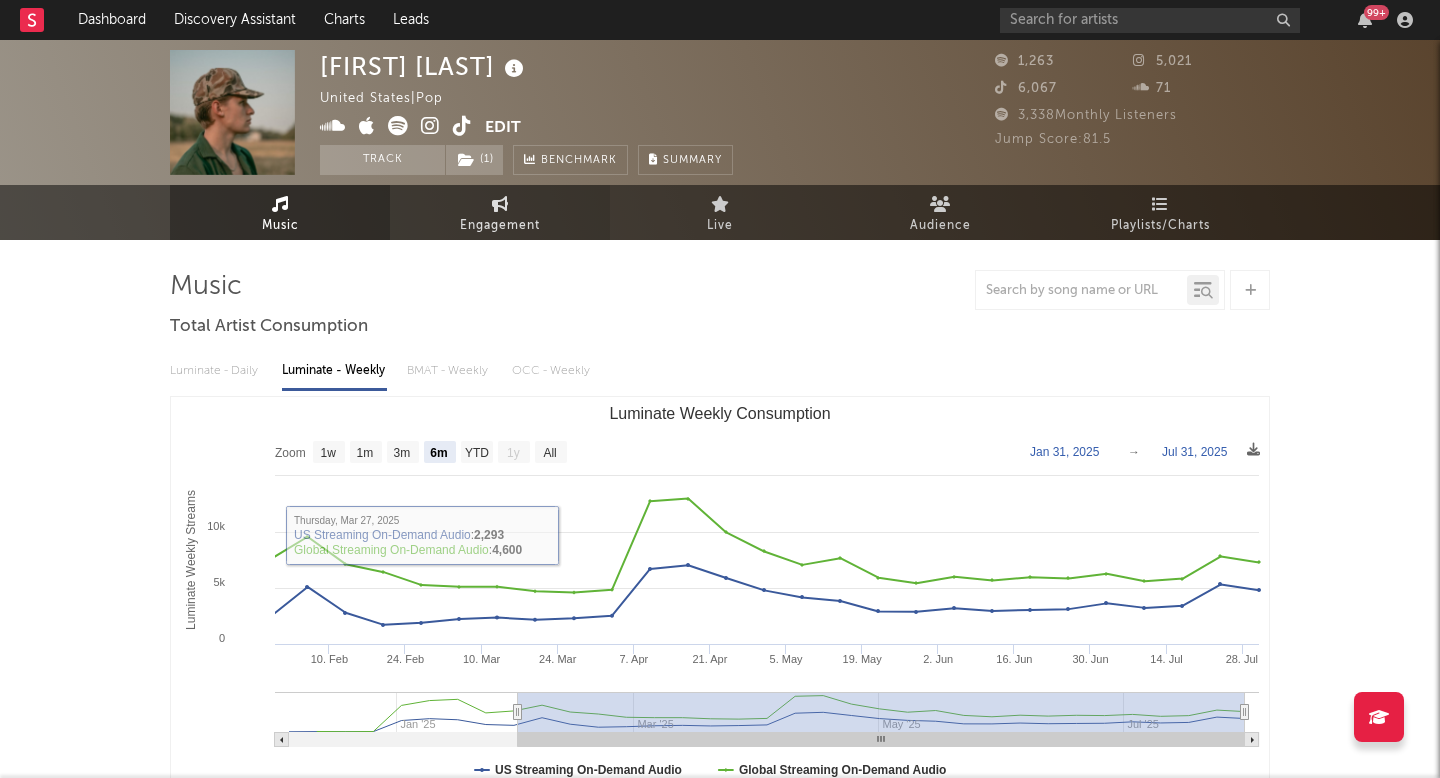 click at bounding box center (500, 204) 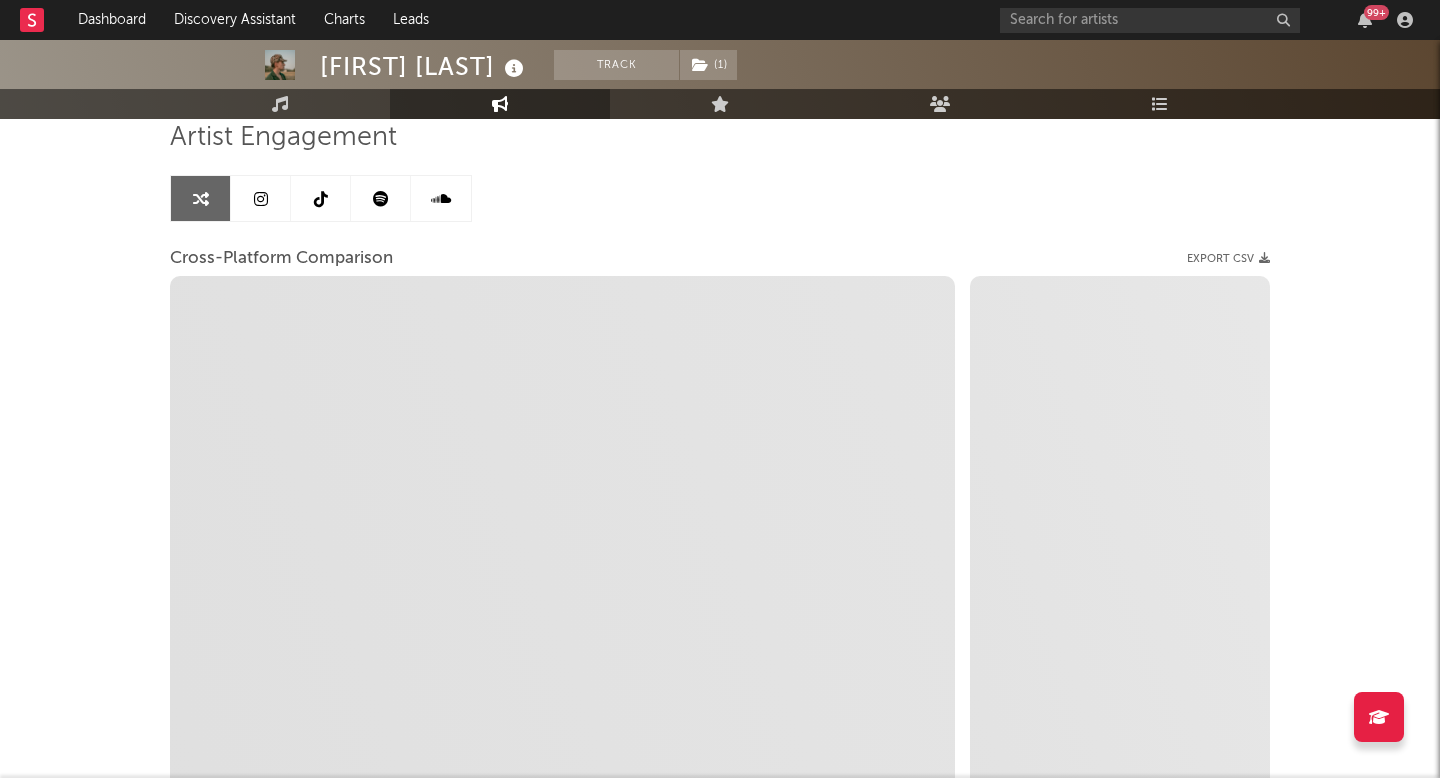 scroll, scrollTop: 154, scrollLeft: 0, axis: vertical 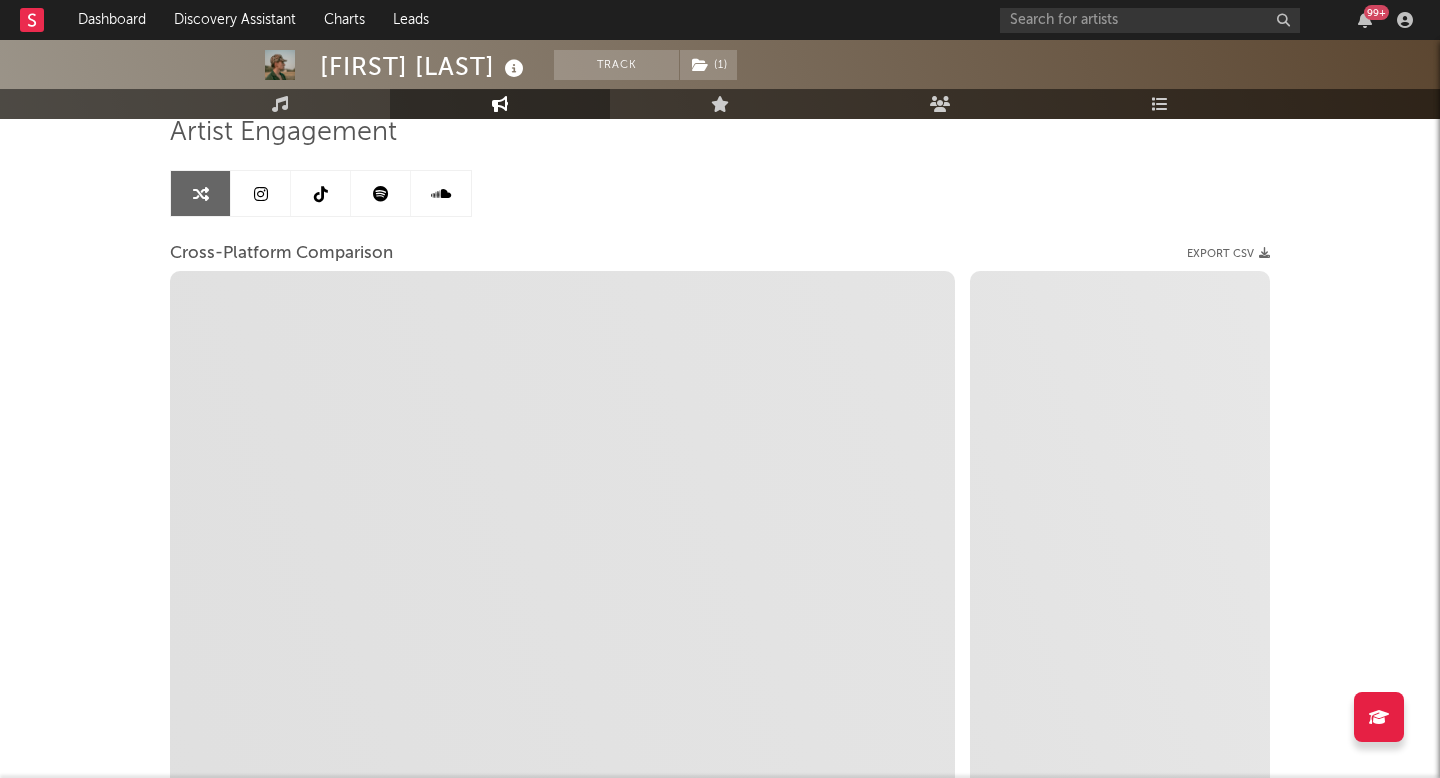 select on "1m" 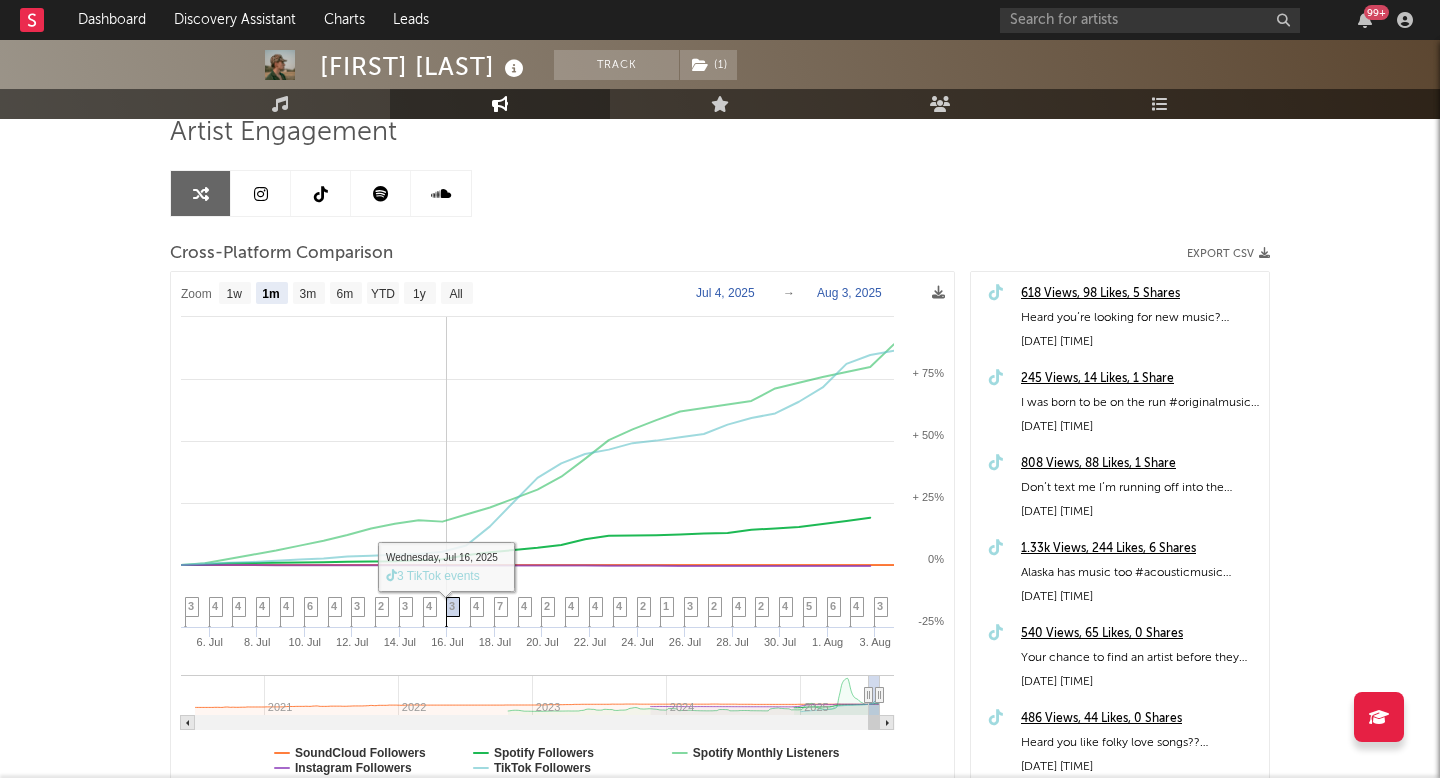 click on "3" at bounding box center [452, 606] 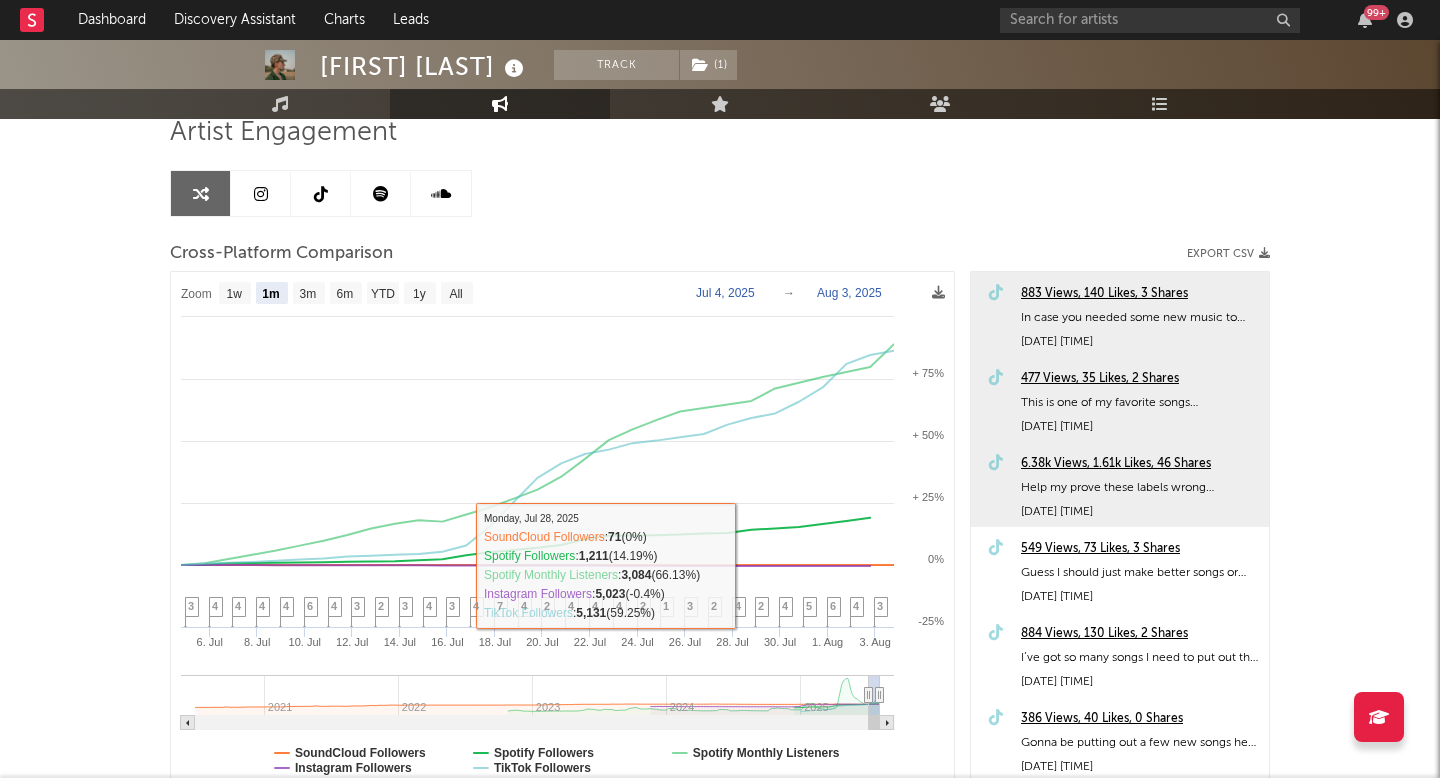 scroll, scrollTop: 0, scrollLeft: 0, axis: both 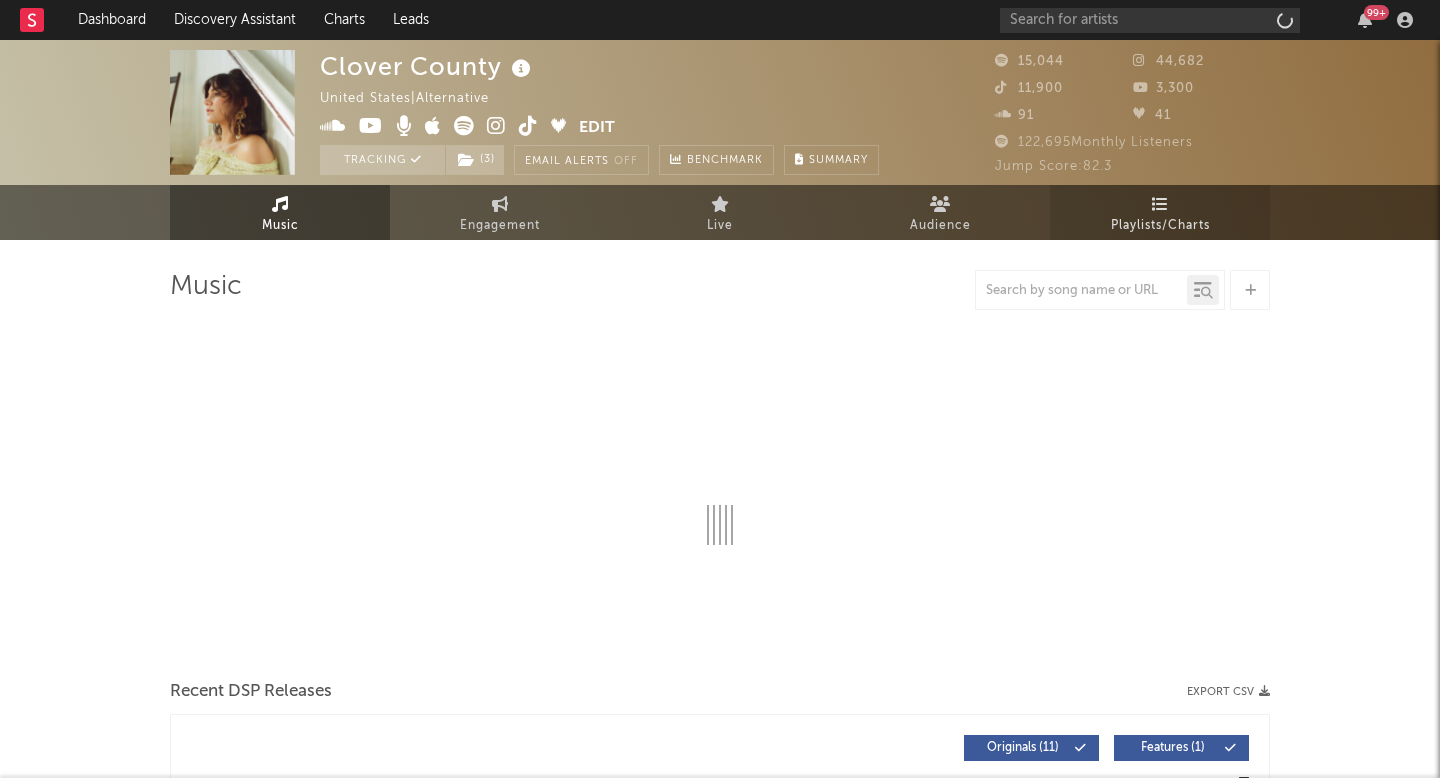 select on "6m" 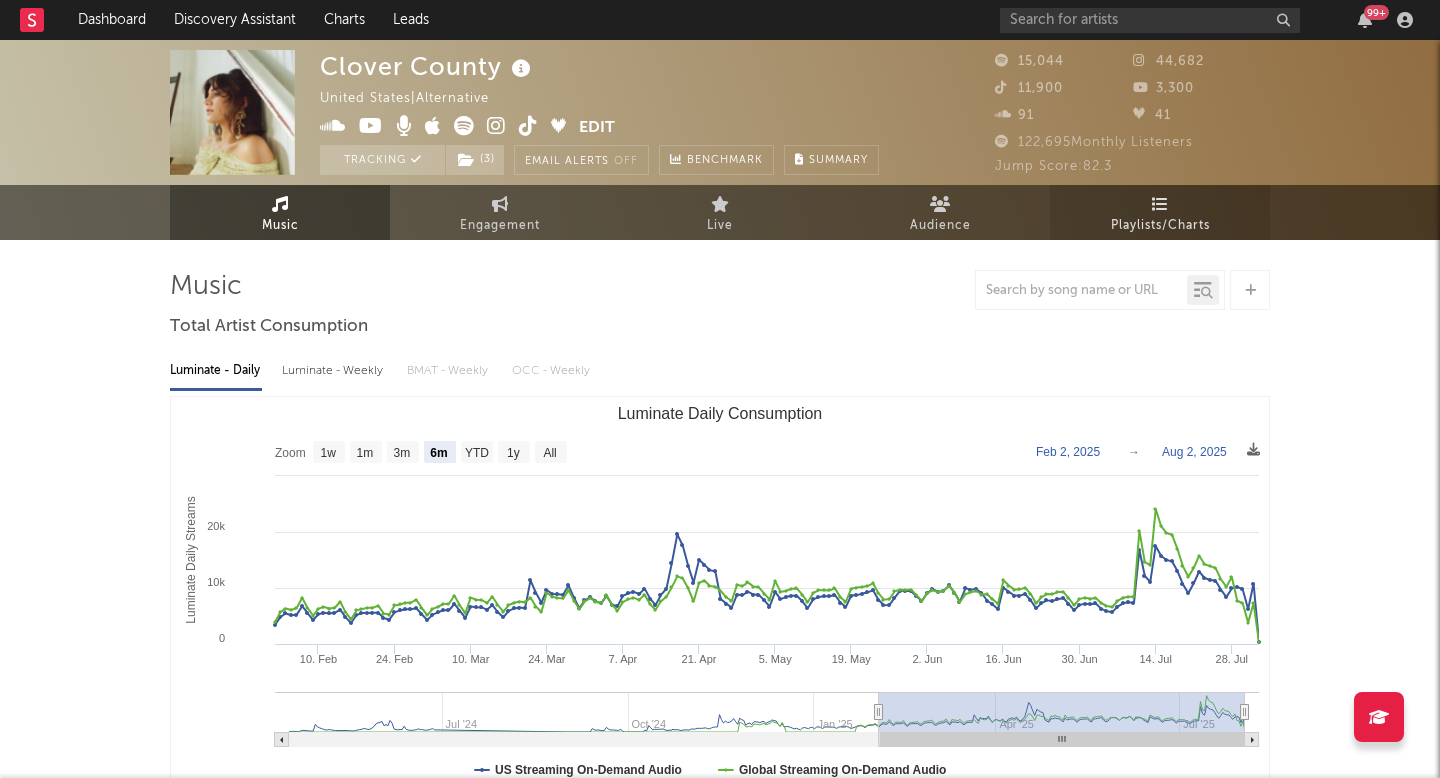 click on "Playlists/Charts" 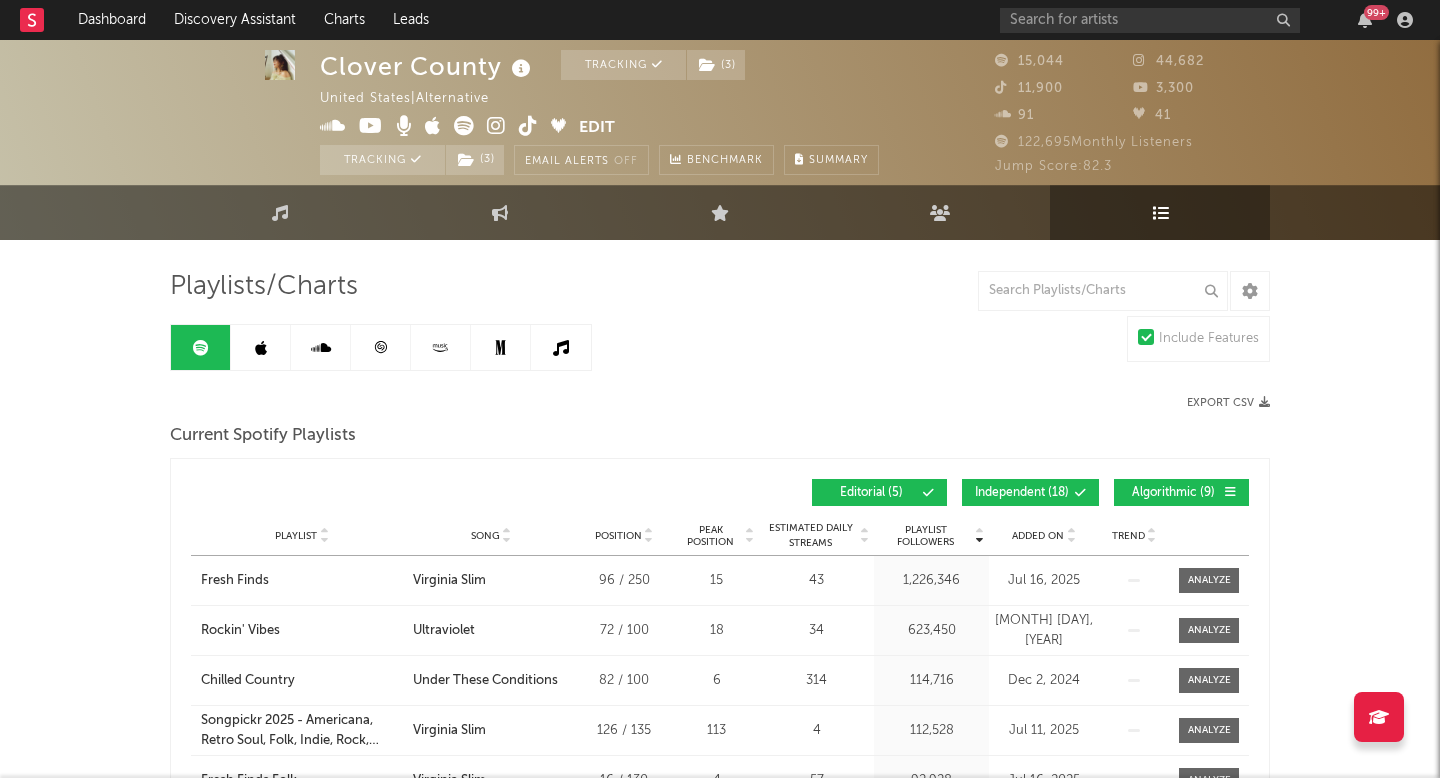 scroll, scrollTop: 0, scrollLeft: 0, axis: both 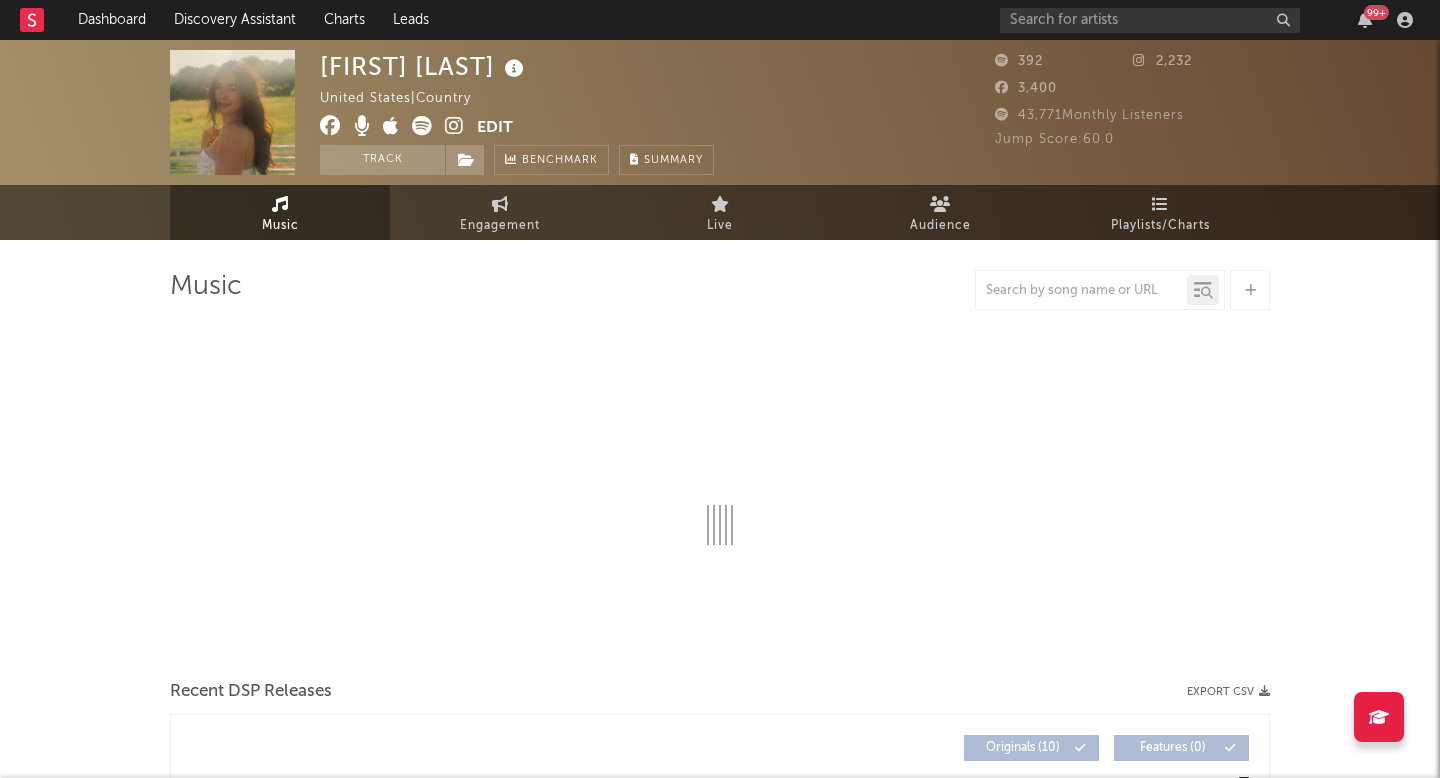 select on "1w" 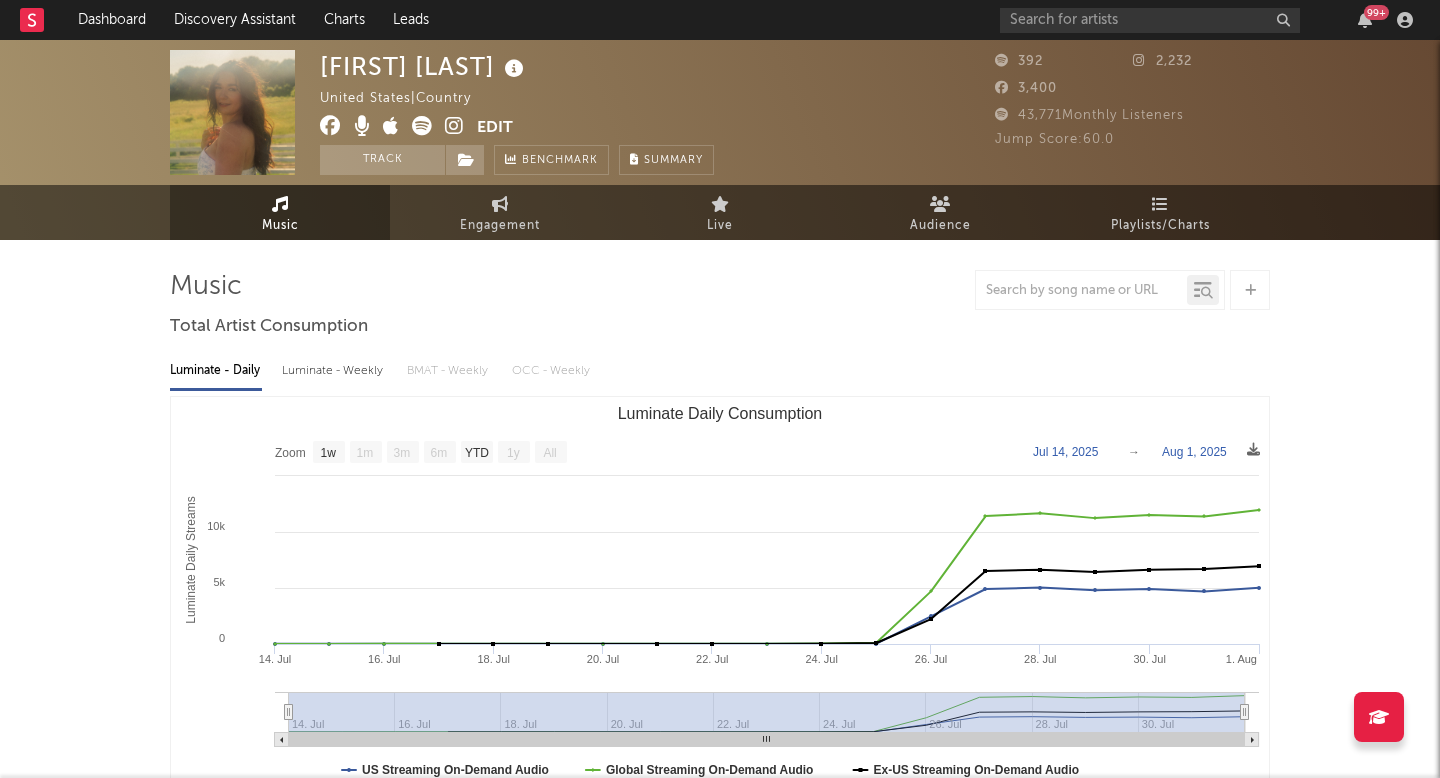 click on "[FIRST] [LAST] [COUNTRY] | Country Edit Track Benchmark Summary 392 2,232 3,400 43,771 Monthly Listeners Jump Score: 60.0" at bounding box center (720, 112) 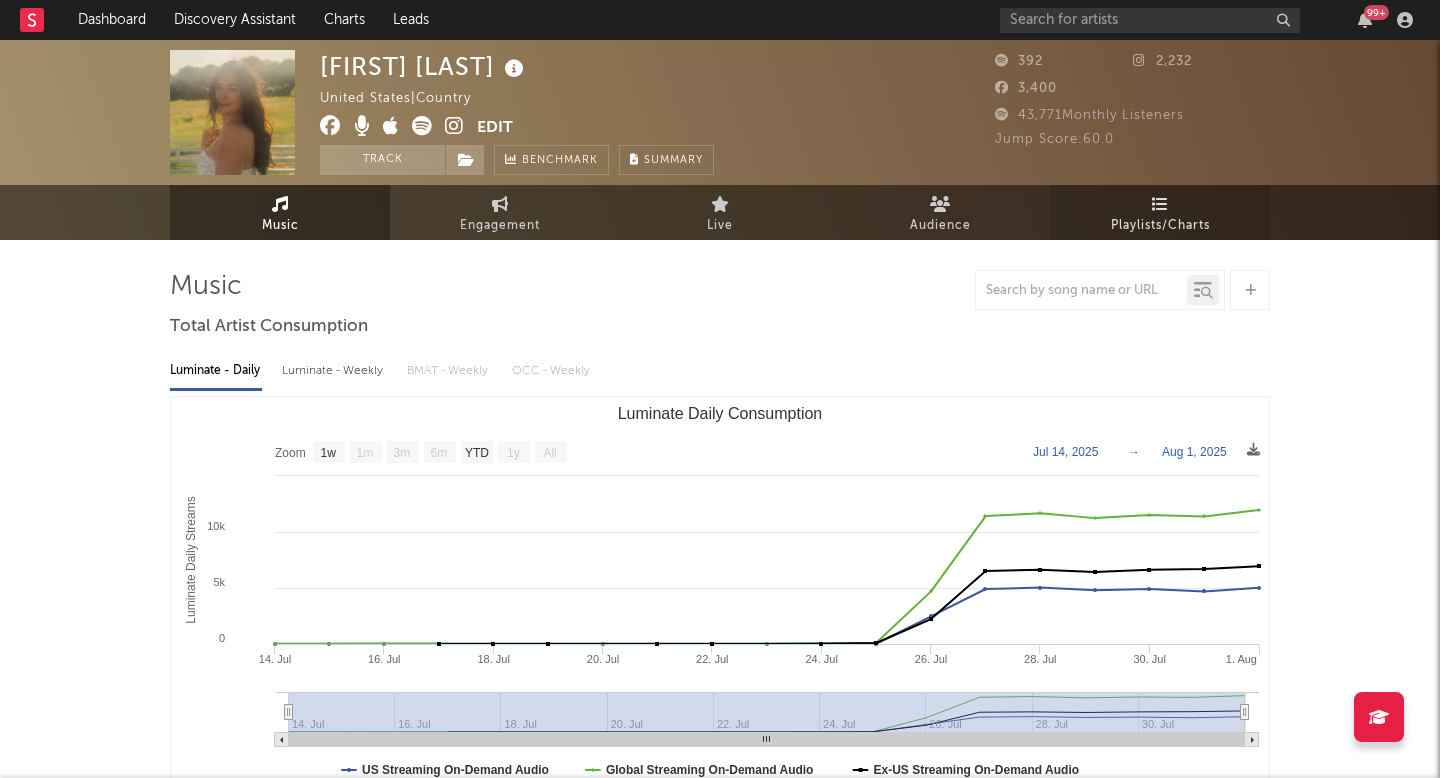 click on "Playlists/Charts" at bounding box center (1160, 212) 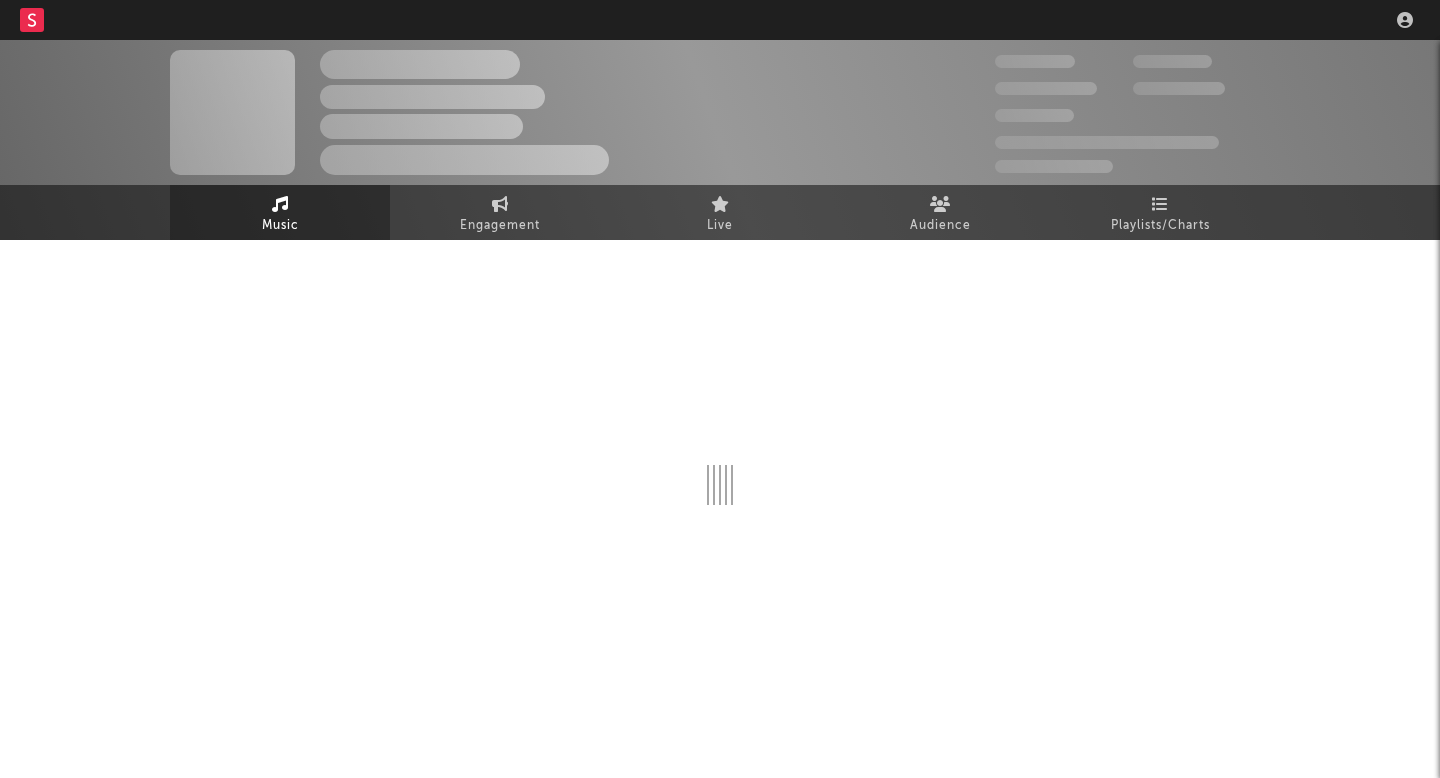 scroll, scrollTop: 0, scrollLeft: 0, axis: both 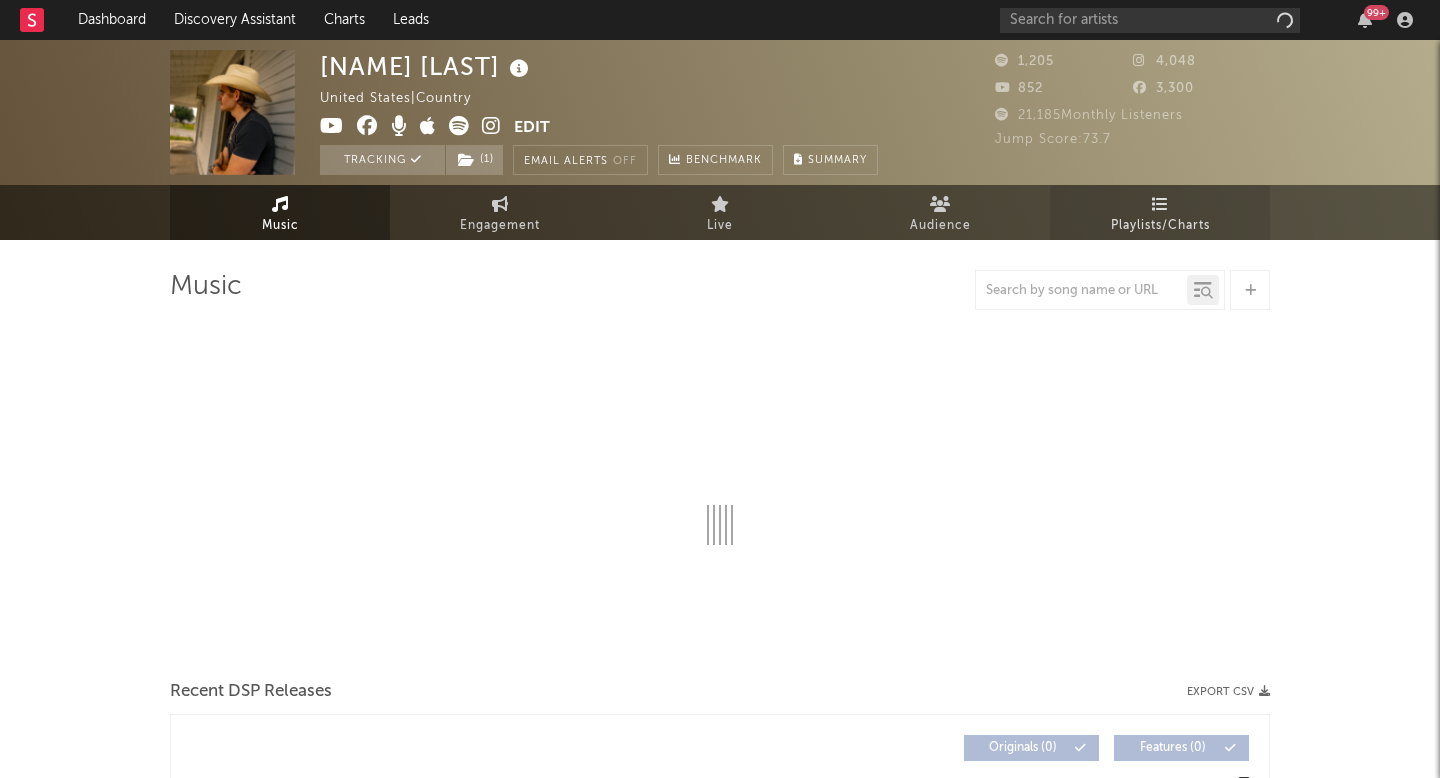 click on "Playlists/Charts" at bounding box center (1160, 212) 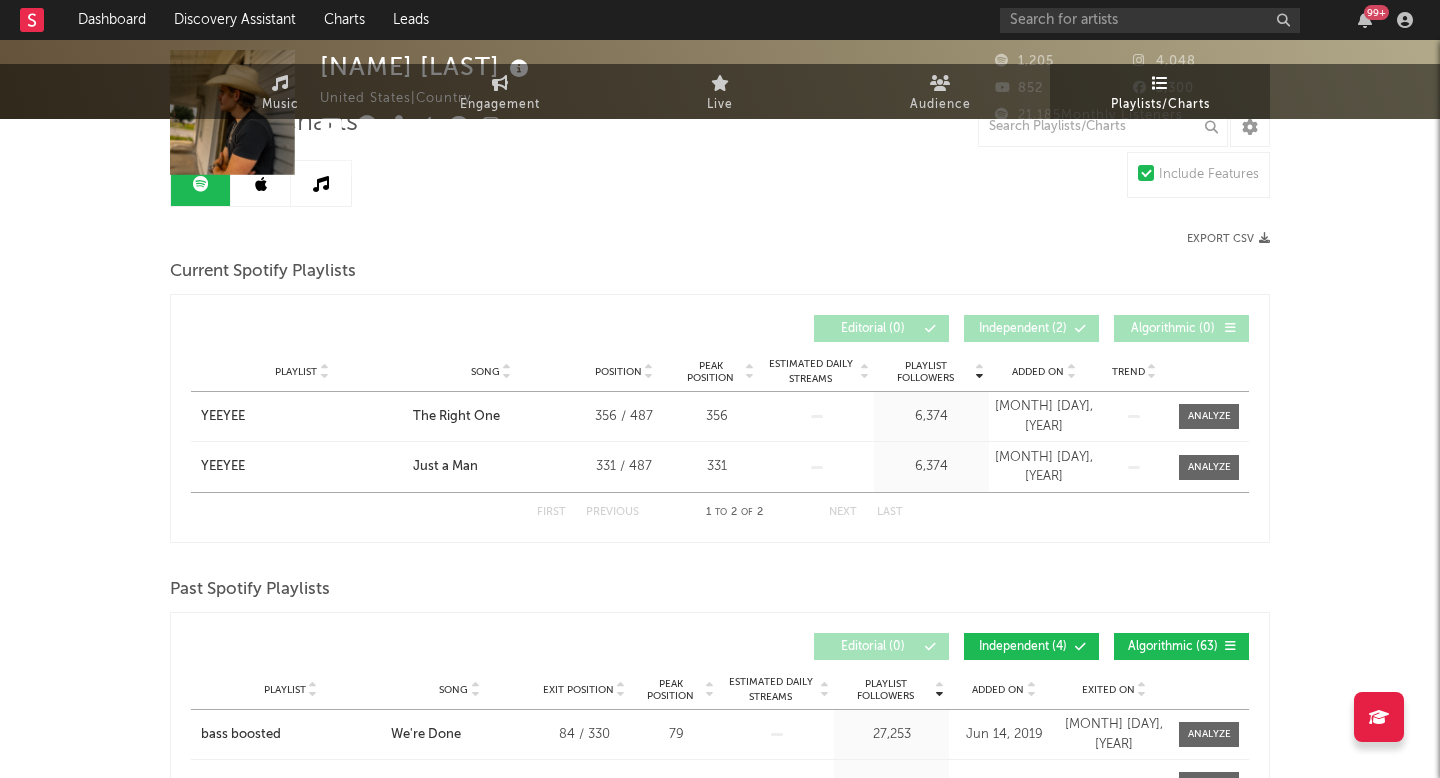 scroll, scrollTop: 0, scrollLeft: 0, axis: both 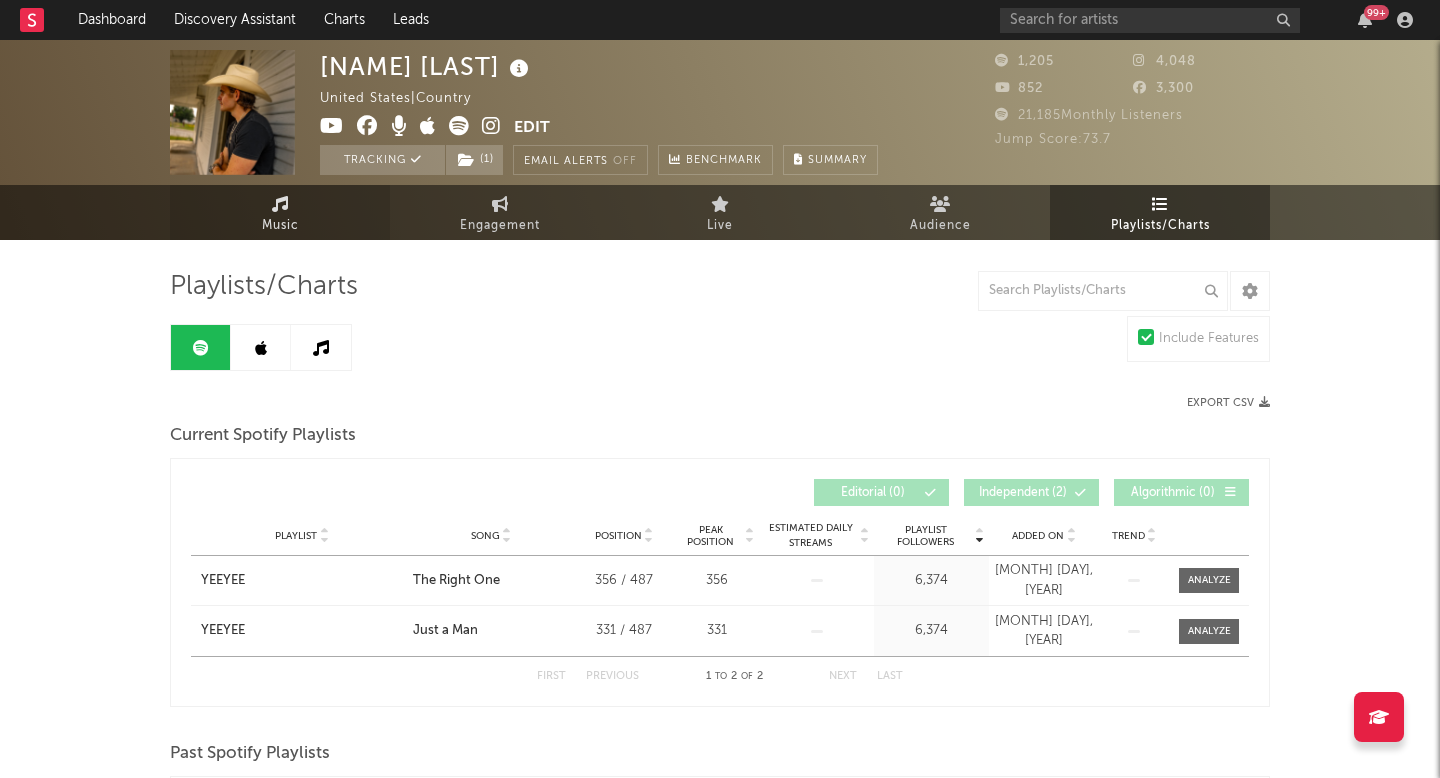 click at bounding box center [280, 204] 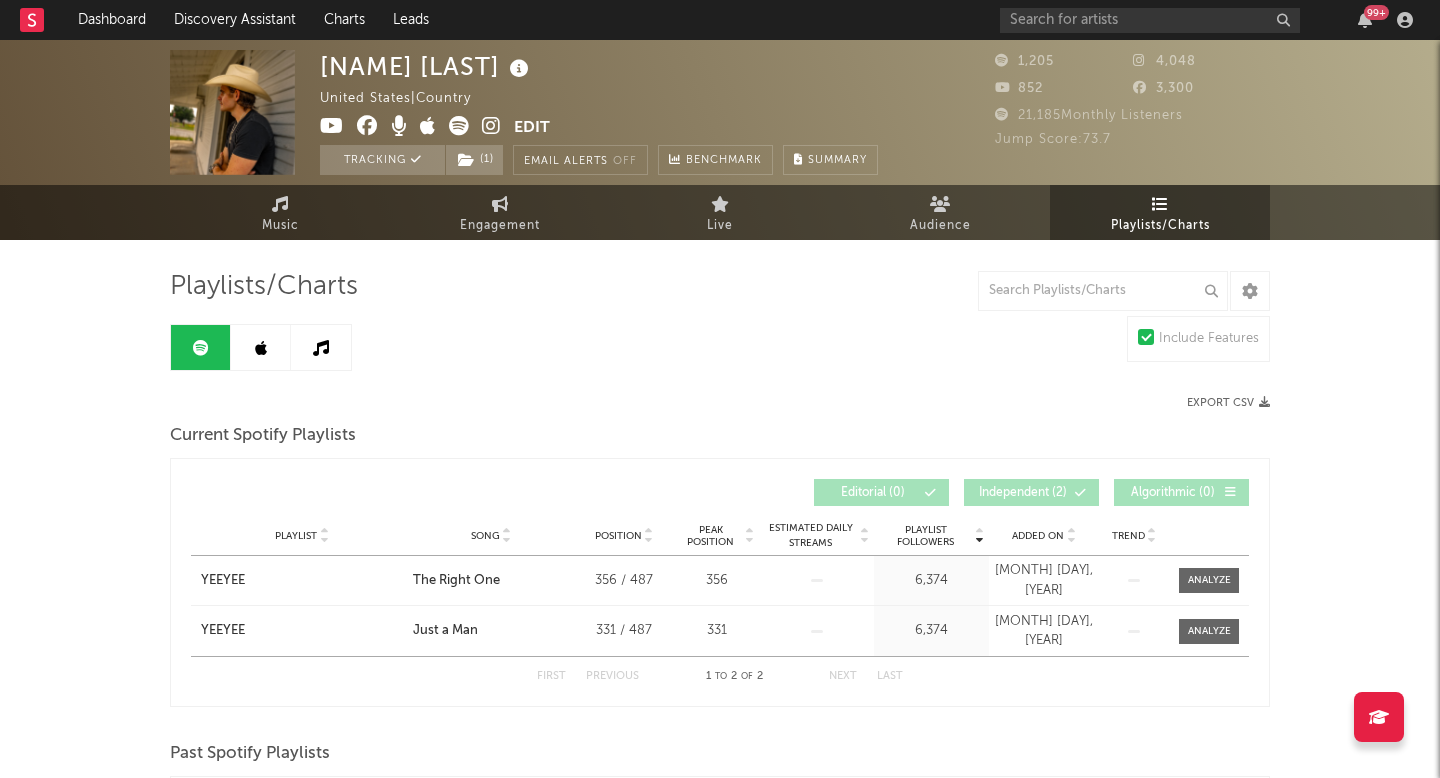 select on "6m" 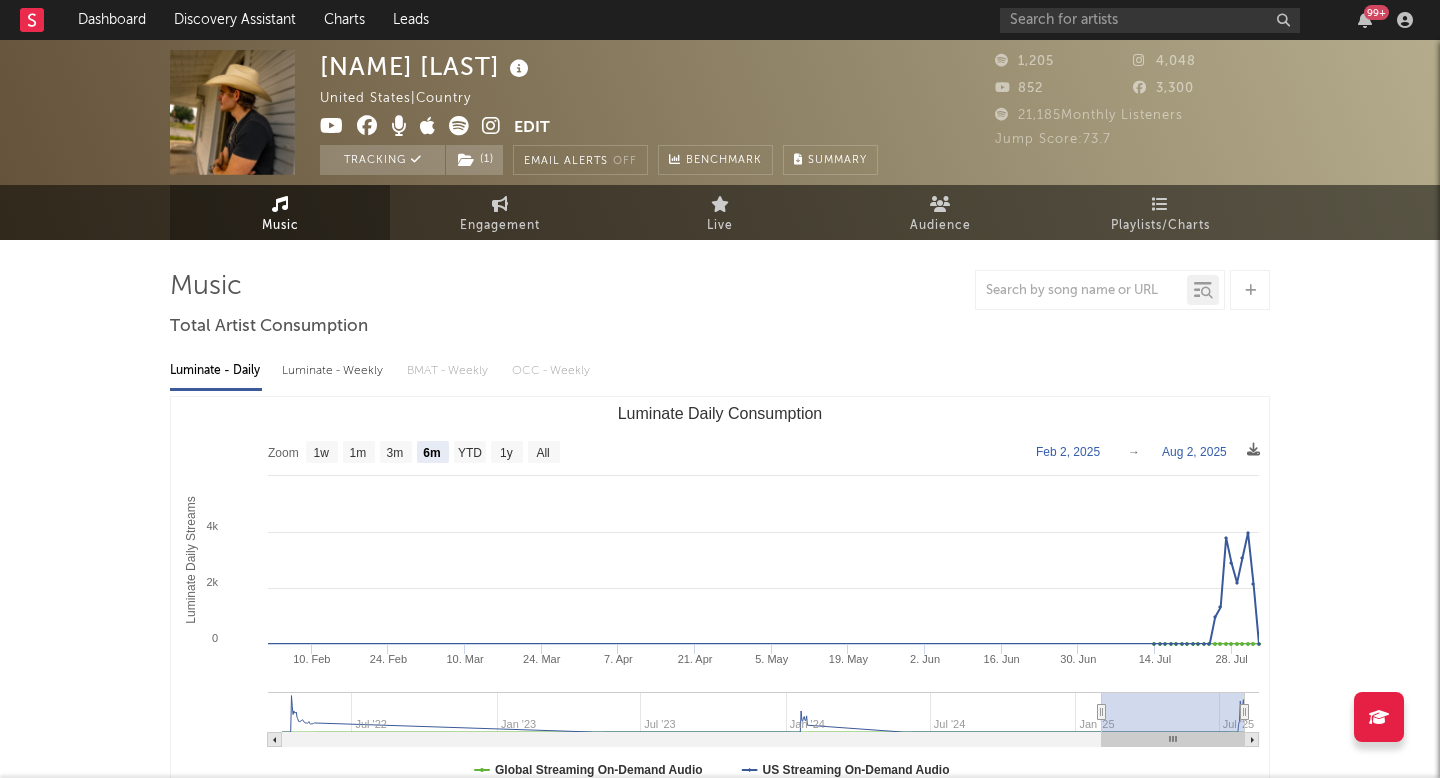 click on "Music" at bounding box center [280, 212] 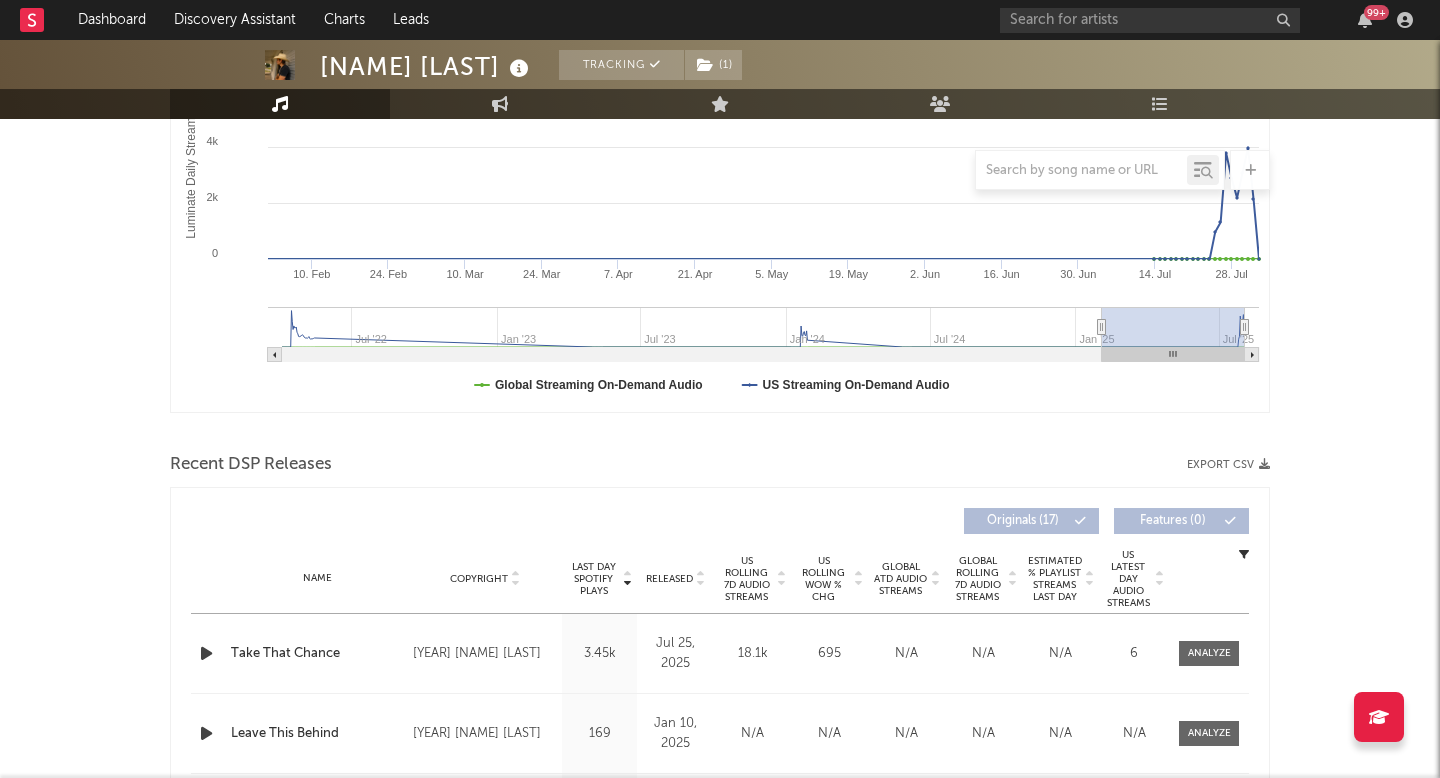 scroll, scrollTop: 384, scrollLeft: 0, axis: vertical 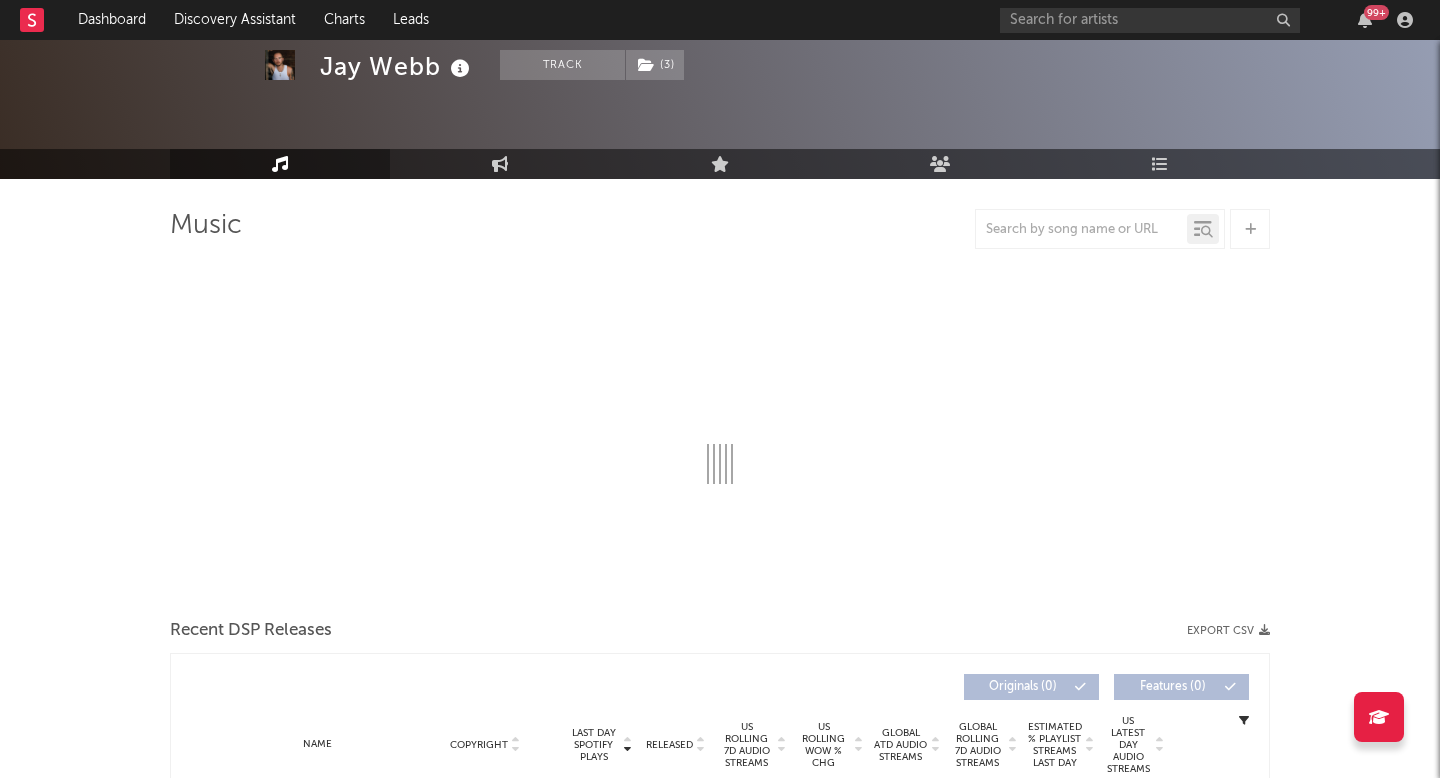 select on "6m" 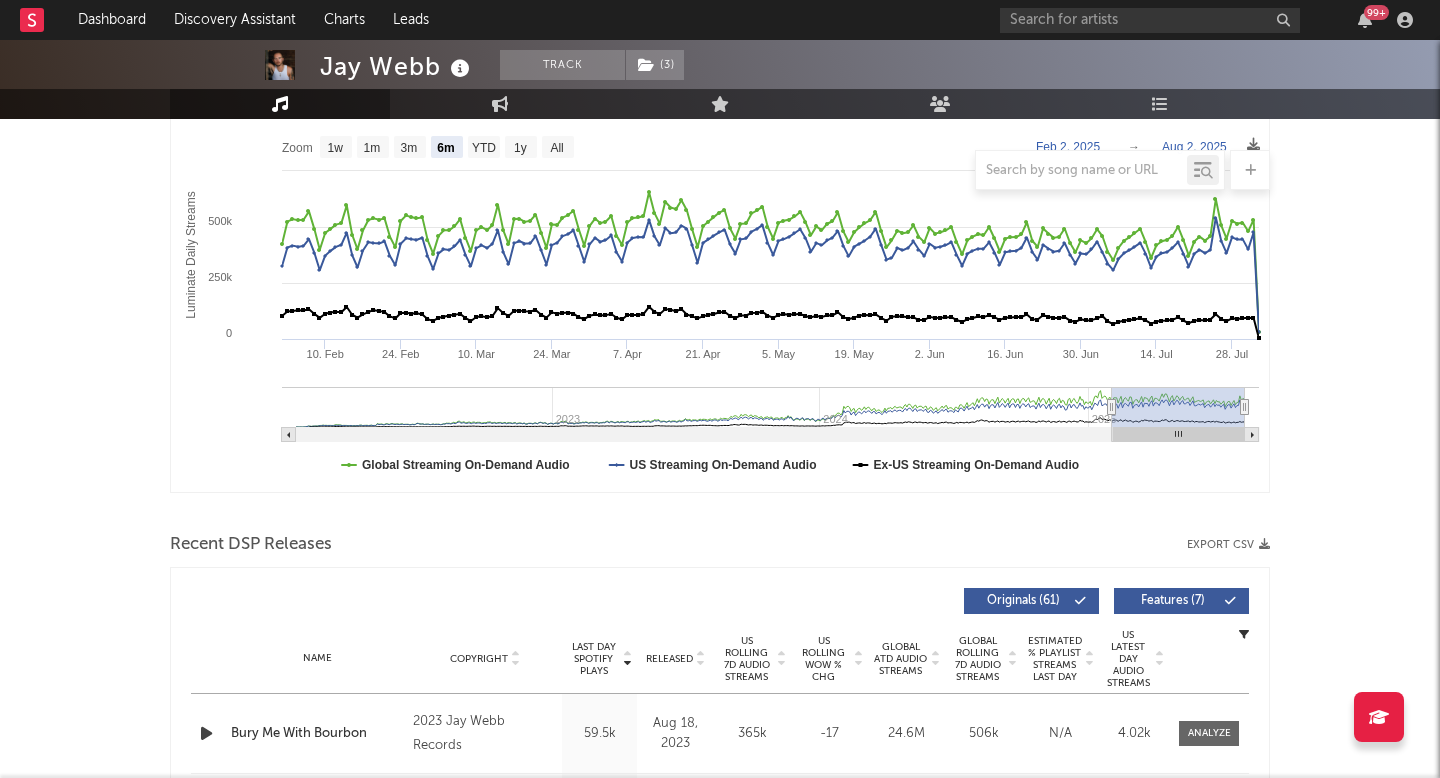 scroll, scrollTop: 331, scrollLeft: 0, axis: vertical 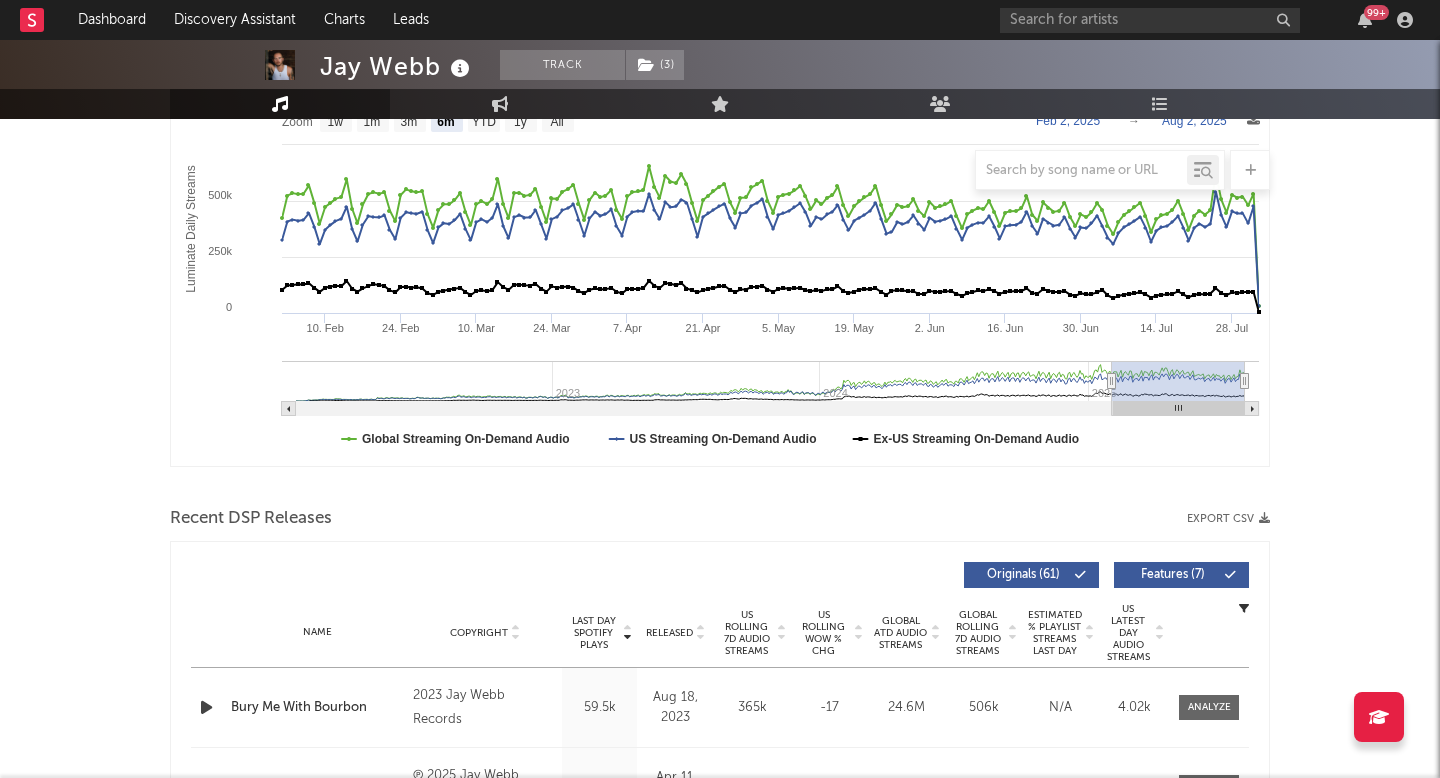 click on "Released" at bounding box center [669, 633] 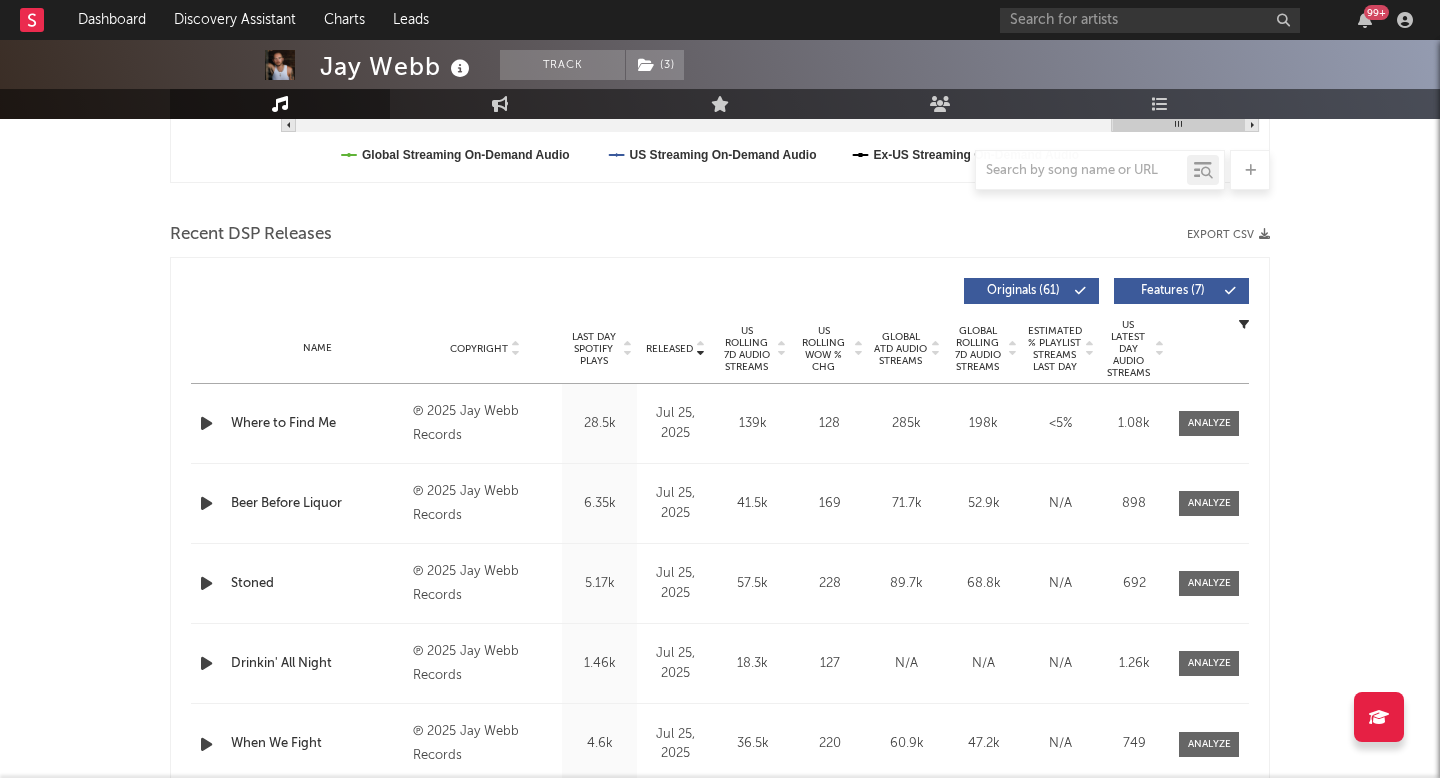 scroll, scrollTop: 623, scrollLeft: 0, axis: vertical 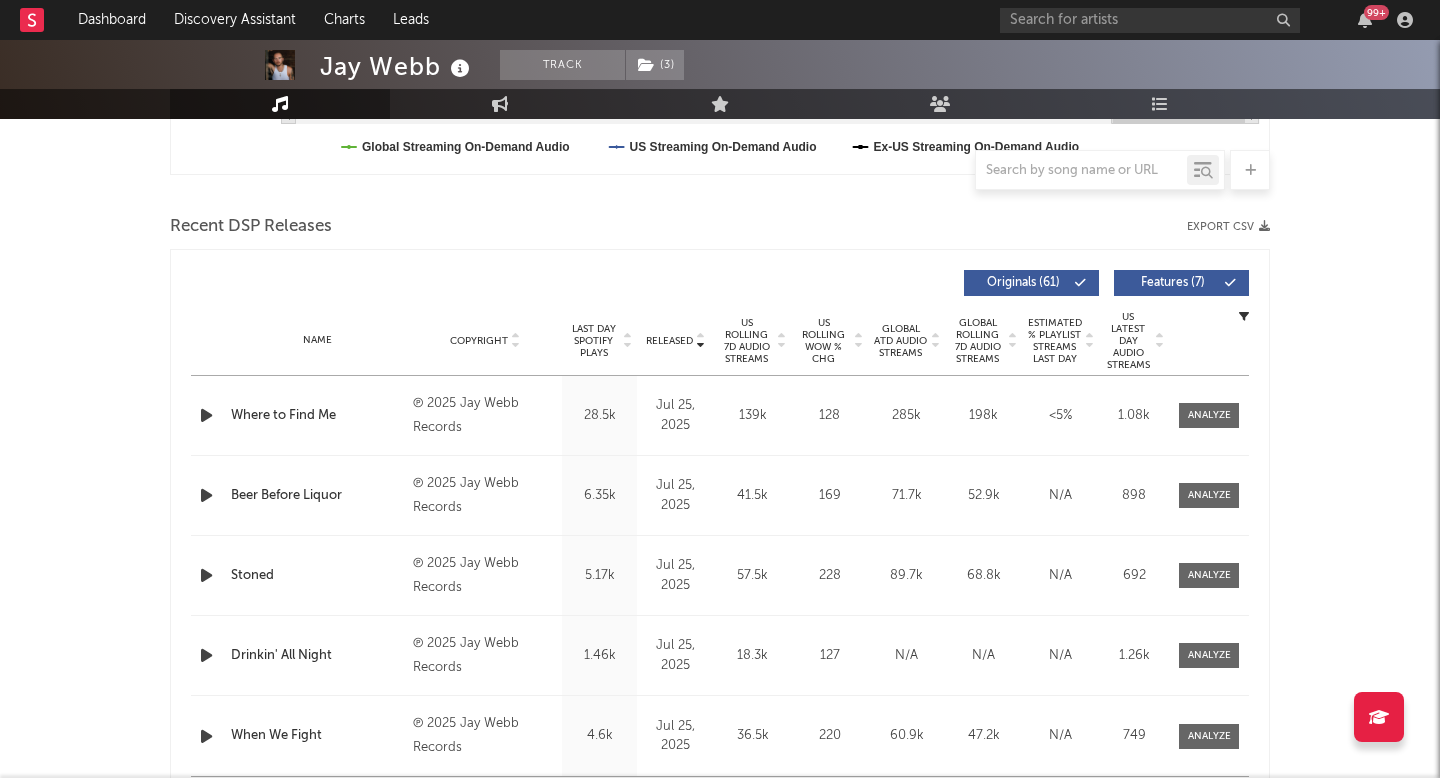 click on "US Rolling WoW % Chg" at bounding box center [823, 341] 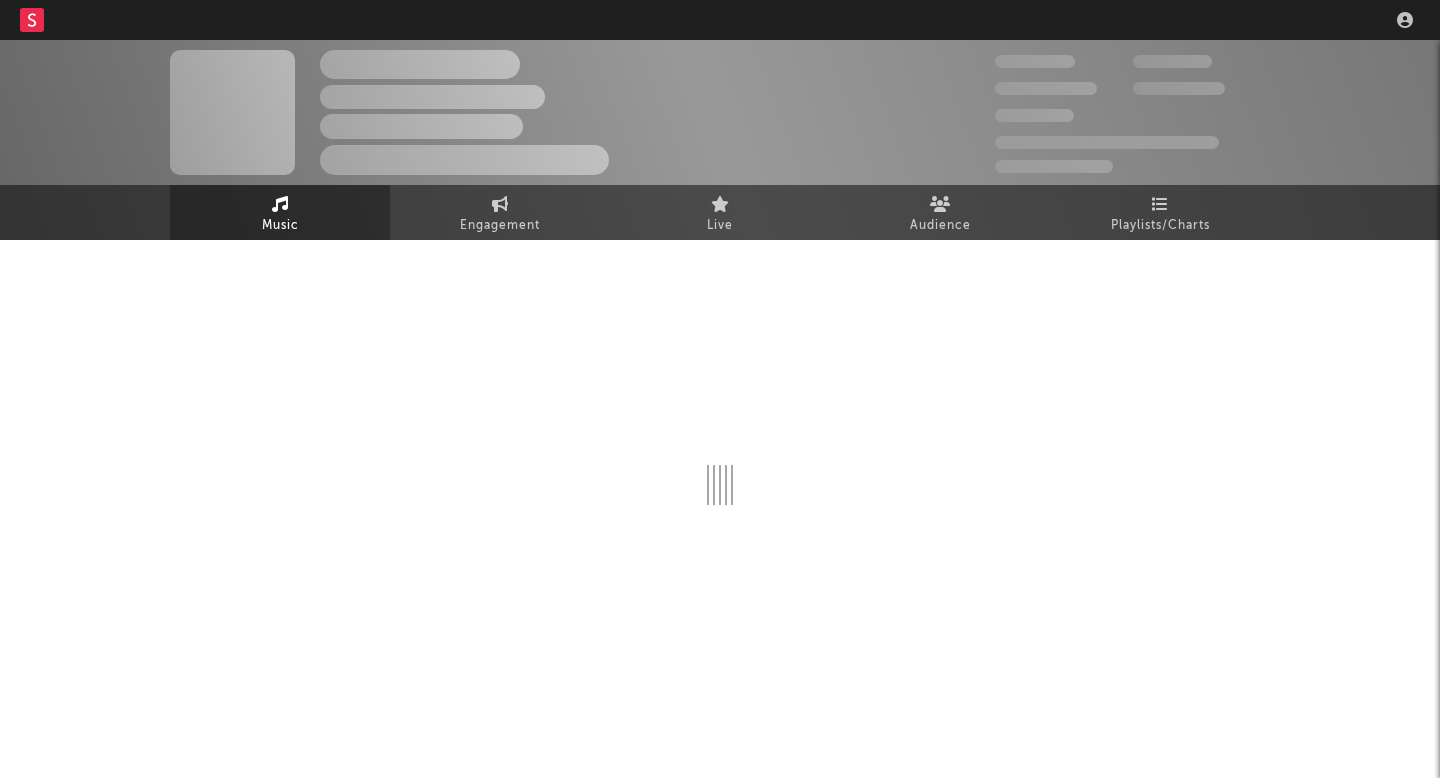 scroll, scrollTop: 0, scrollLeft: 0, axis: both 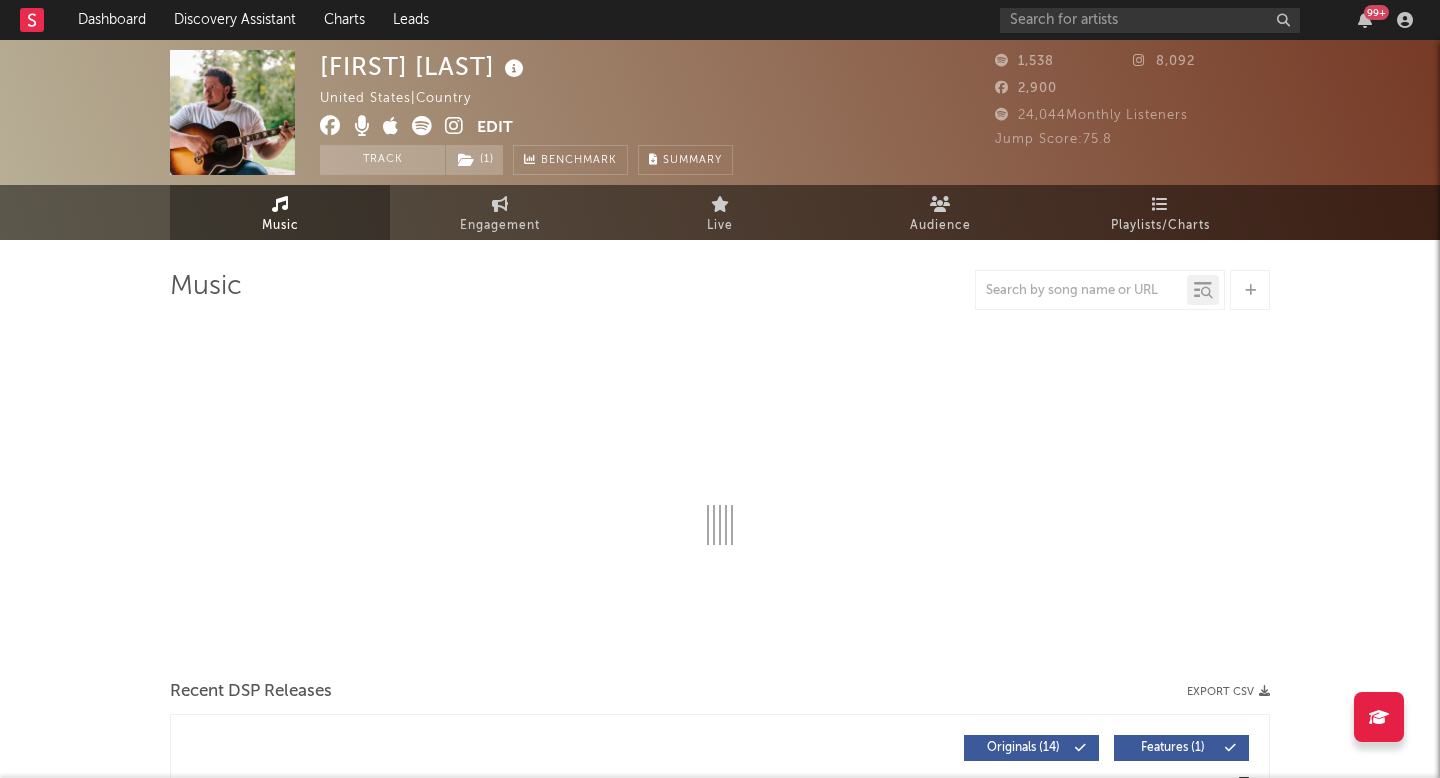 select on "1w" 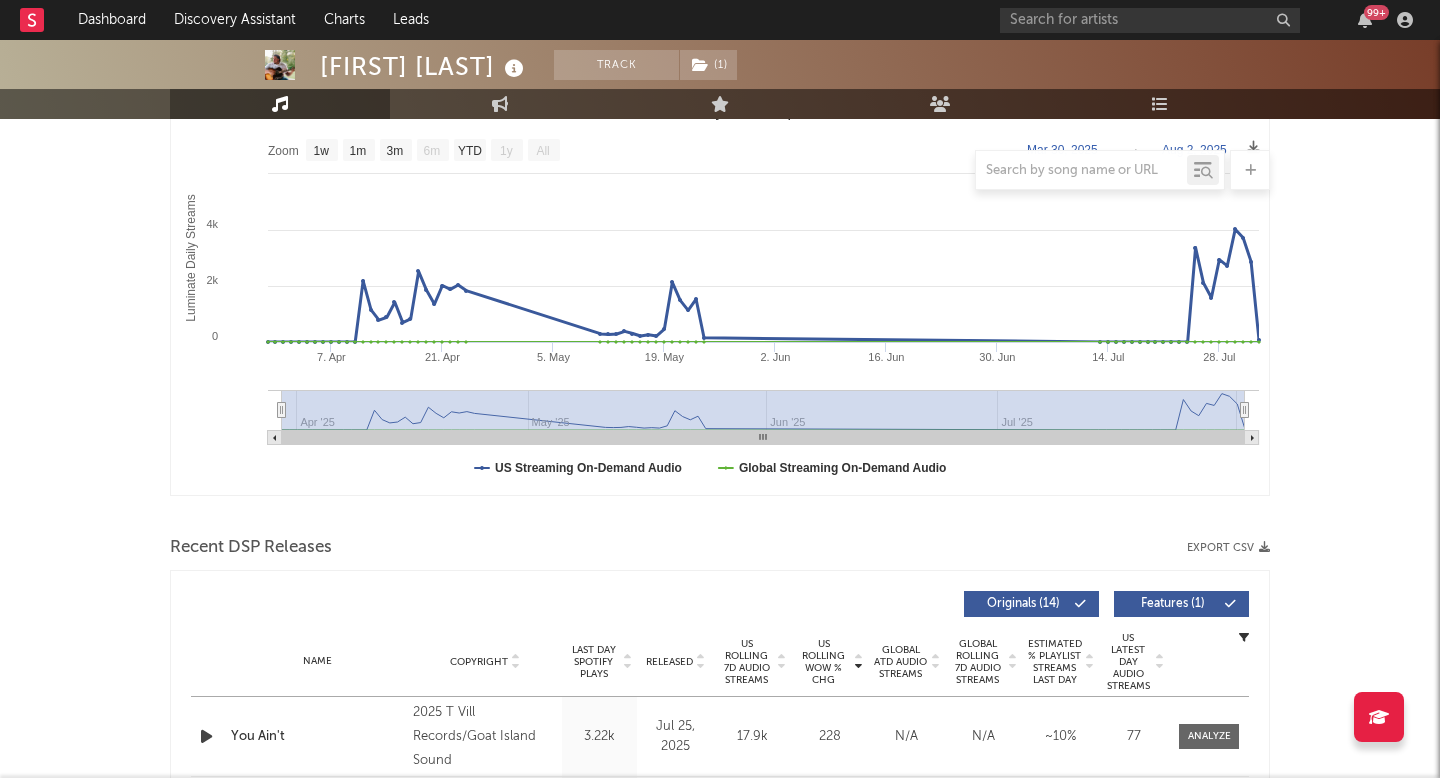 scroll, scrollTop: 612, scrollLeft: 0, axis: vertical 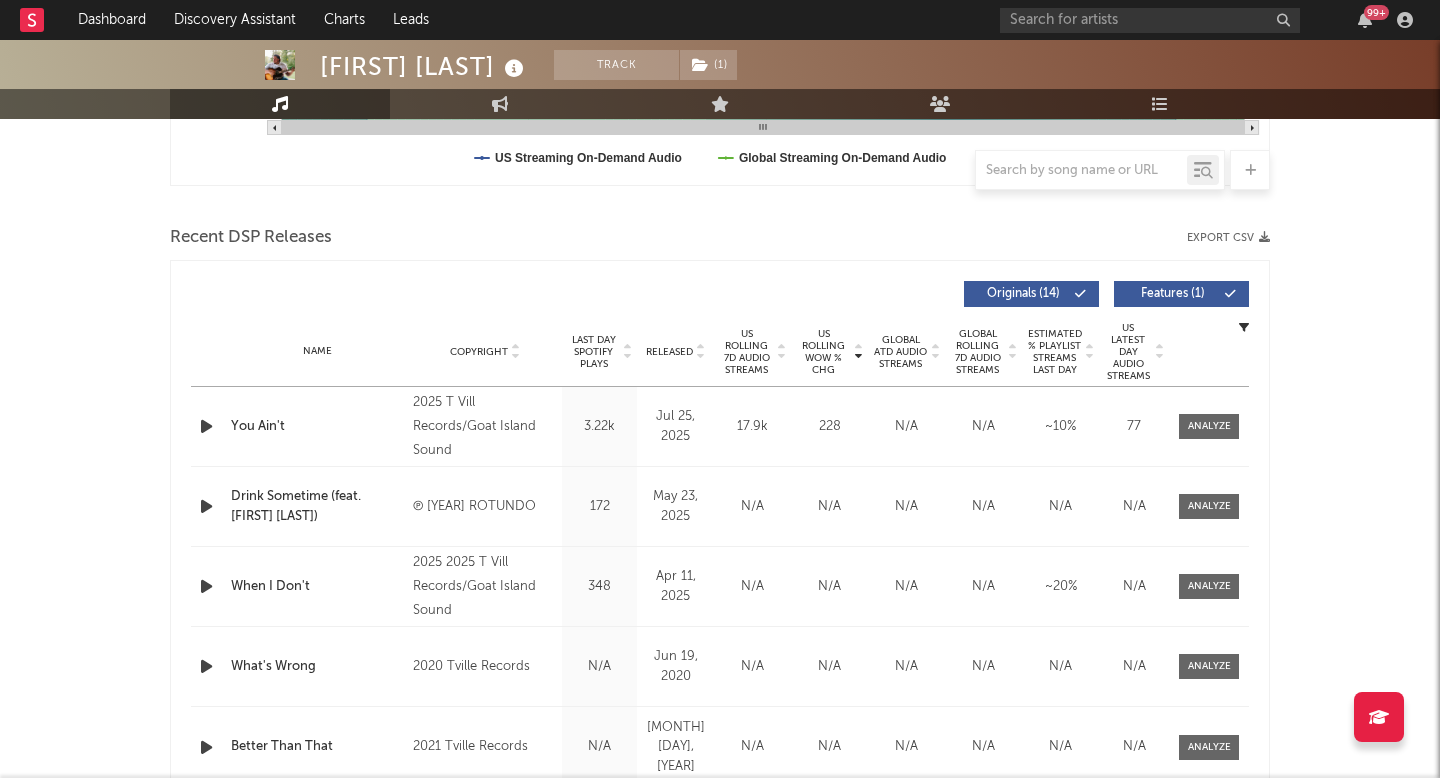 click on "Name Copyright Label Album Names Composer Names 7 Day Spotify Plays Last Day Spotify Plays ATD Spotify Plays Spotify Popularity Total US Streams Total US SES Total UK Streams Total UK Audio Streams UK Weekly Streams UK Weekly Audio Streams Released US ATD Audio Streams US Rolling 7D Audio Streams US Rolling WoW % Chg Global ATD Audio Streams Global Rolling 7D Audio Streams Global Rolling WoW % Chg Estimated % Playlist Streams Last Day Global Streaming Trend (Last 60D) Ex-US Streaming Trend (Last 60D) US Streaming Trend (Last 60D) Global Latest Day Audio Streams US Latest Day Audio Streams" at bounding box center (720, 352) 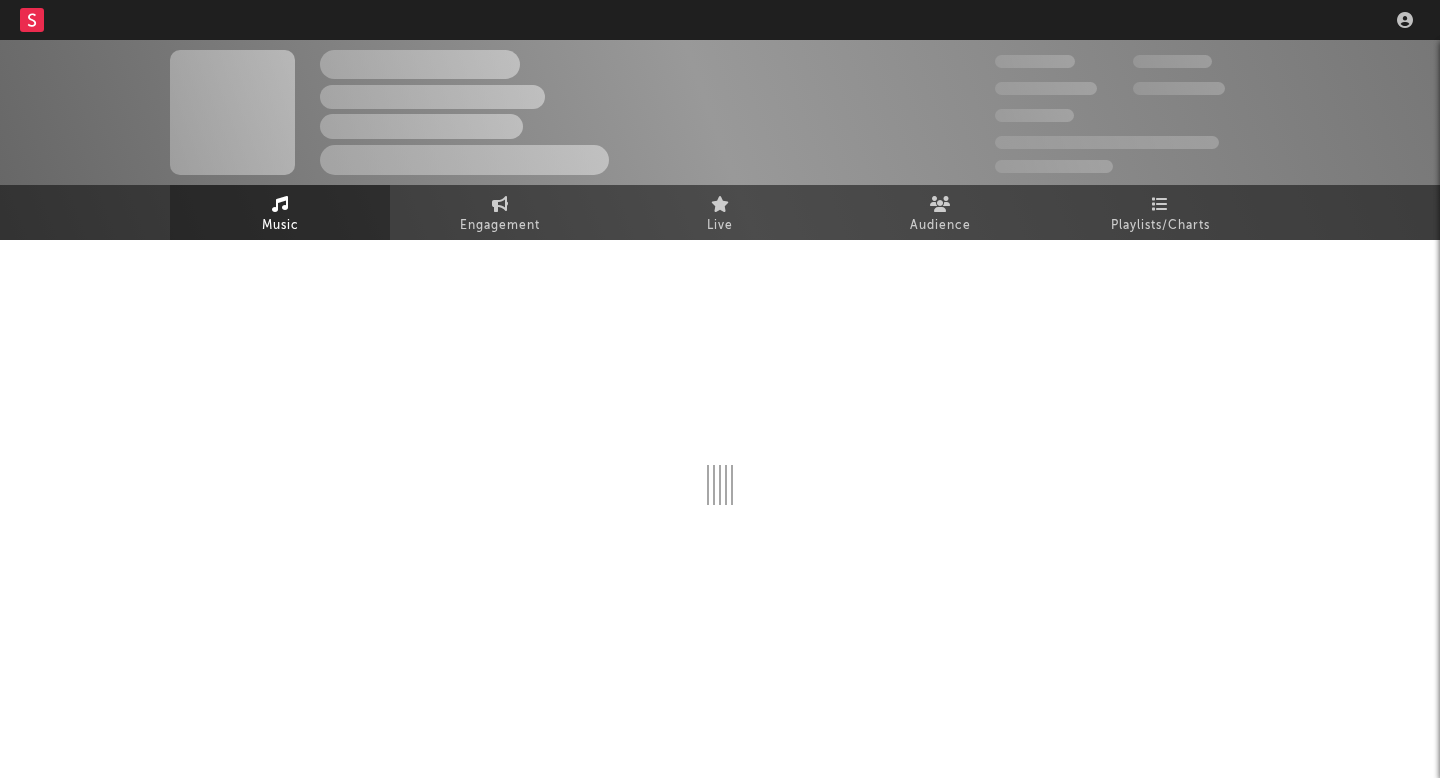 scroll, scrollTop: 0, scrollLeft: 0, axis: both 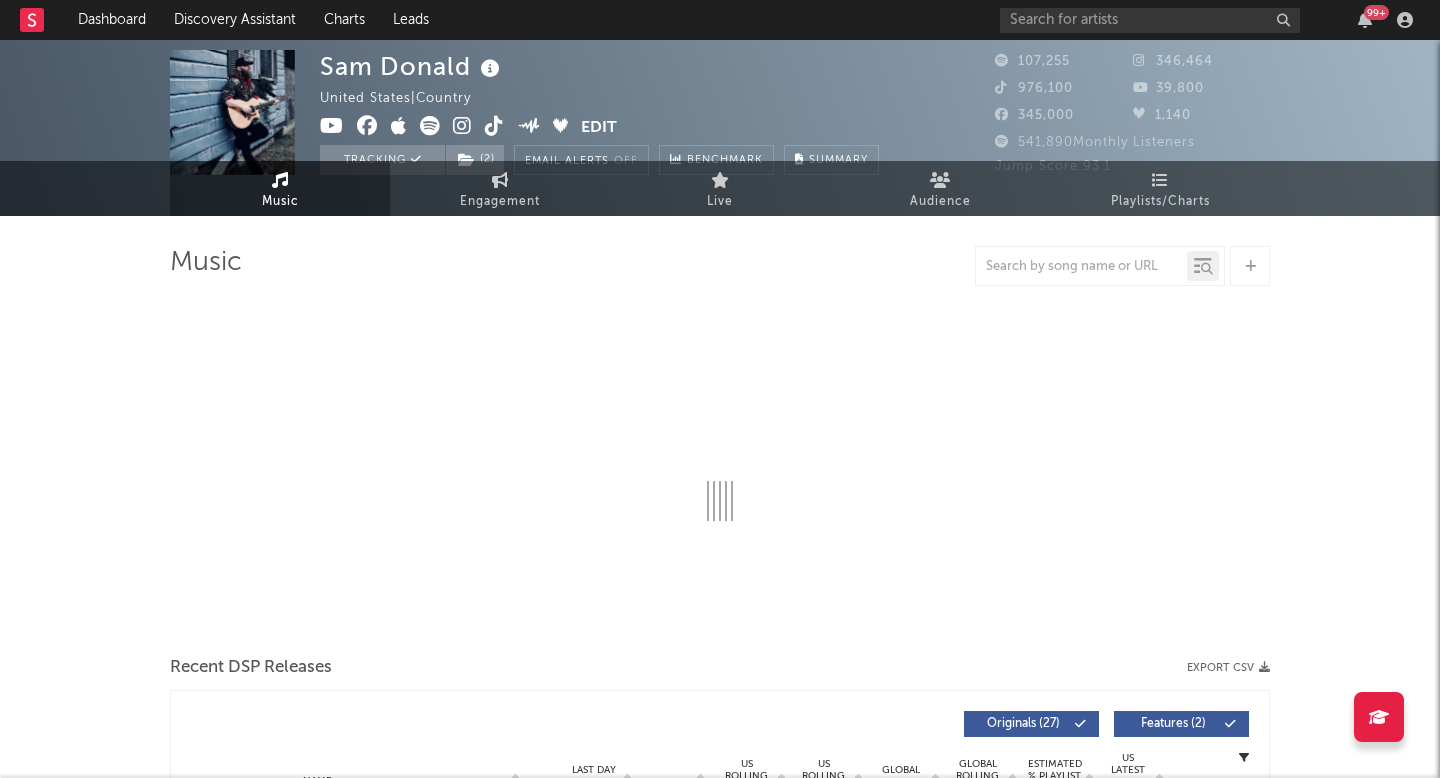 select on "6m" 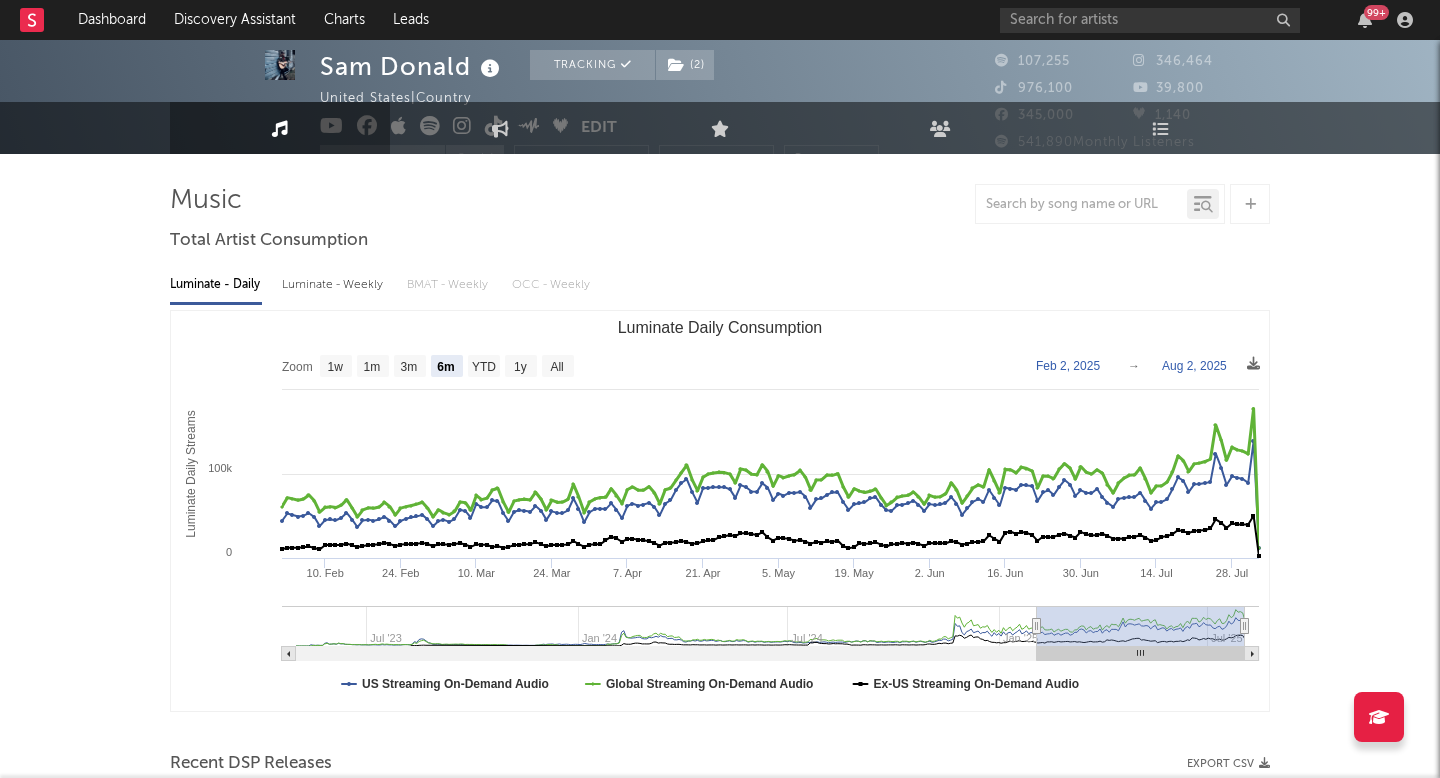 scroll, scrollTop: 0, scrollLeft: 0, axis: both 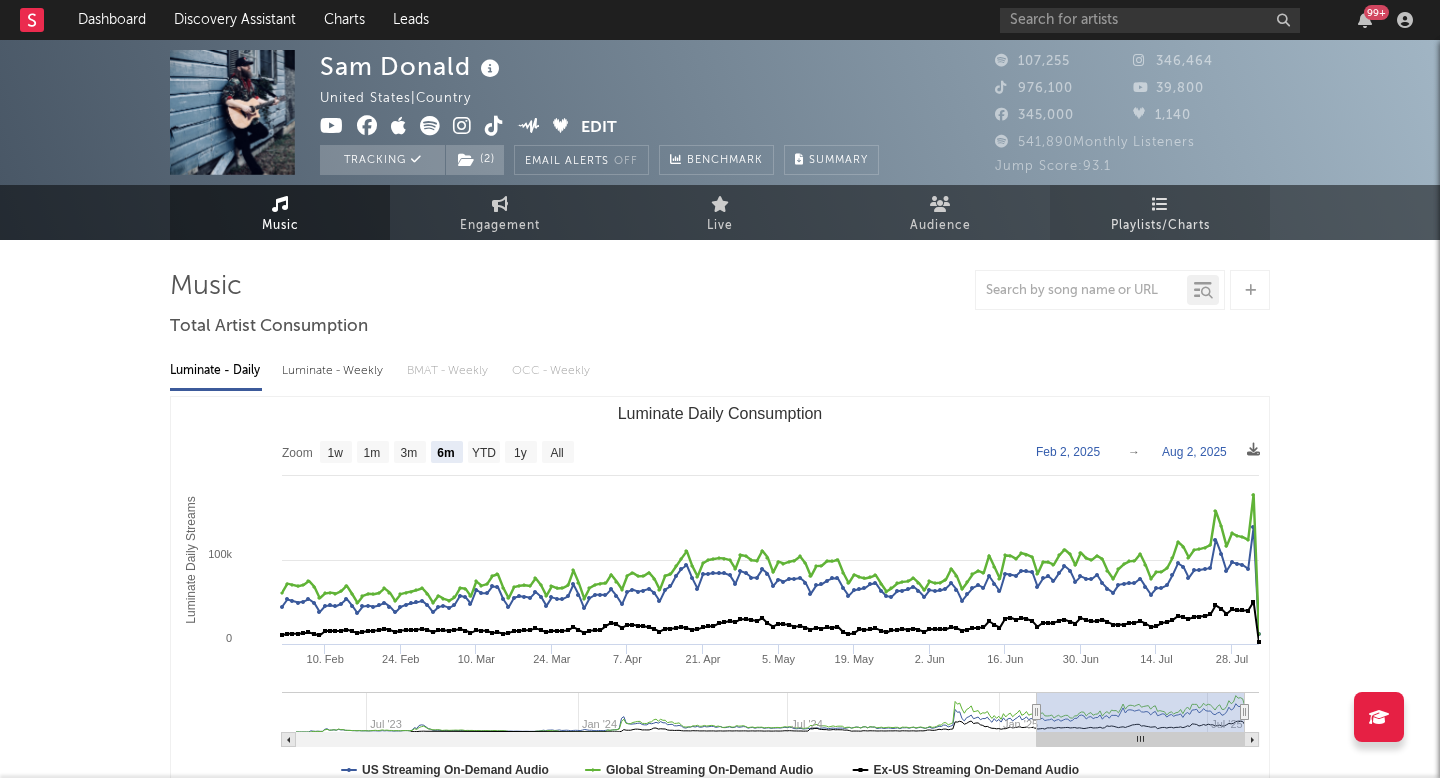 click on "Playlists/Charts" at bounding box center (1160, 212) 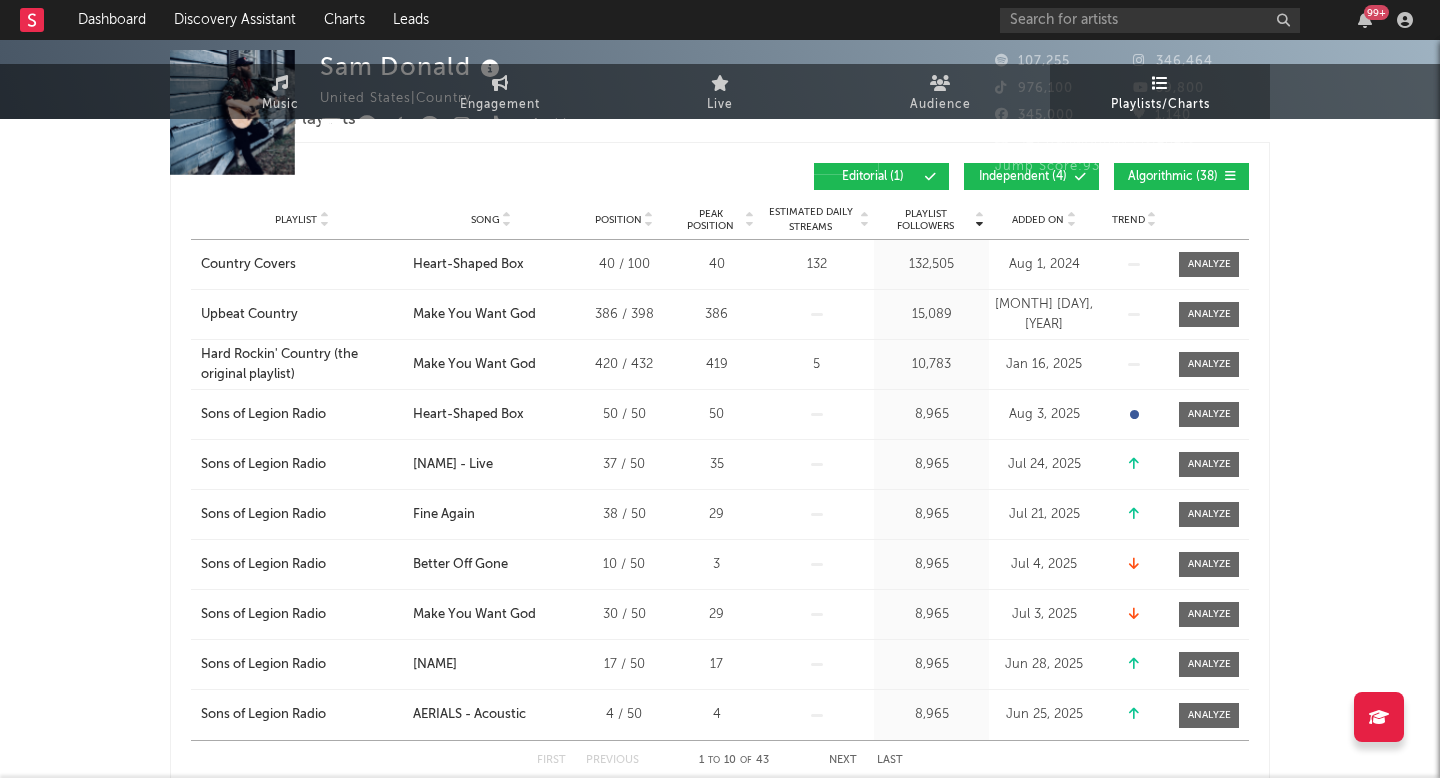 scroll, scrollTop: 0, scrollLeft: 0, axis: both 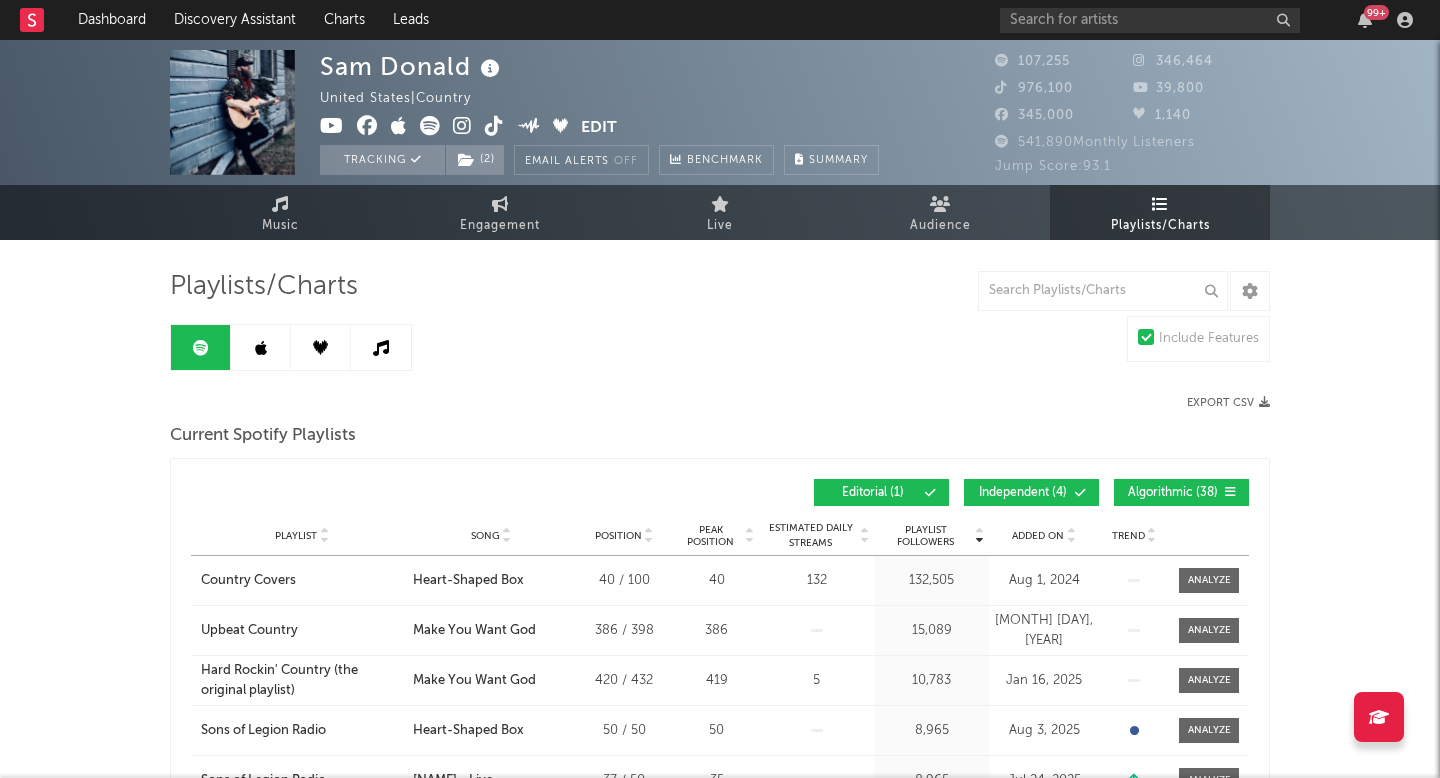 click on "Playlists/Charts Include Features Export CSV  Current Spotify Playlists Playlist Followers Playlist Song Position Peak Position Playlist Followers Added On Trend Position Followers Editorial   ( 1 ) Independent   ( 4 ) Algorithmic   ( 38 ) Playlist City Song Position Peak Position Estimated Daily Streams Playlist Followers Daily Streams Added On Exited On Trend Playlist Country Covers City Song Heart-Shaped Box Position 40 / 100 Peak Position 40 Estimated Daily Streams 132 Playlist Followers 132,505 Daily Streams Added On Aug 1, 2024 Exited On Aug 3, 2025 Trend Playlist Upbeat Country City Song Make You Want God Position 386 / 398 Peak Position 386 Estimated Daily Streams Playlist Followers 15,089 Daily Streams Added On Mar 2, 2024 Exited On Aug 4, 2025 Trend Playlist Hard Rockin' Country (the original playlist) City Song Make You Want God Position 420 / 432 Peak Position 419 Estimated Daily Streams 5 Playlist Followers 10,783 Daily Streams Added On Jan 16, 2025 Exited On Aug 3, 2025 Trend Playlist City 50" at bounding box center [720, 1062] 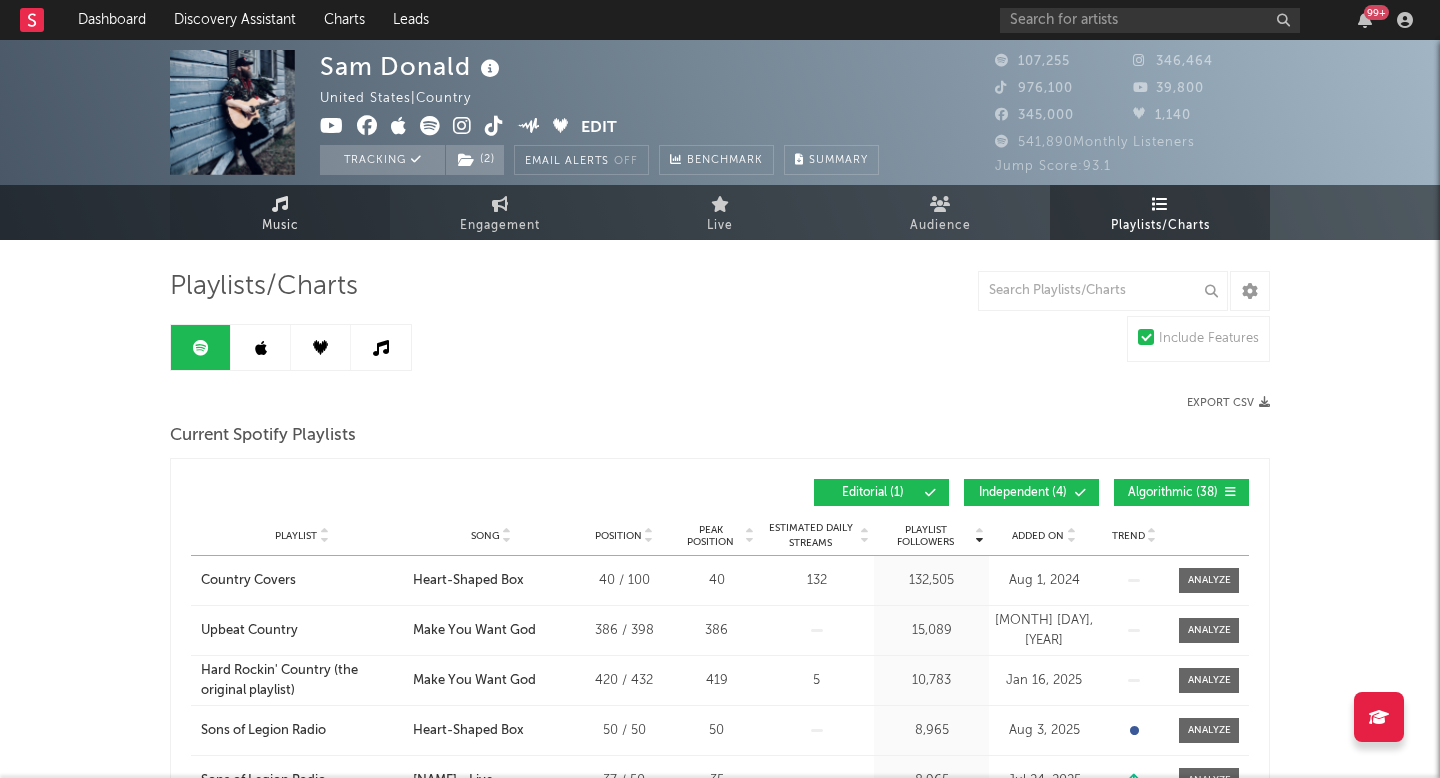 click on "Music" at bounding box center (280, 226) 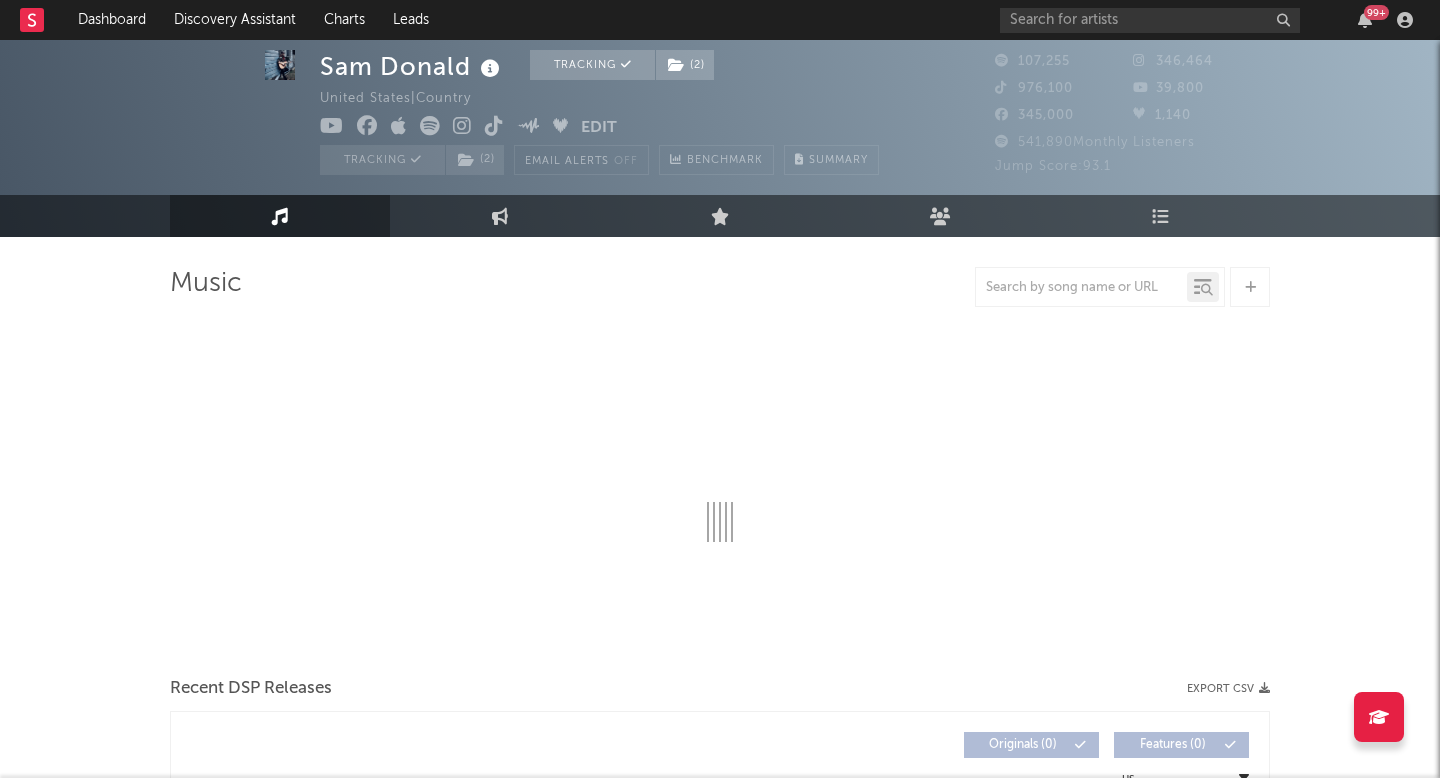 select on "6m" 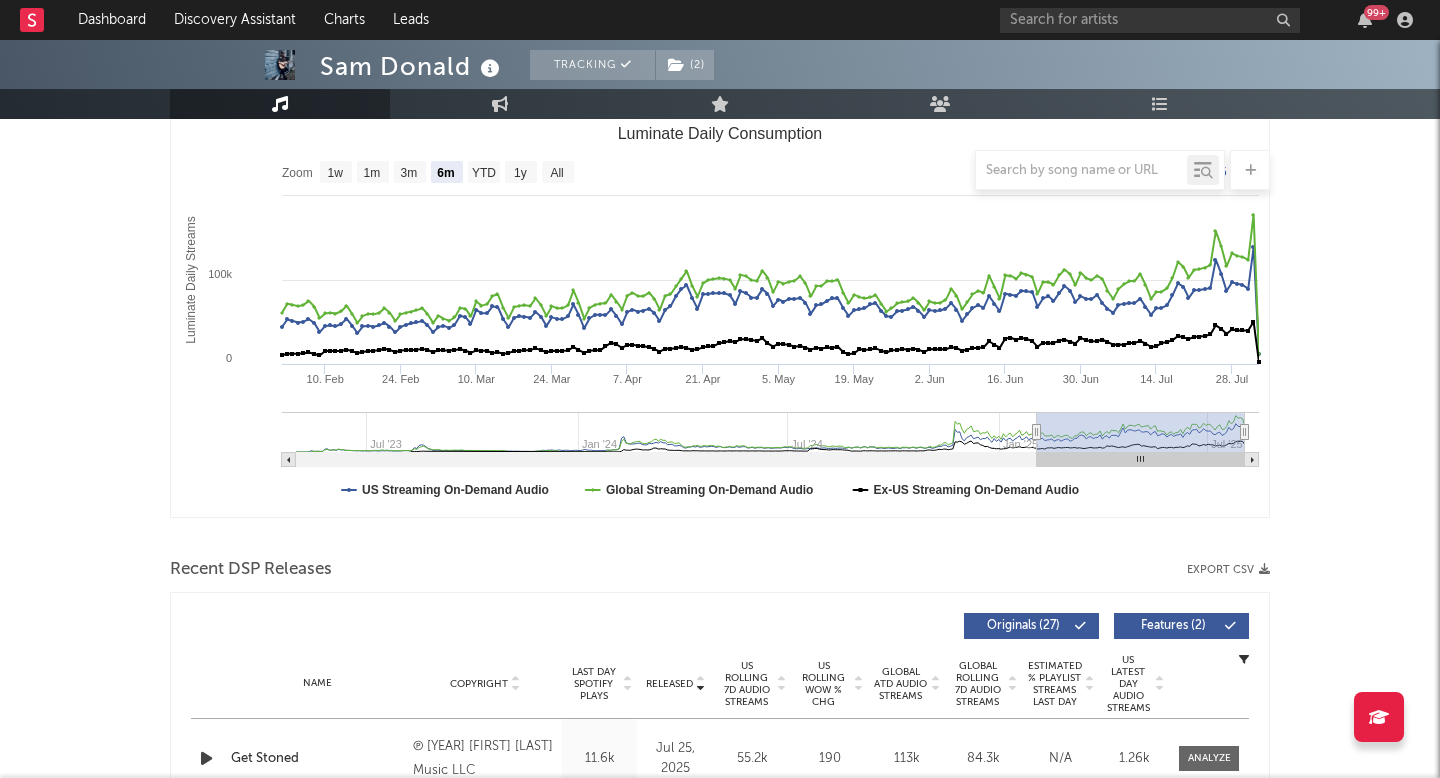 scroll, scrollTop: 580, scrollLeft: 0, axis: vertical 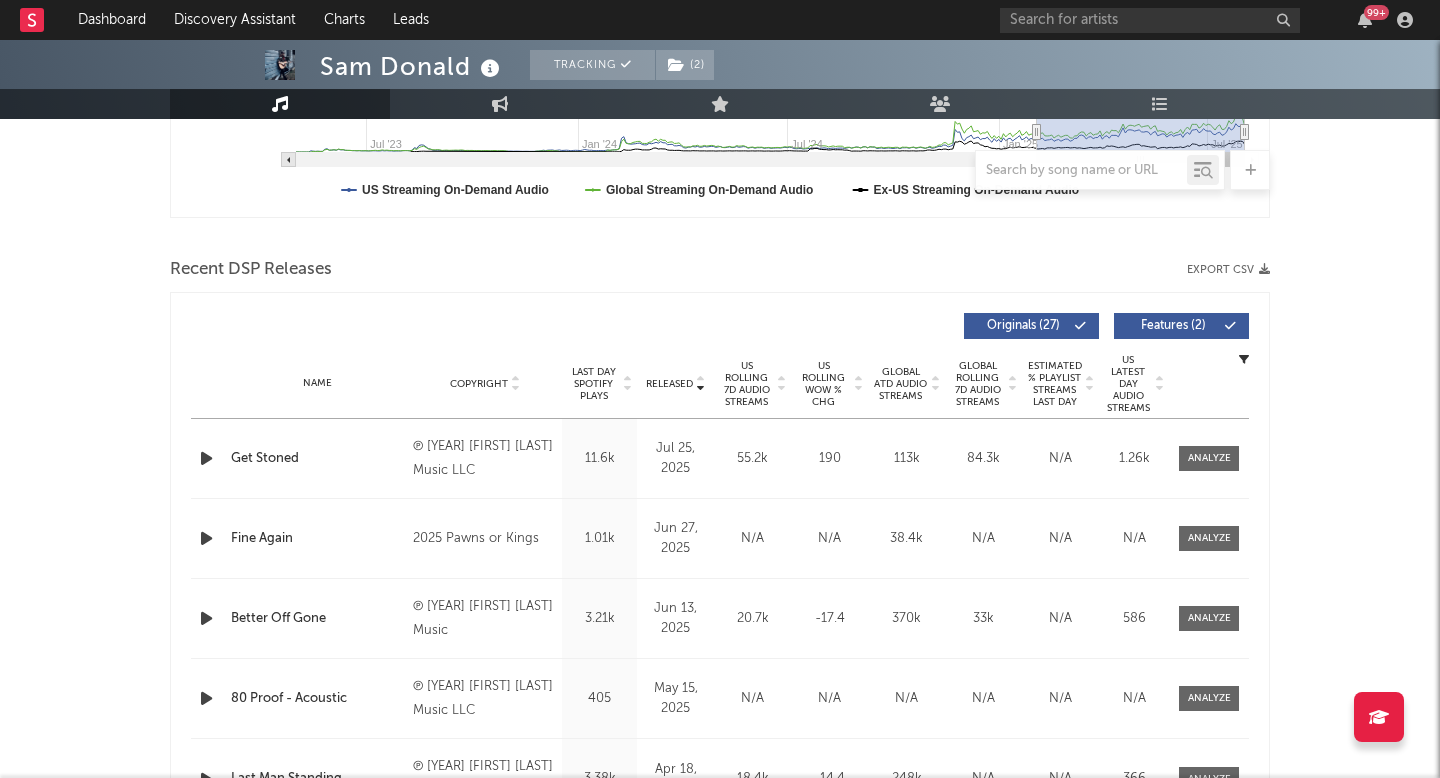 click on "US Rolling 7D Audio Streams" at bounding box center [746, 384] 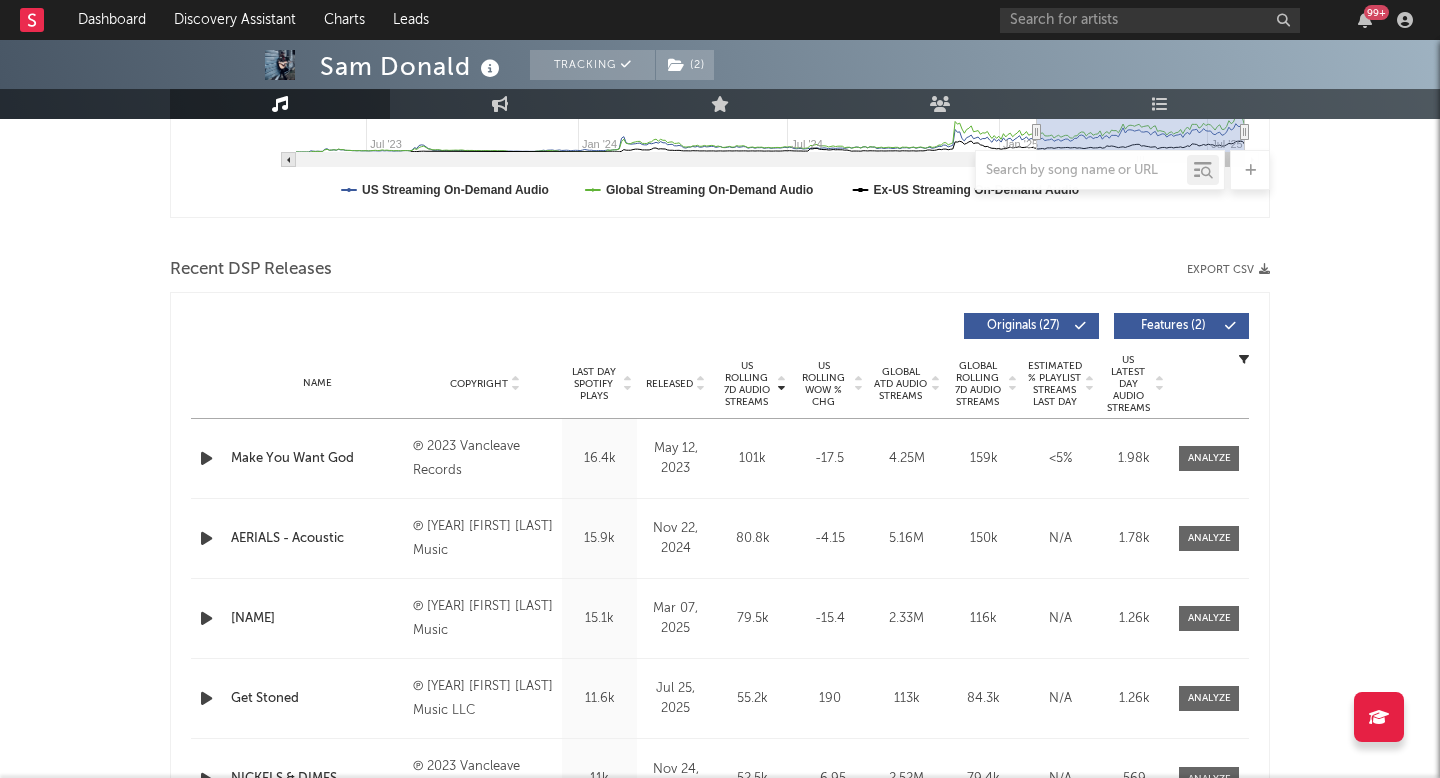 click on "US Rolling WoW % Chg" at bounding box center [823, 384] 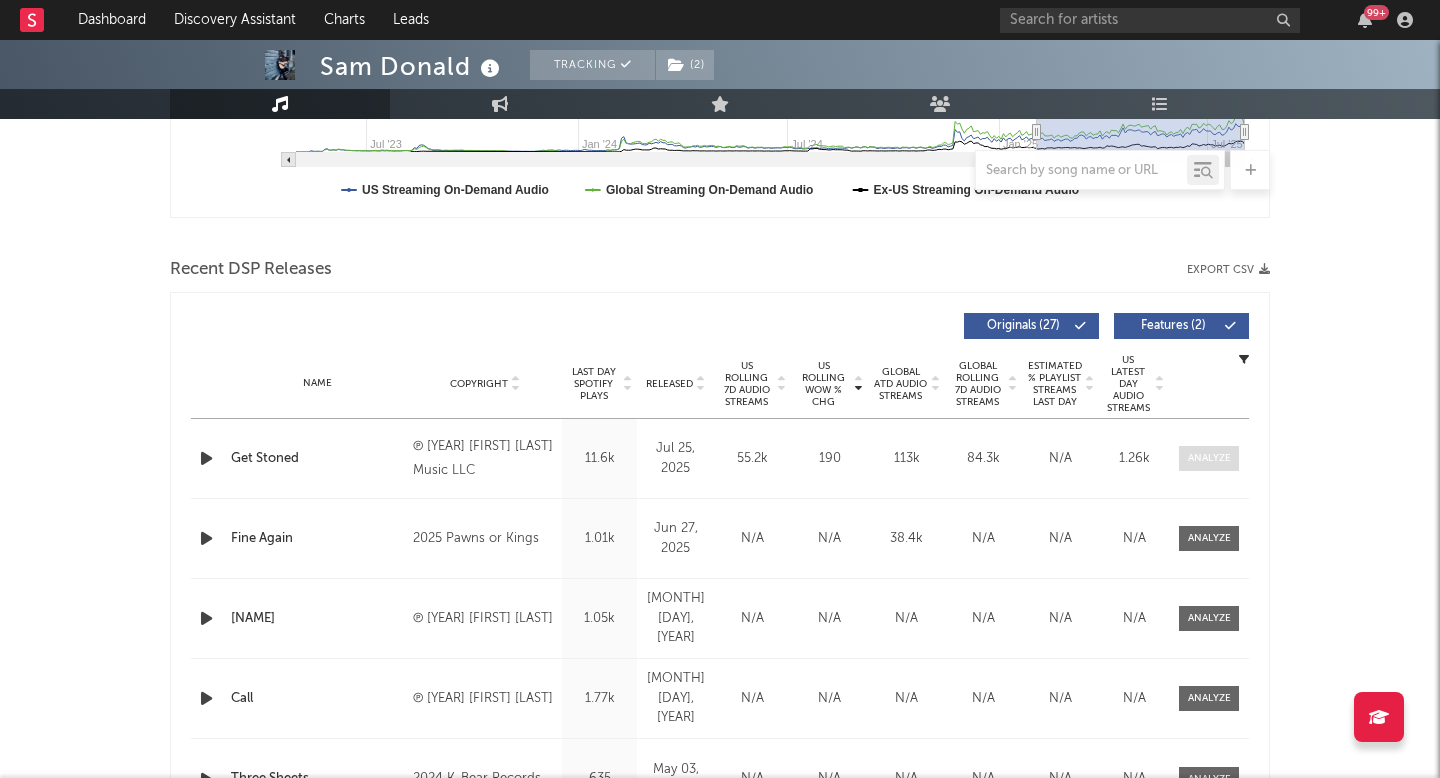click at bounding box center (1209, 458) 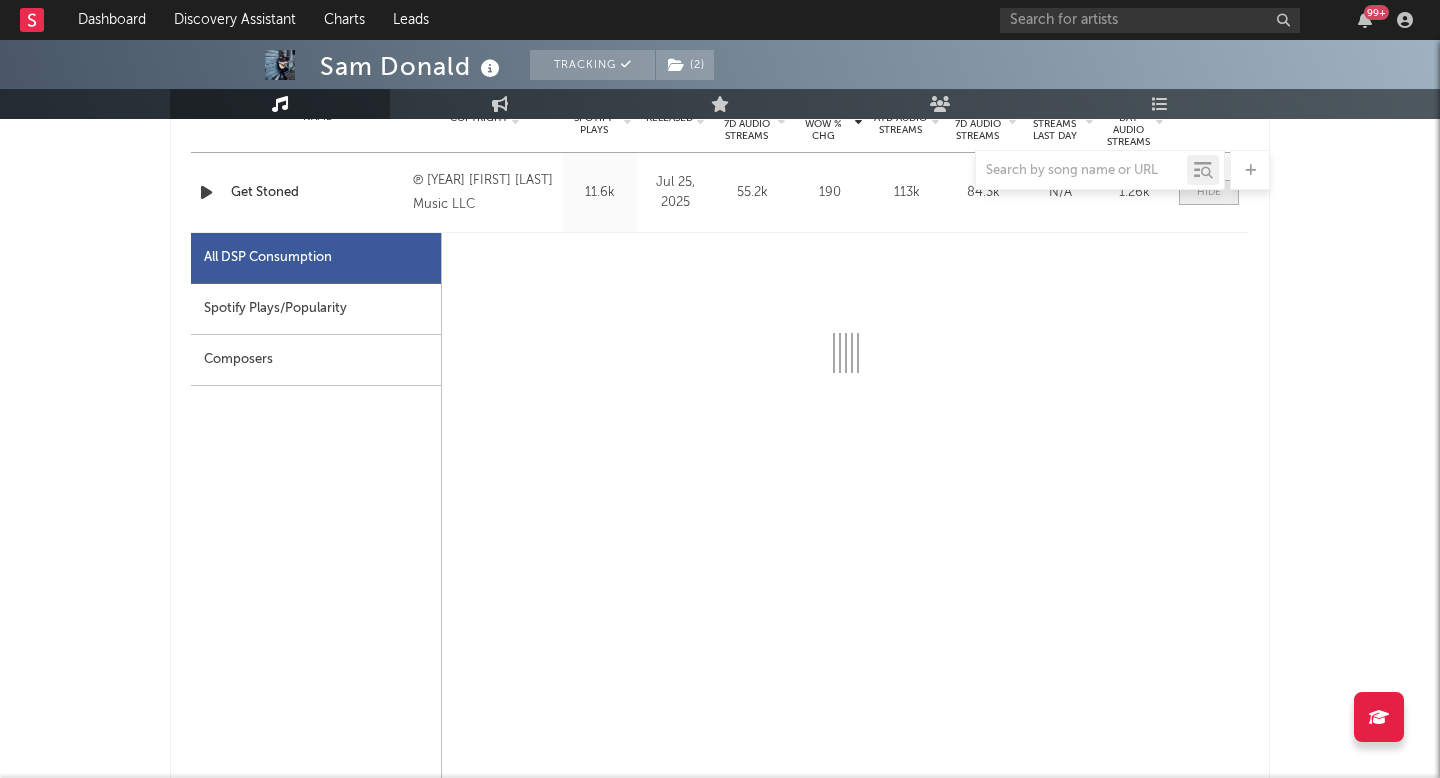 scroll, scrollTop: 847, scrollLeft: 0, axis: vertical 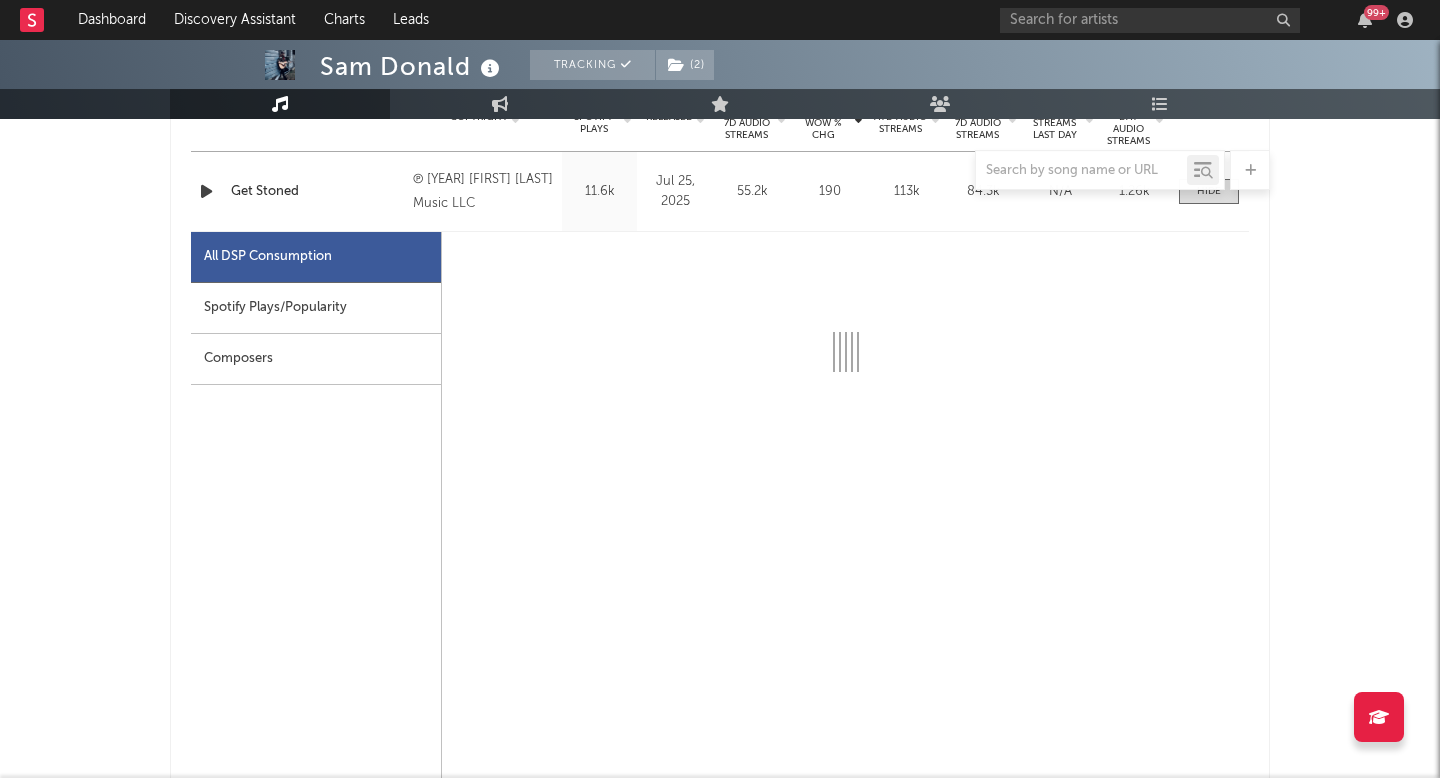 select on "1w" 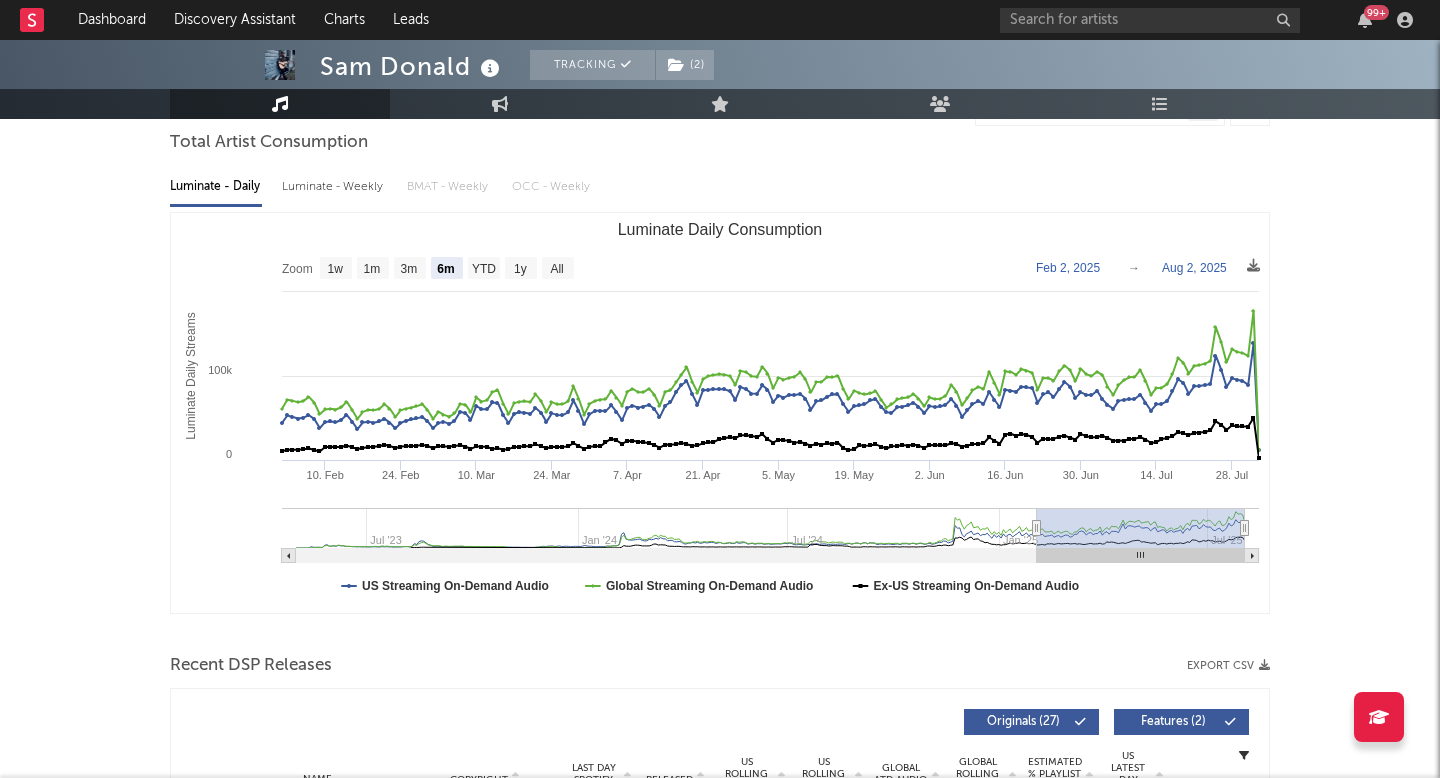 scroll, scrollTop: 0, scrollLeft: 0, axis: both 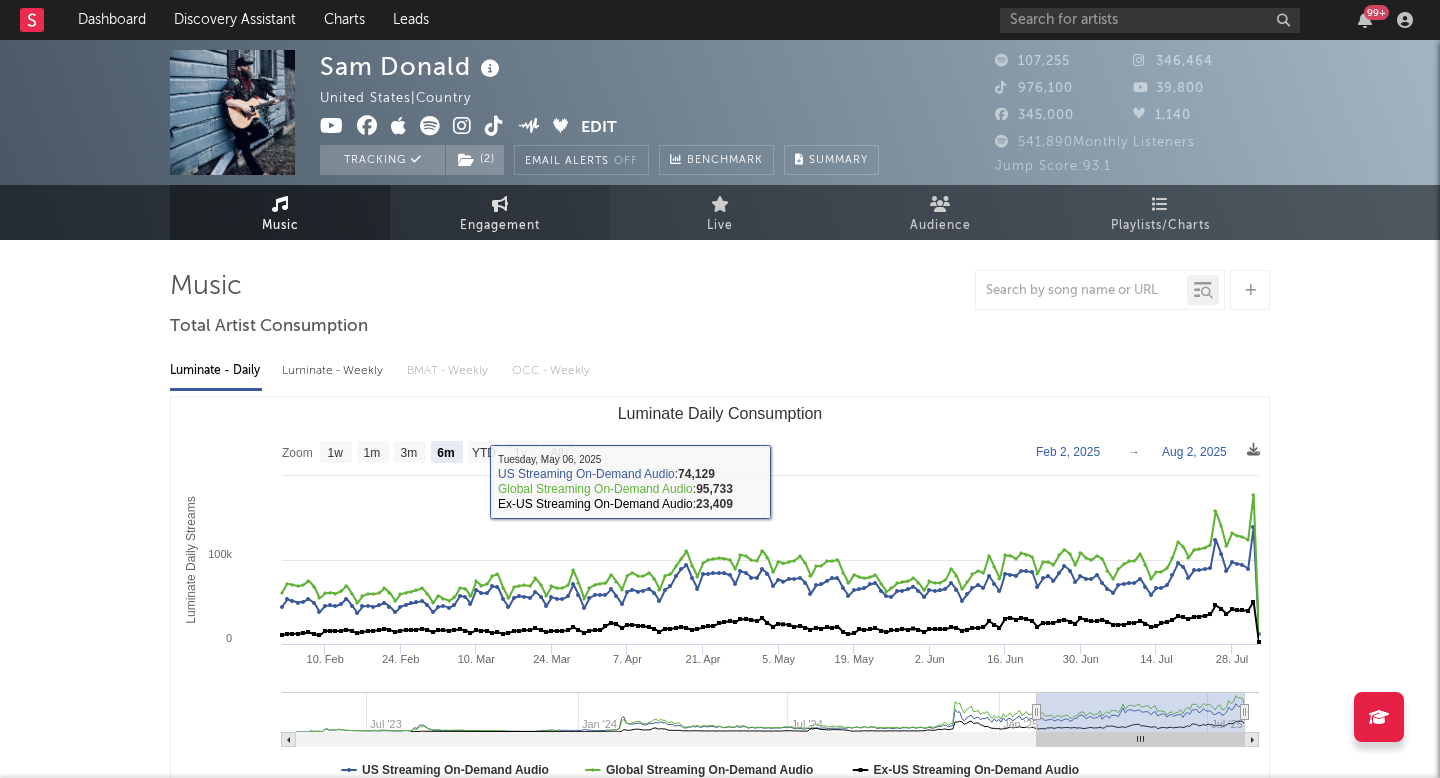 click on "Engagement" at bounding box center (500, 226) 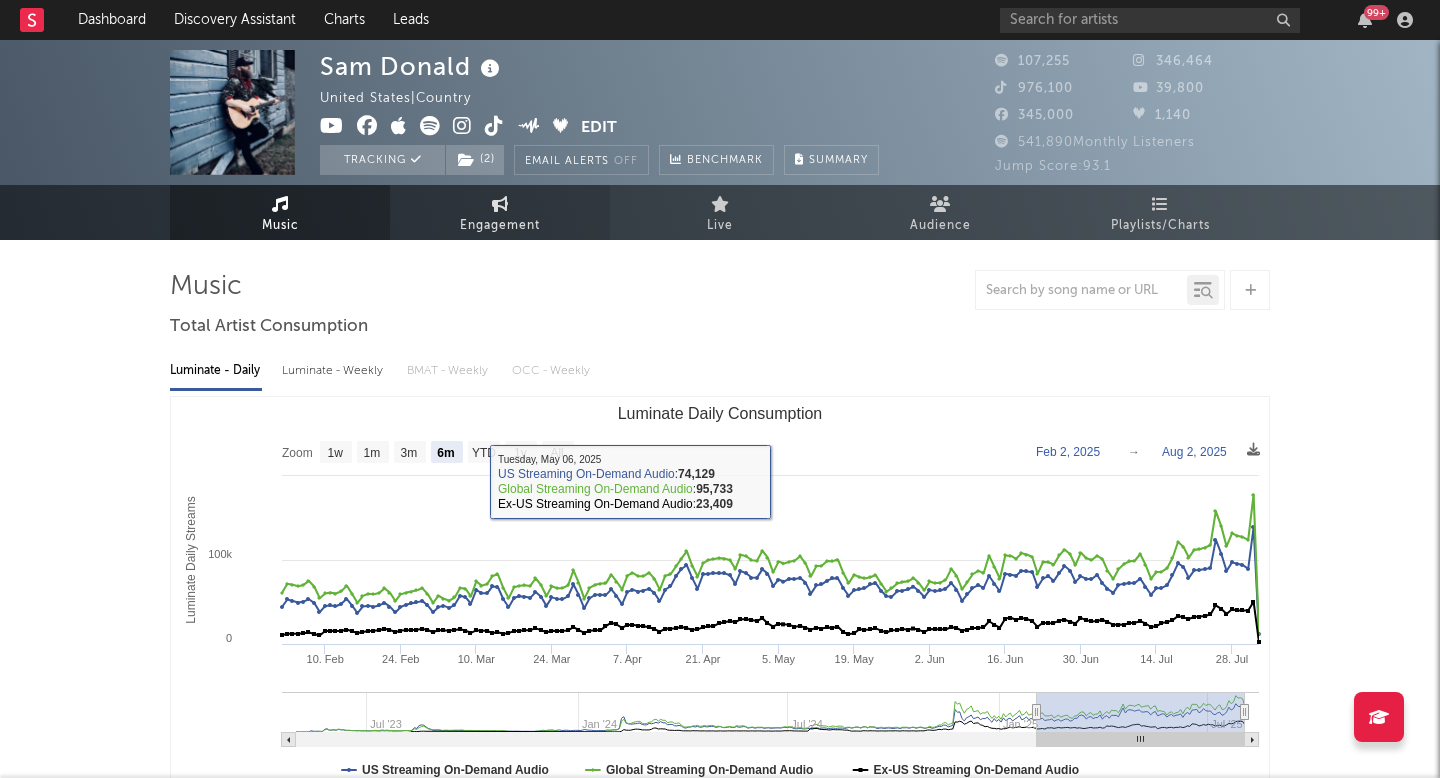 select on "1w" 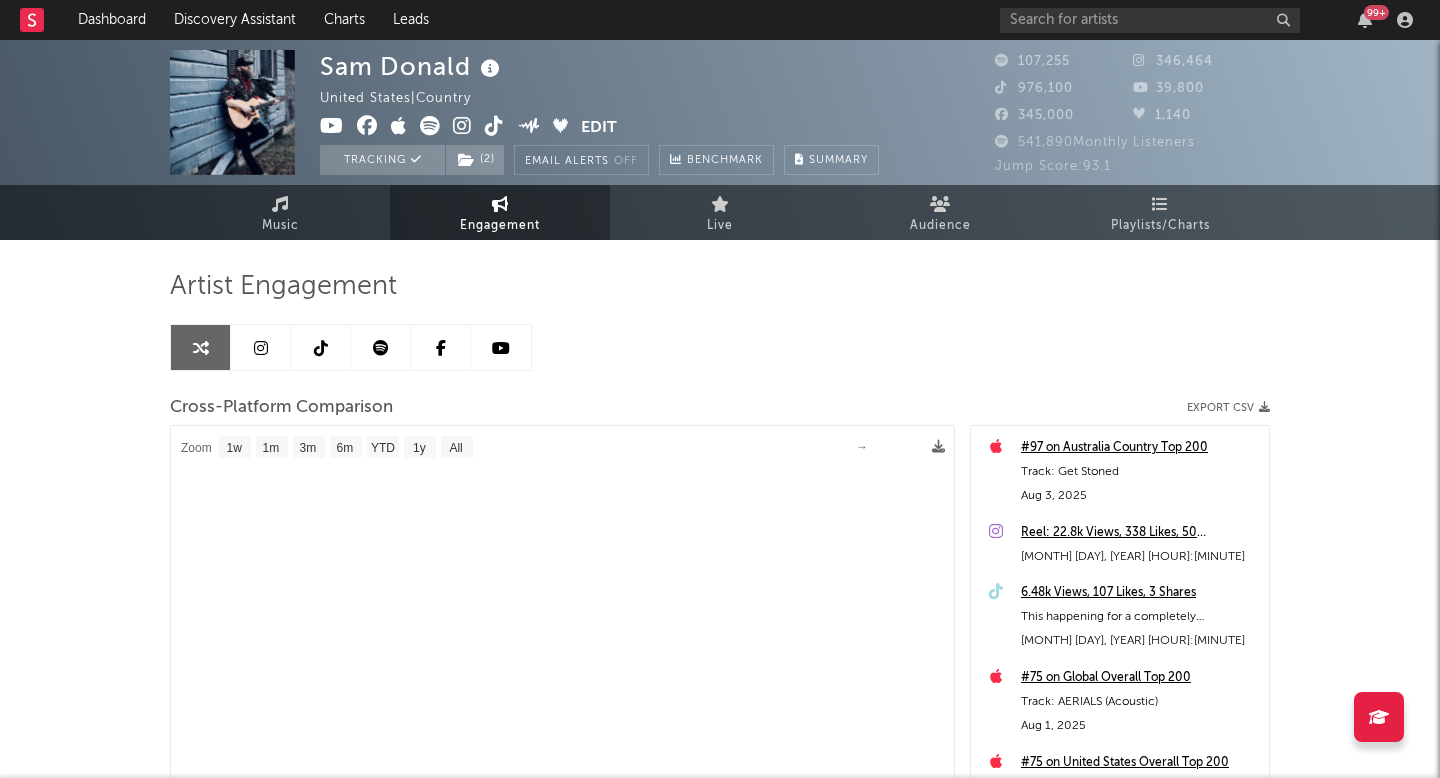 select on "1m" 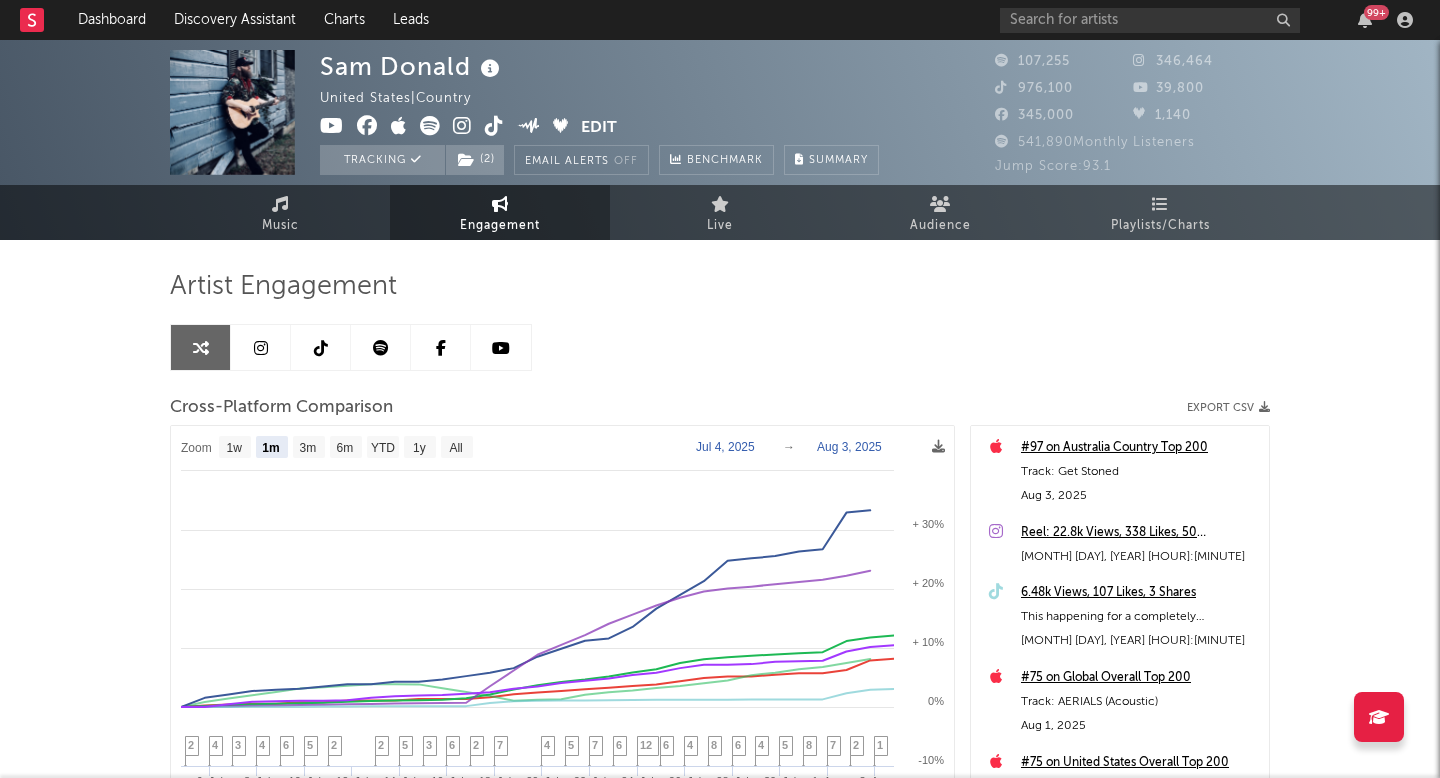 click at bounding box center (381, 347) 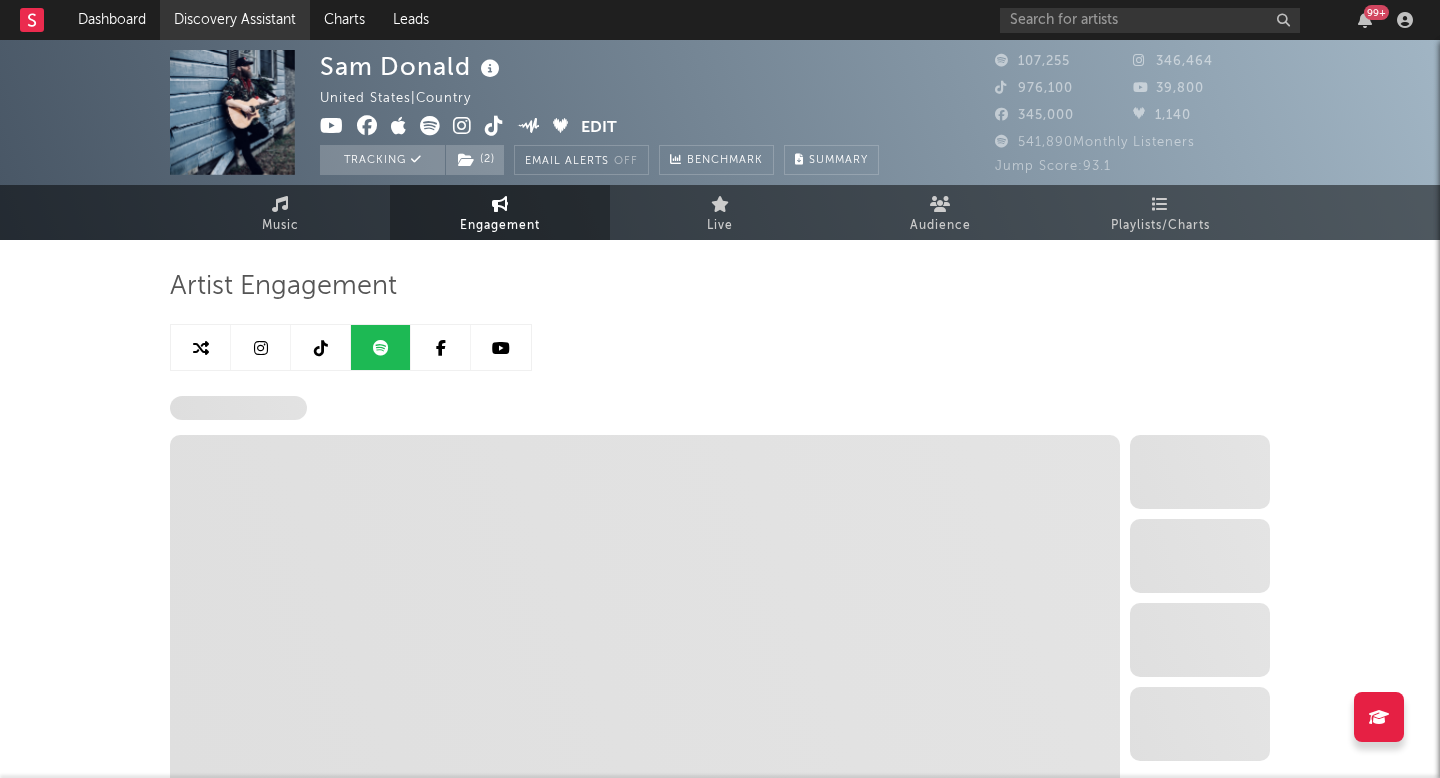 select on "6m" 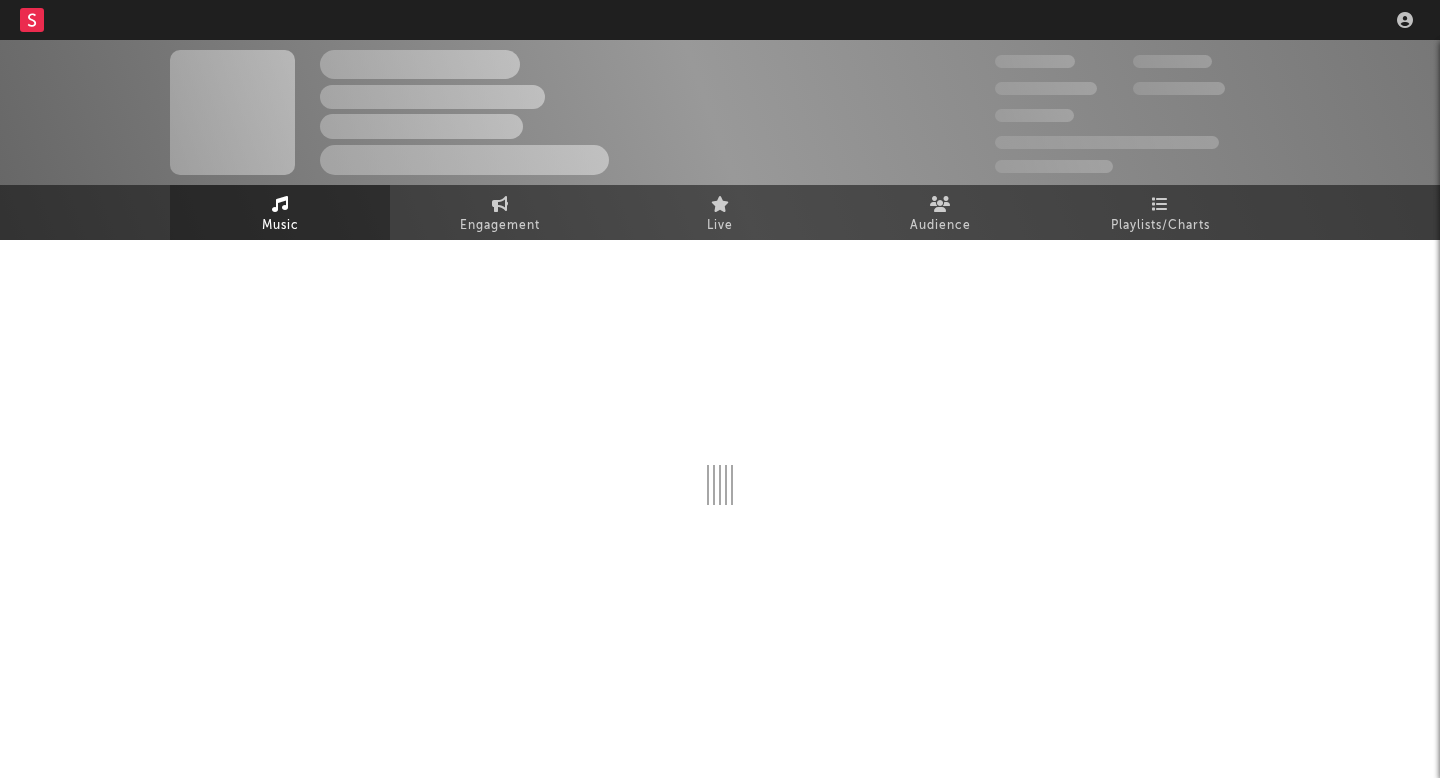 scroll, scrollTop: 0, scrollLeft: 0, axis: both 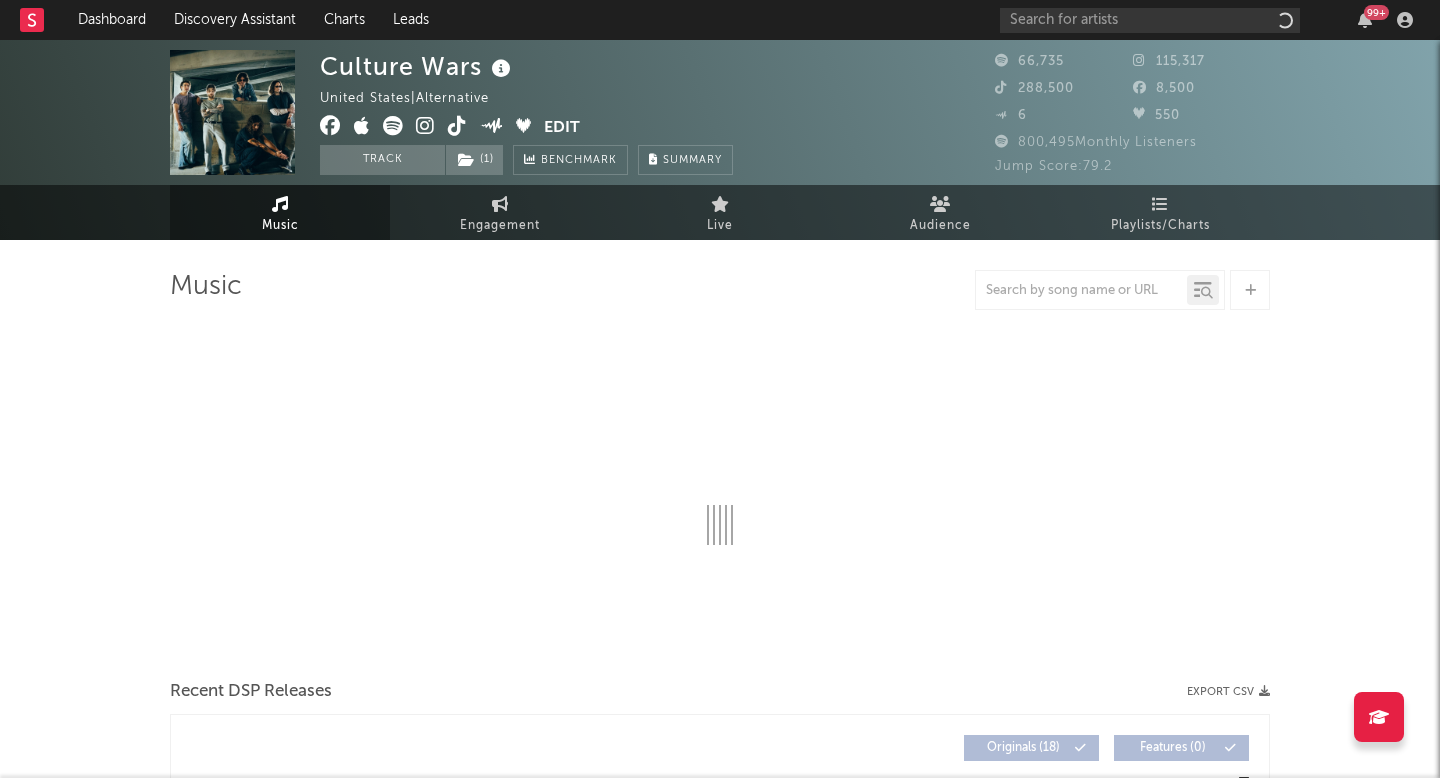 select on "6m" 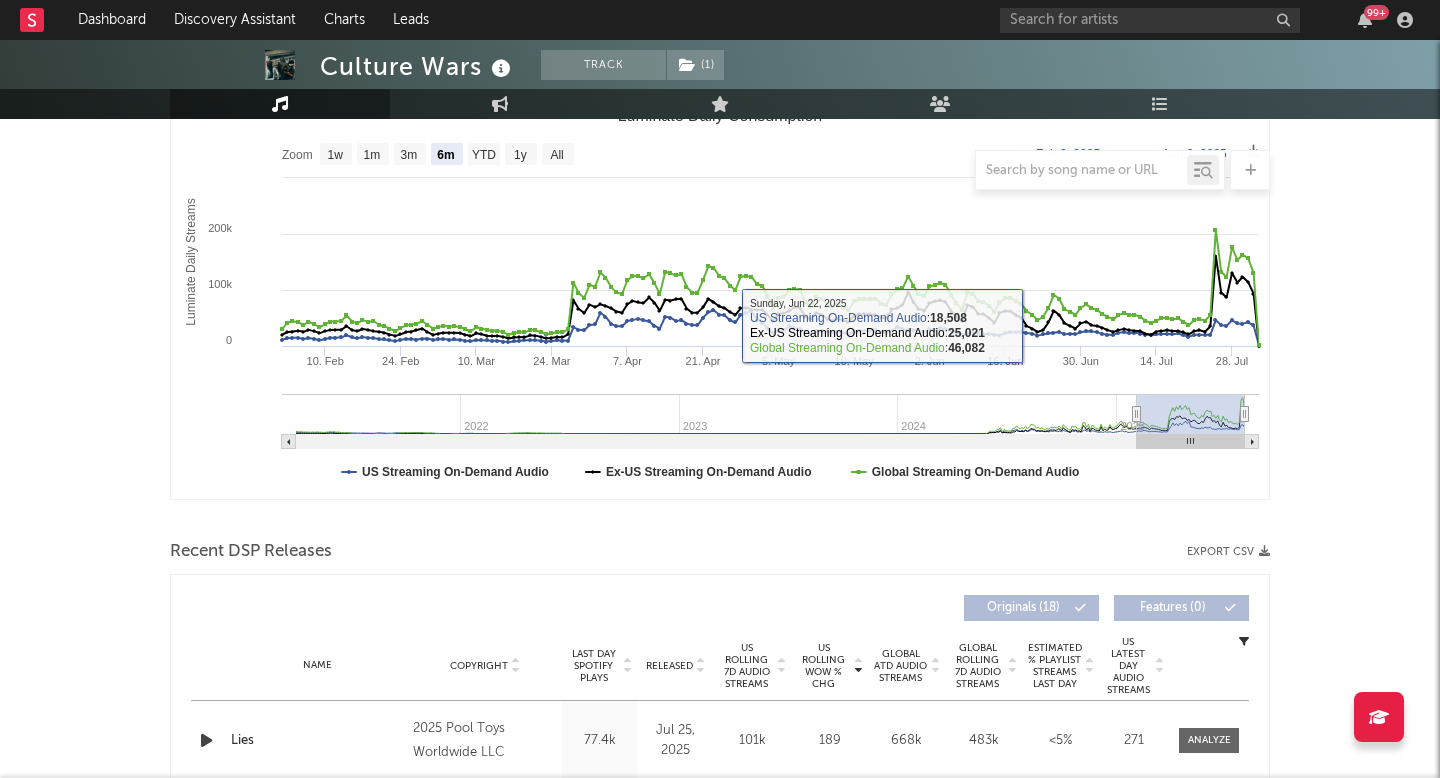 scroll, scrollTop: 327, scrollLeft: 0, axis: vertical 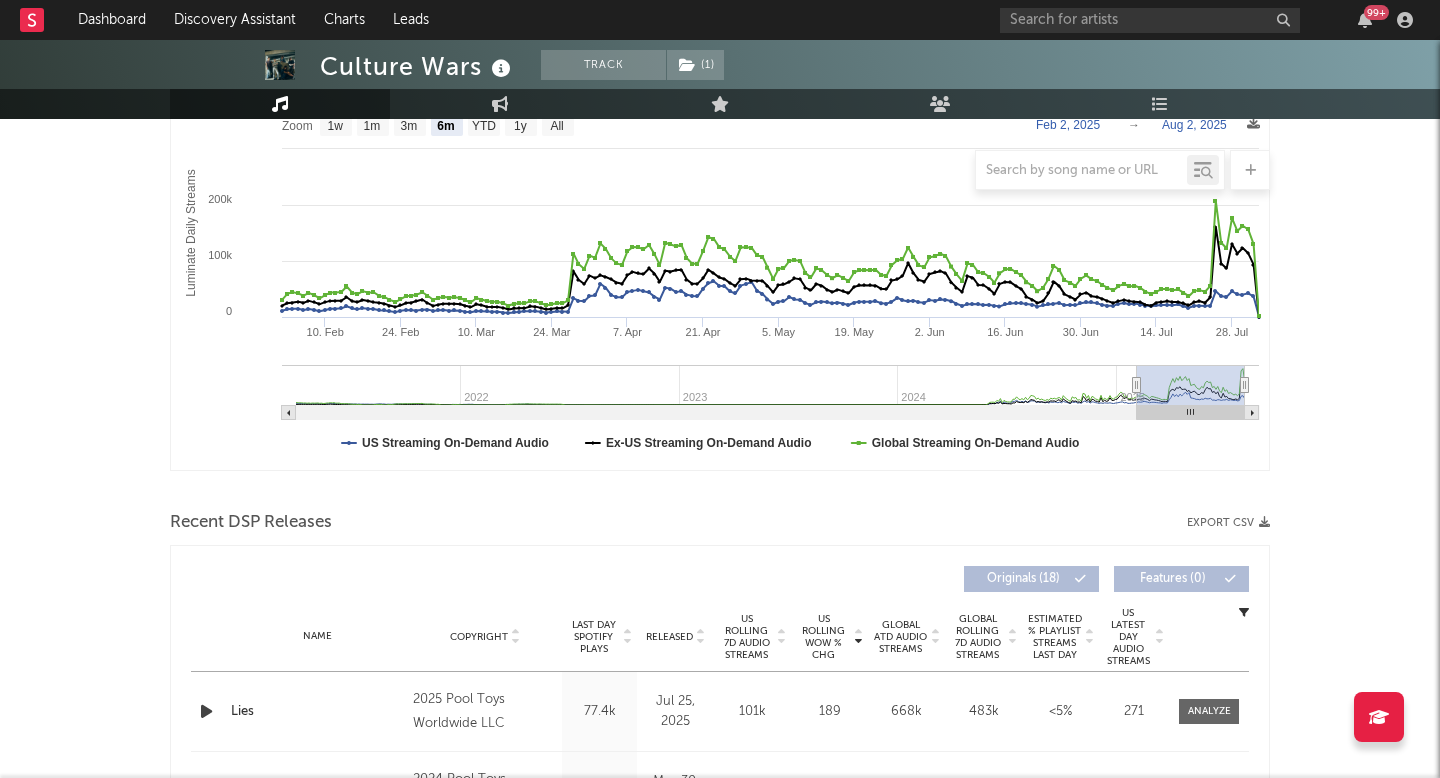 click on "Released" at bounding box center (675, 636) 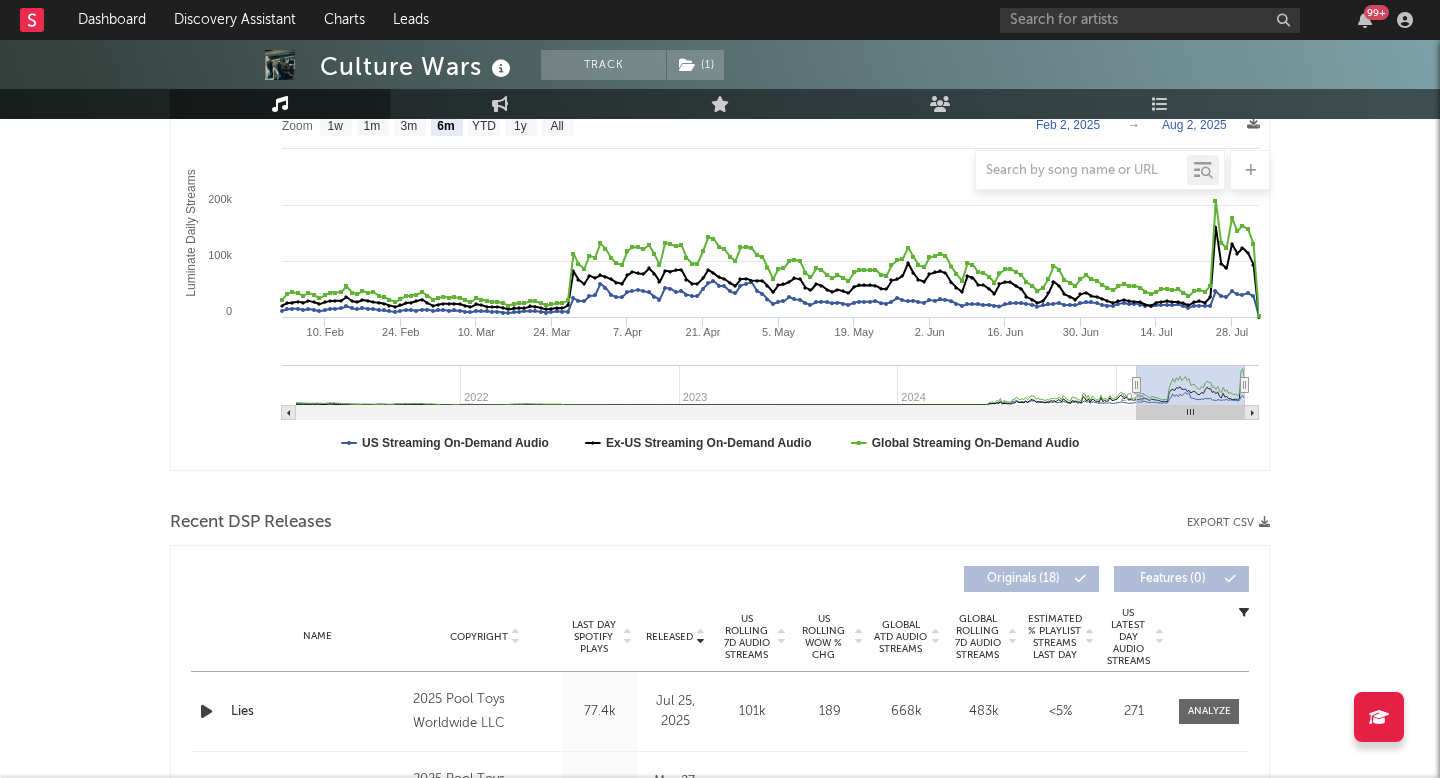 click on "US Rolling 7D Audio Streams" at bounding box center [746, 637] 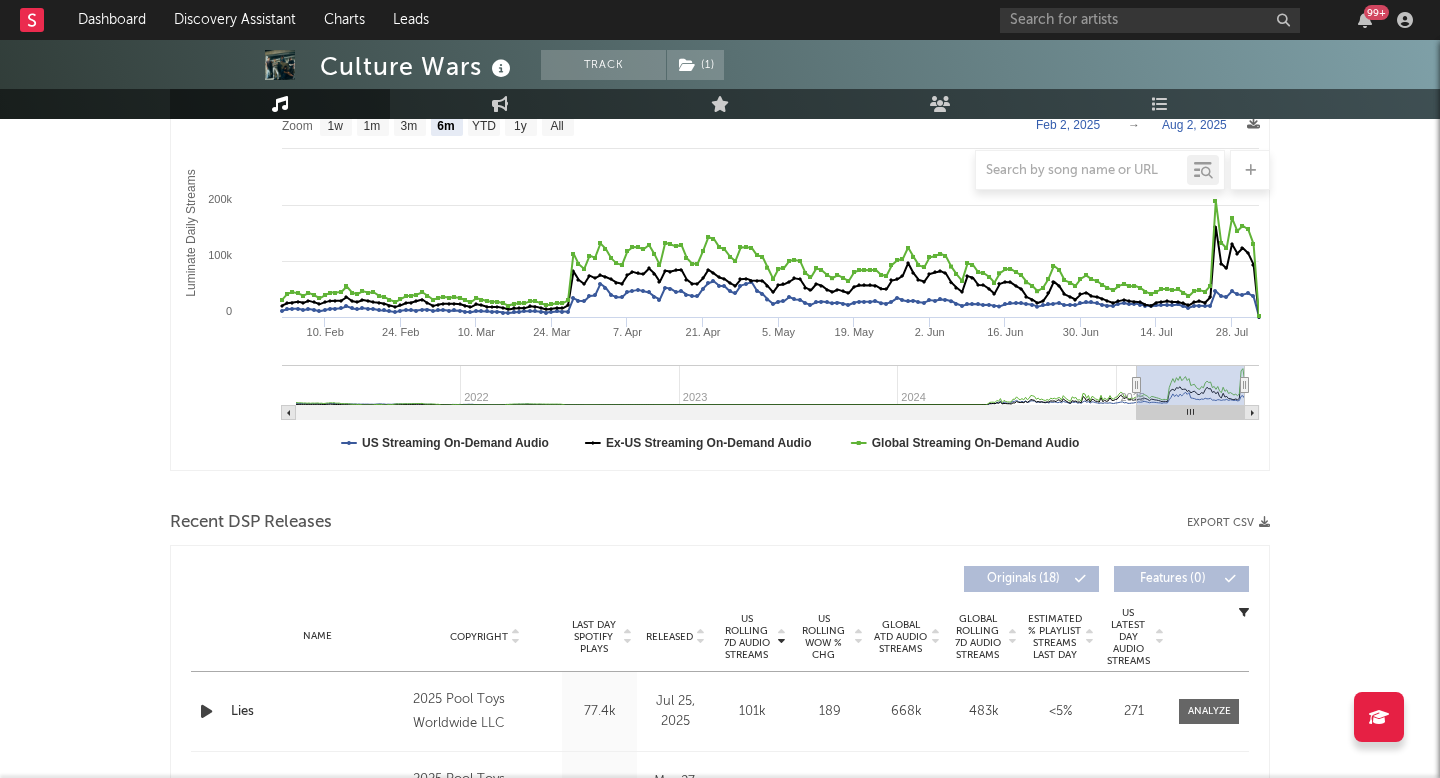 scroll, scrollTop: 433, scrollLeft: 0, axis: vertical 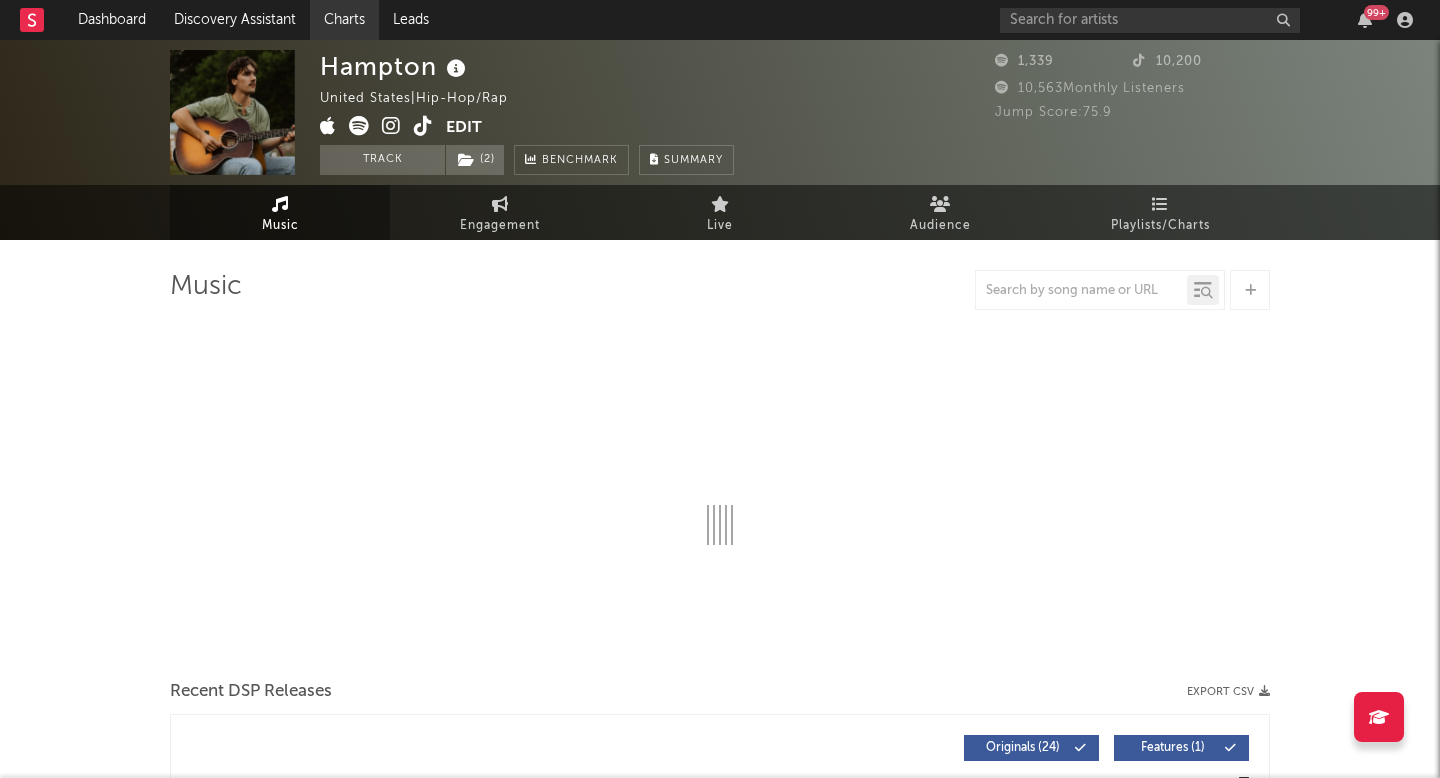 select on "6m" 